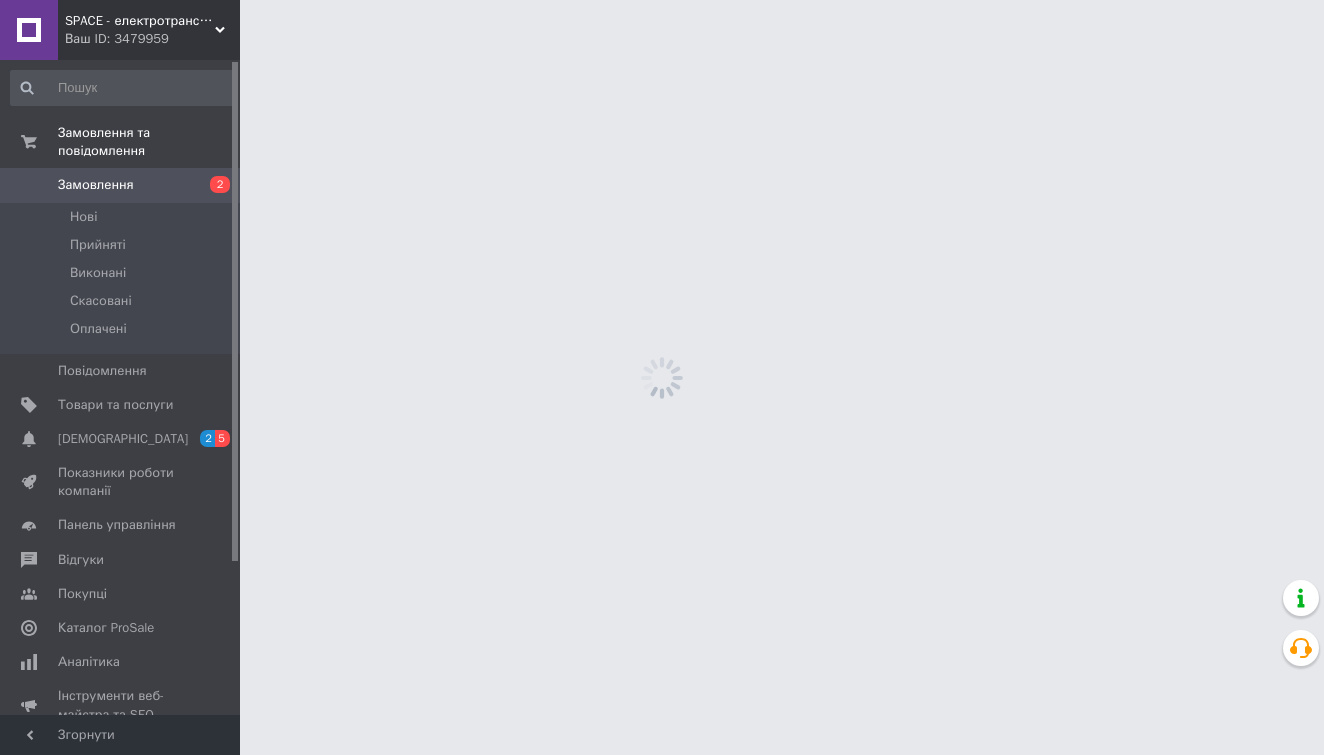 scroll, scrollTop: 0, scrollLeft: 0, axis: both 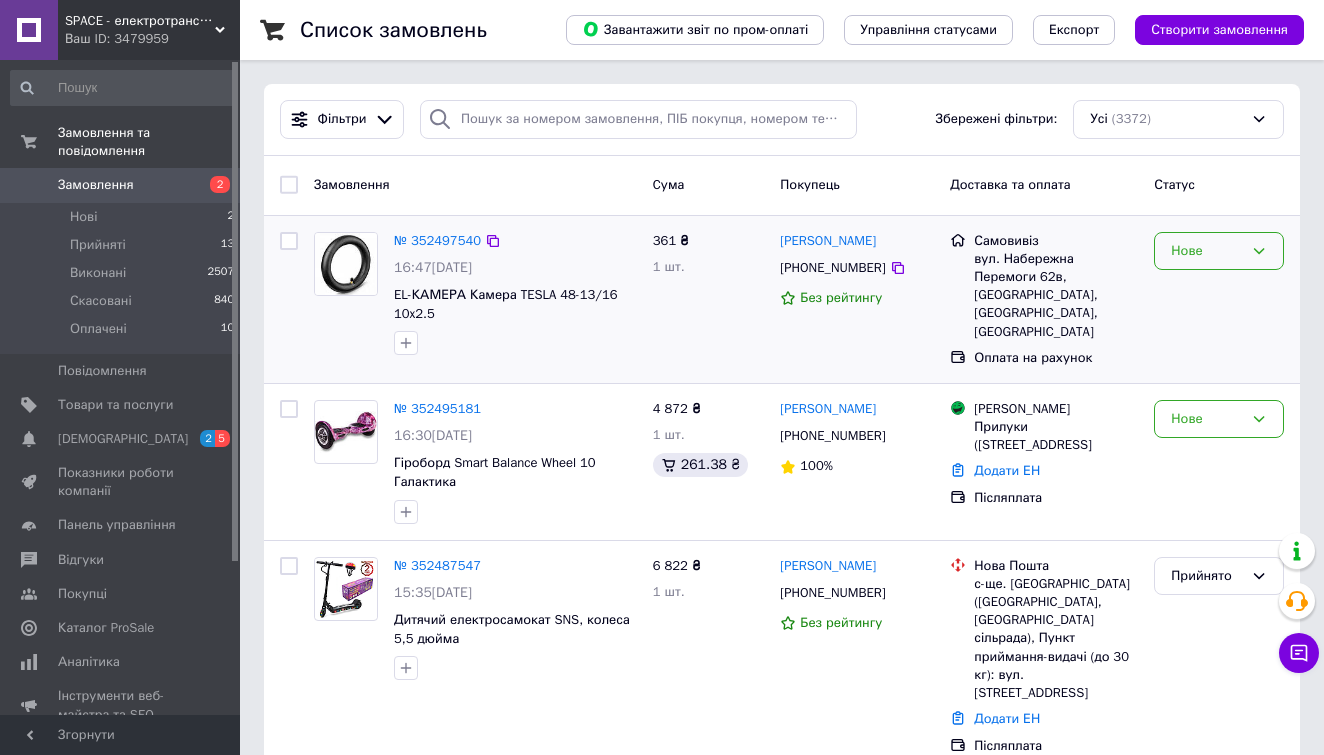 click on "Нове" at bounding box center [1207, 251] 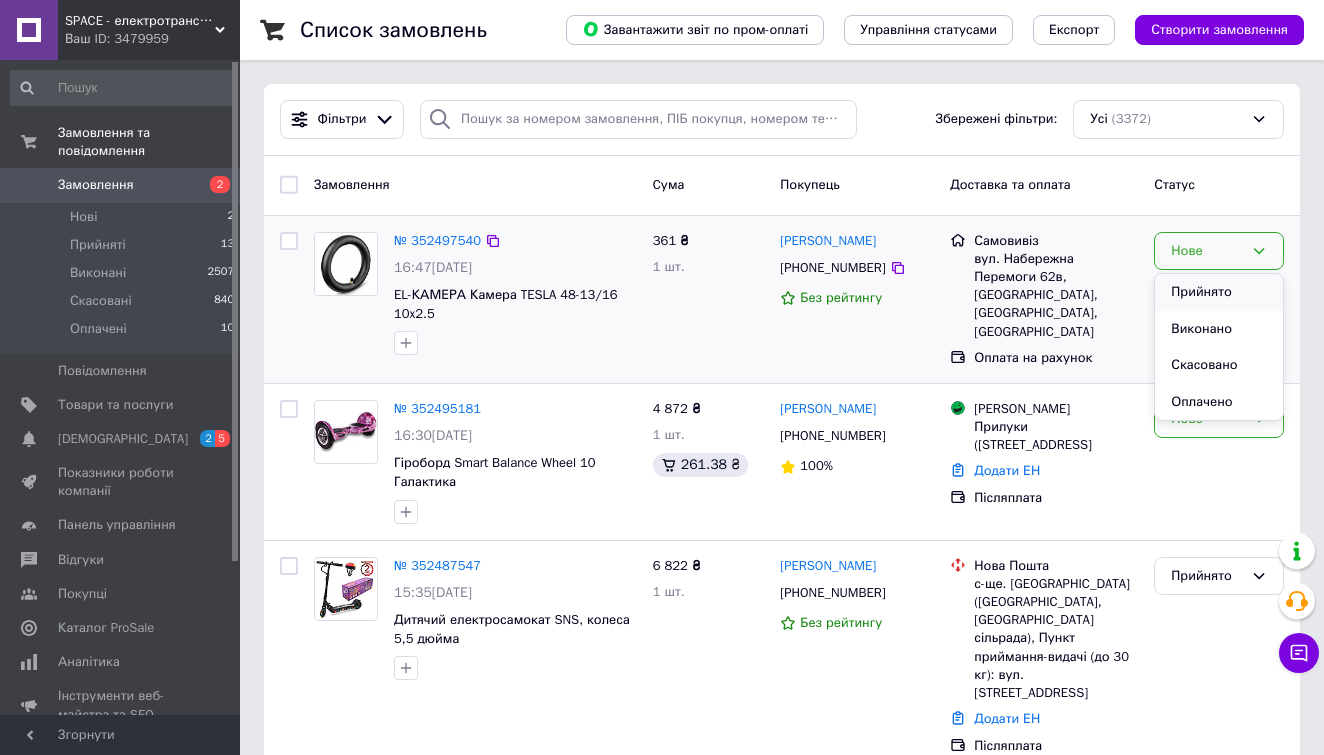 click on "Прийнято" at bounding box center (1219, 292) 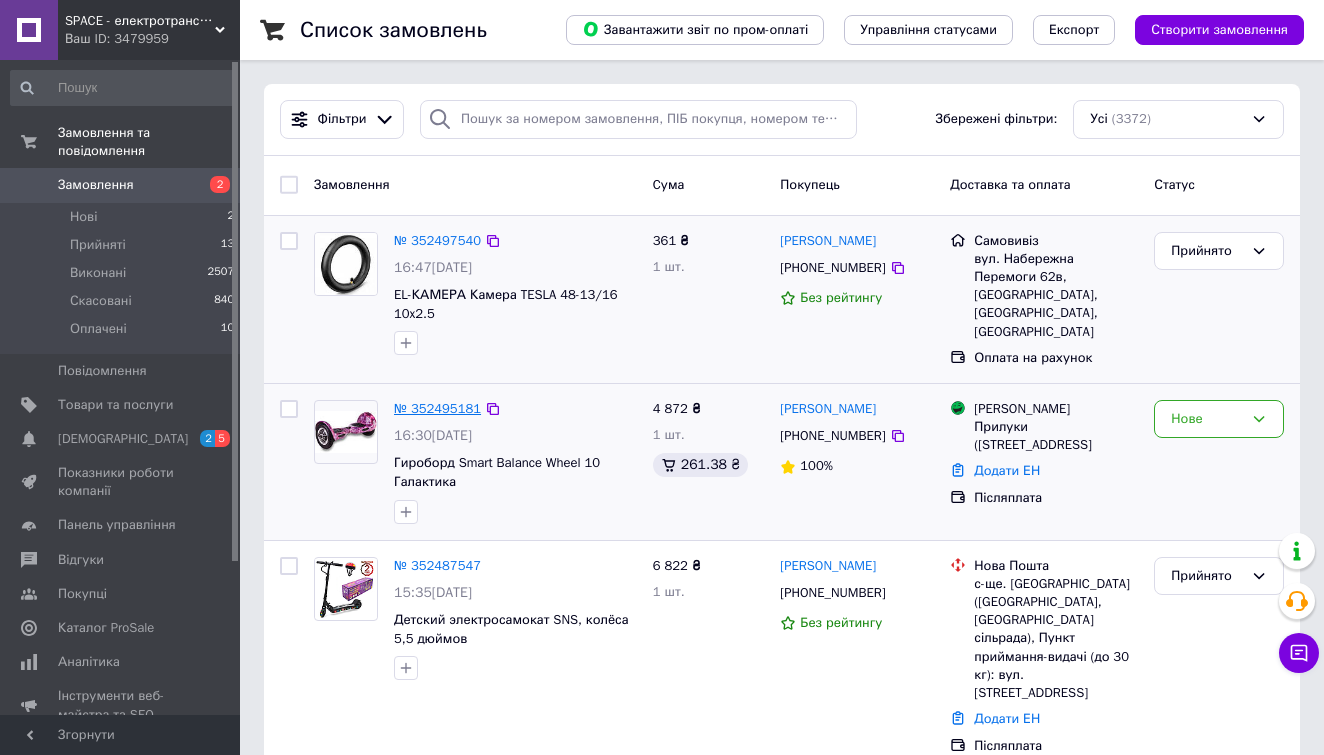 click on "№ 352495181" at bounding box center [437, 408] 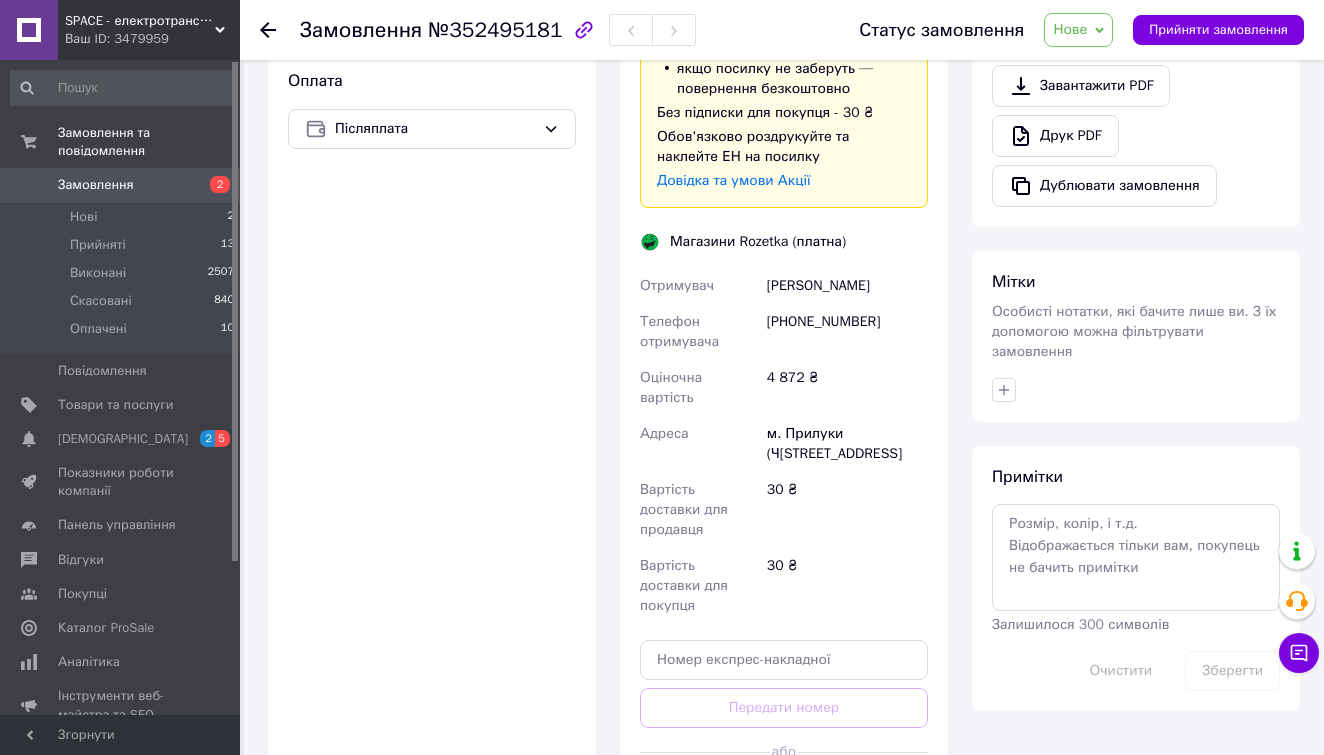 scroll, scrollTop: 298, scrollLeft: 0, axis: vertical 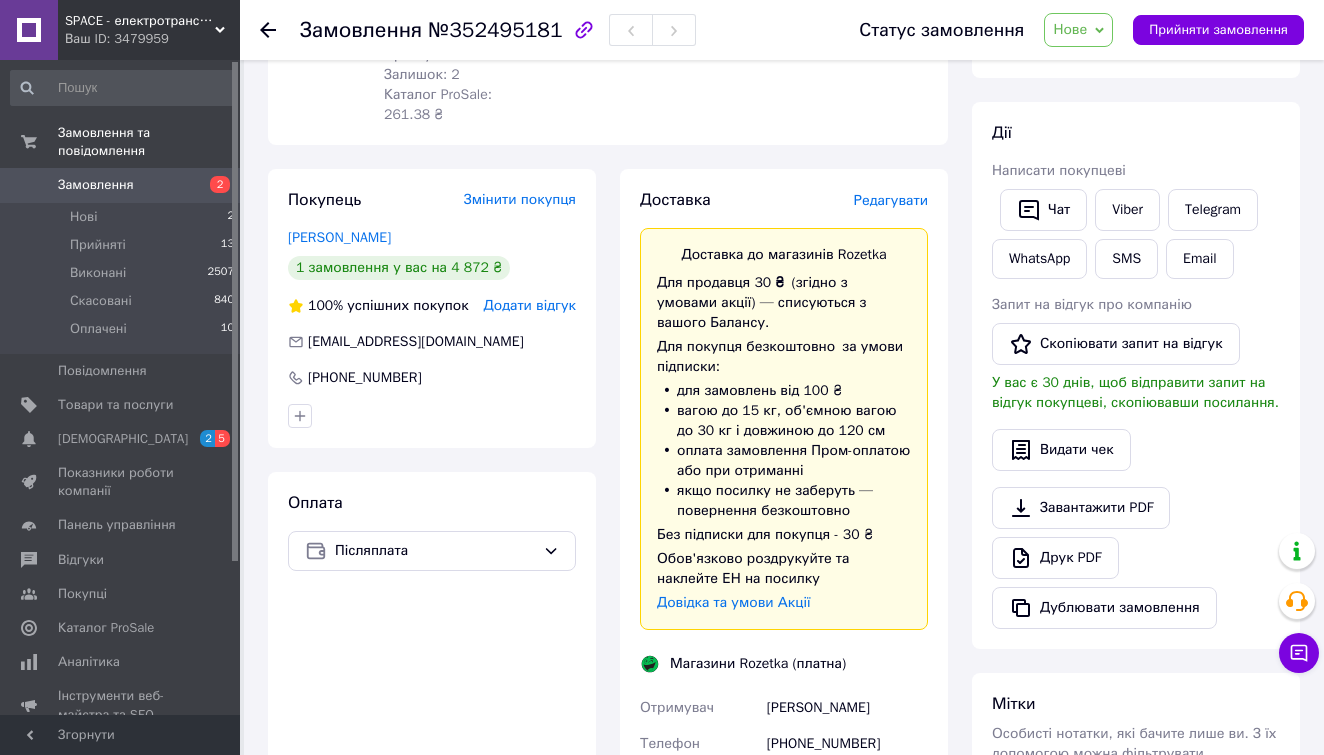 click on "Доставка Редагувати Доставка до магазинів Rozetka Для продавця 30 ₴   (згідно з умовами акції) — списуються з вашого Балансу. Для покупця безкоштовно   за умови підписки: для замовлень від 100 ₴ вагою до 15 кг,
об'ємною вагою до 30 кг
і довжиною до 120 см оплата замовлення Пром-оплатою або при отриманні якщо посилку не заберуть — повернення безкоштовно Без підписки для покупця - 30 ₴ Обов'язково роздрукуйте та наклейте ЕН на посилку Довідка та умови Акції Магазини Rozetka (платна) Отримувач [PERSON_NAME]  Телефон отримувача [PHONE_NUMBER] Оціночна вартість 4 872 ₴ Адреса або" at bounding box center [784, 714] 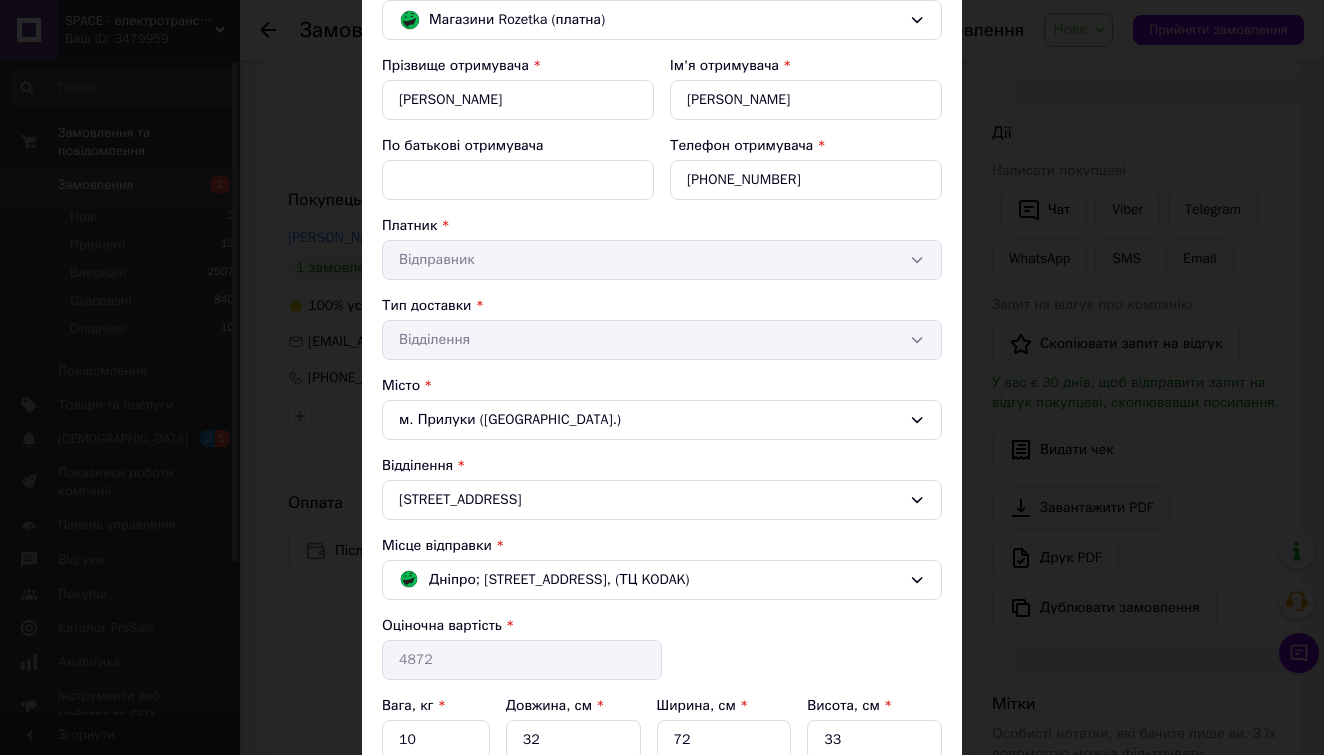 scroll, scrollTop: 181, scrollLeft: 0, axis: vertical 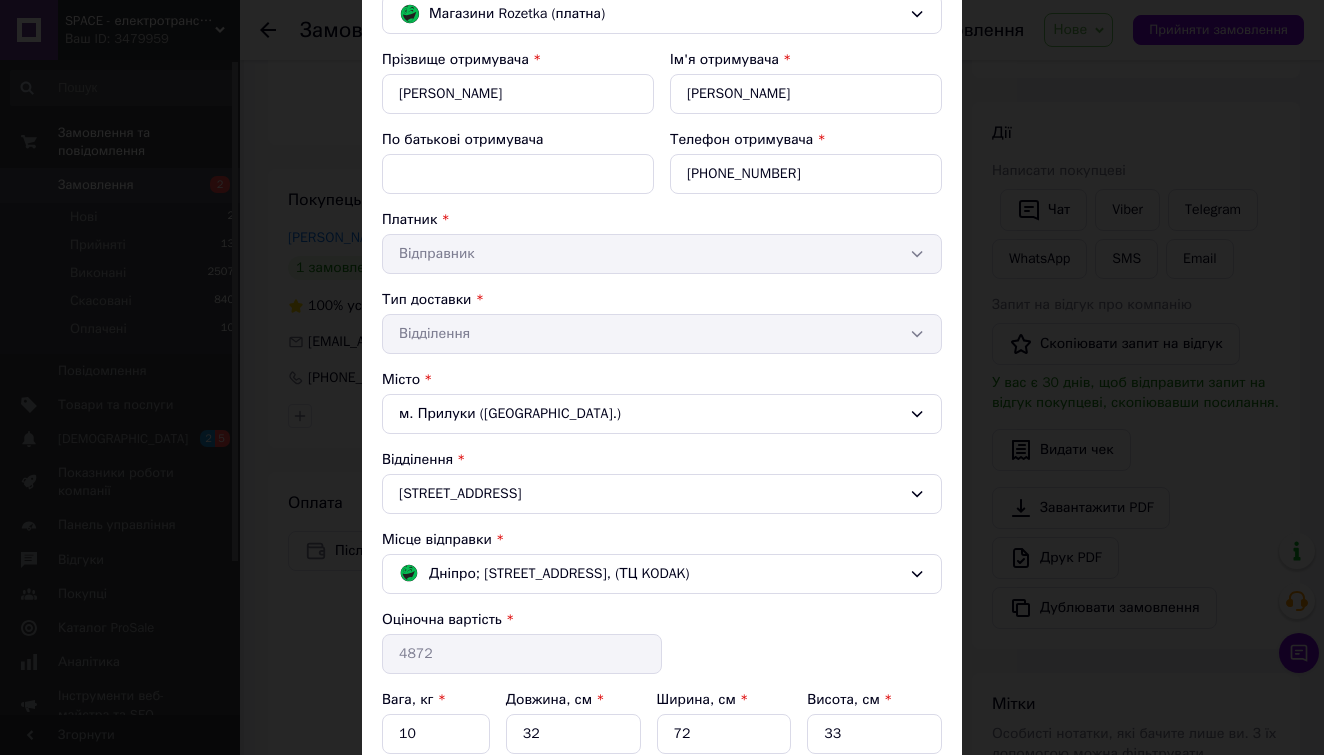 click on "Тип доставки   * Відділення" at bounding box center (662, 322) 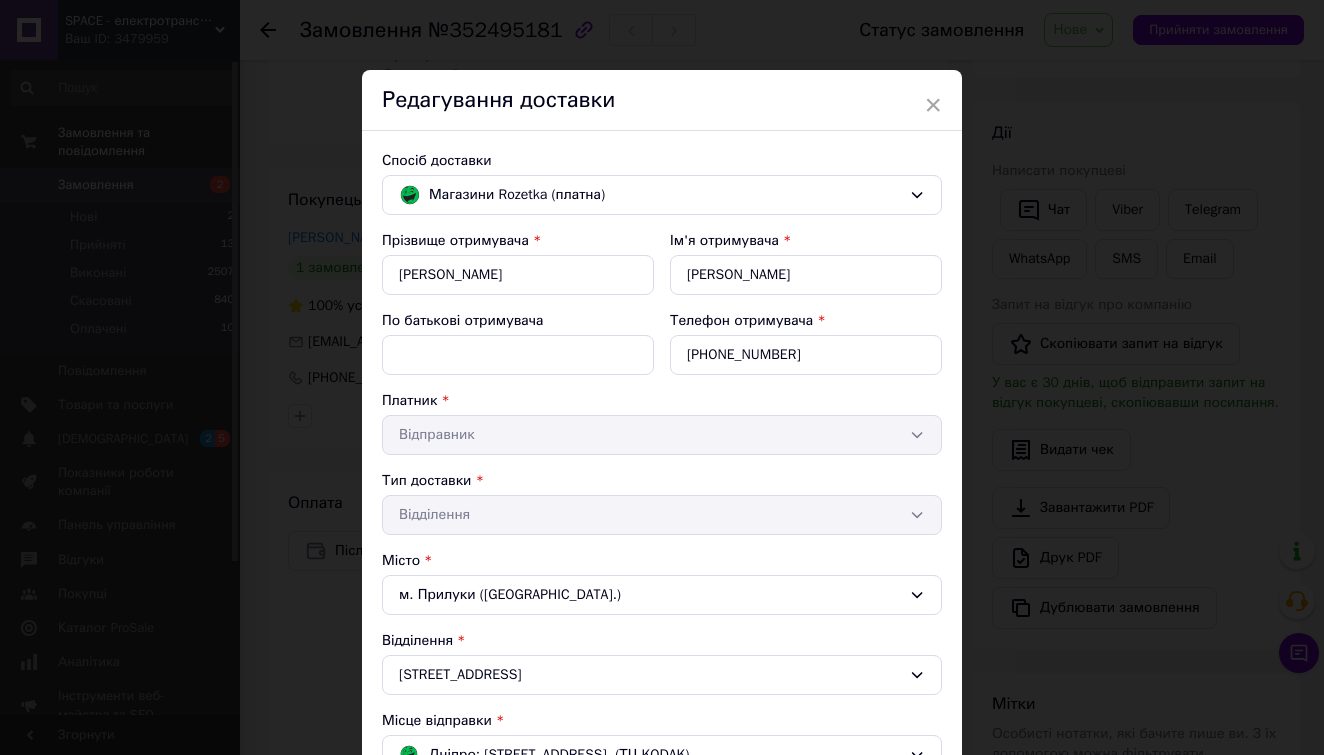 scroll, scrollTop: 1, scrollLeft: 0, axis: vertical 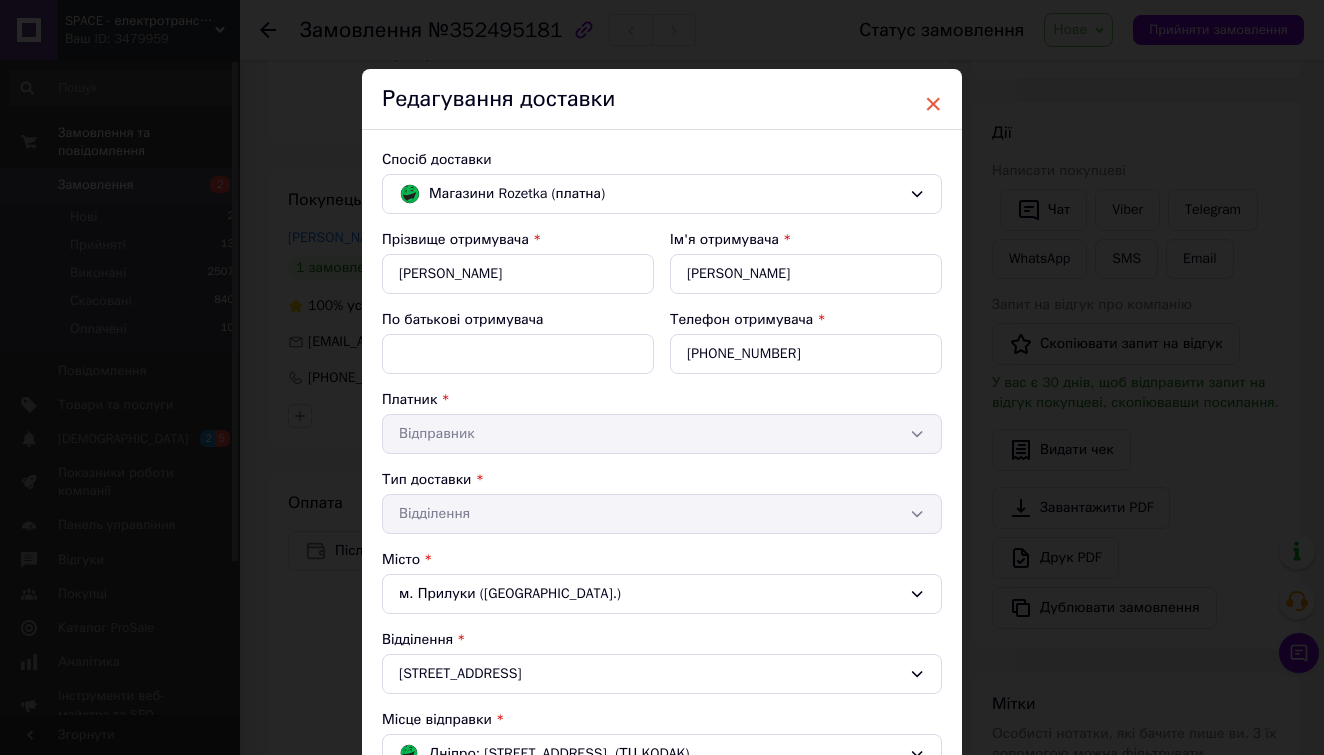 click on "×" at bounding box center (933, 104) 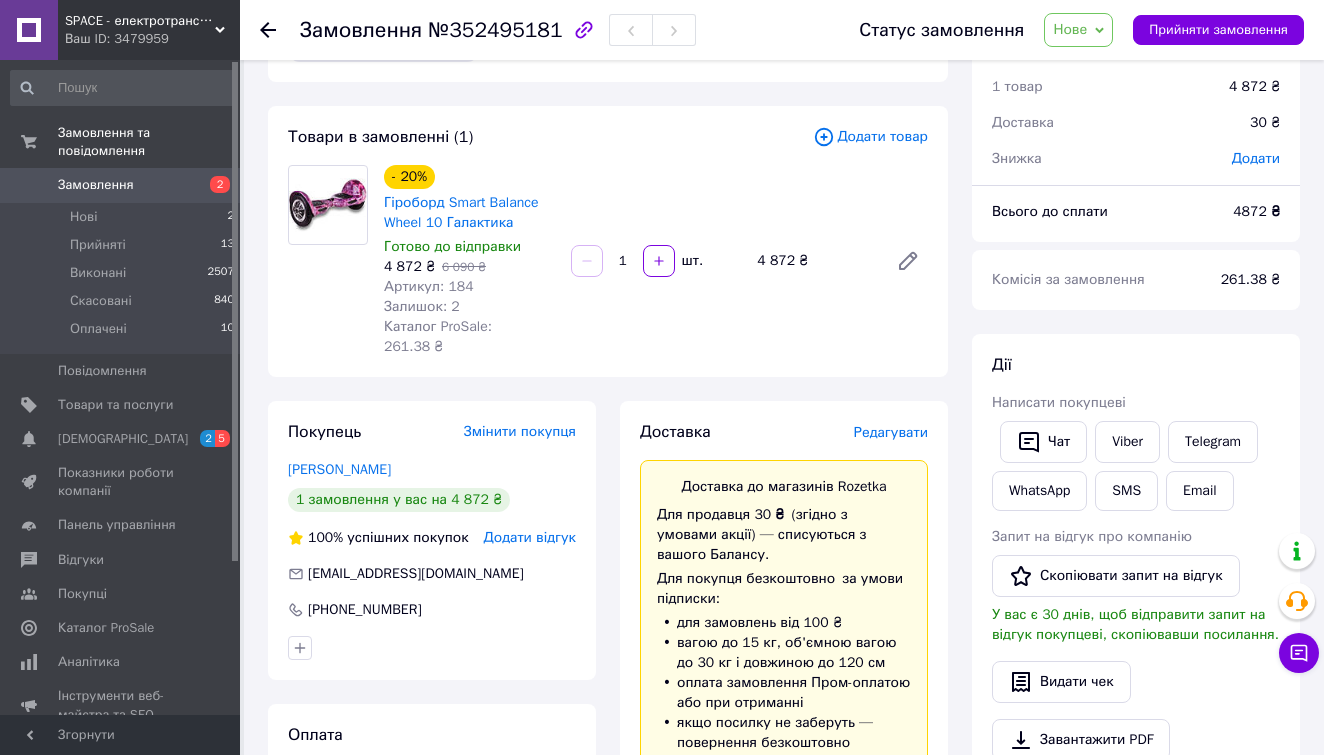 scroll, scrollTop: 77, scrollLeft: 0, axis: vertical 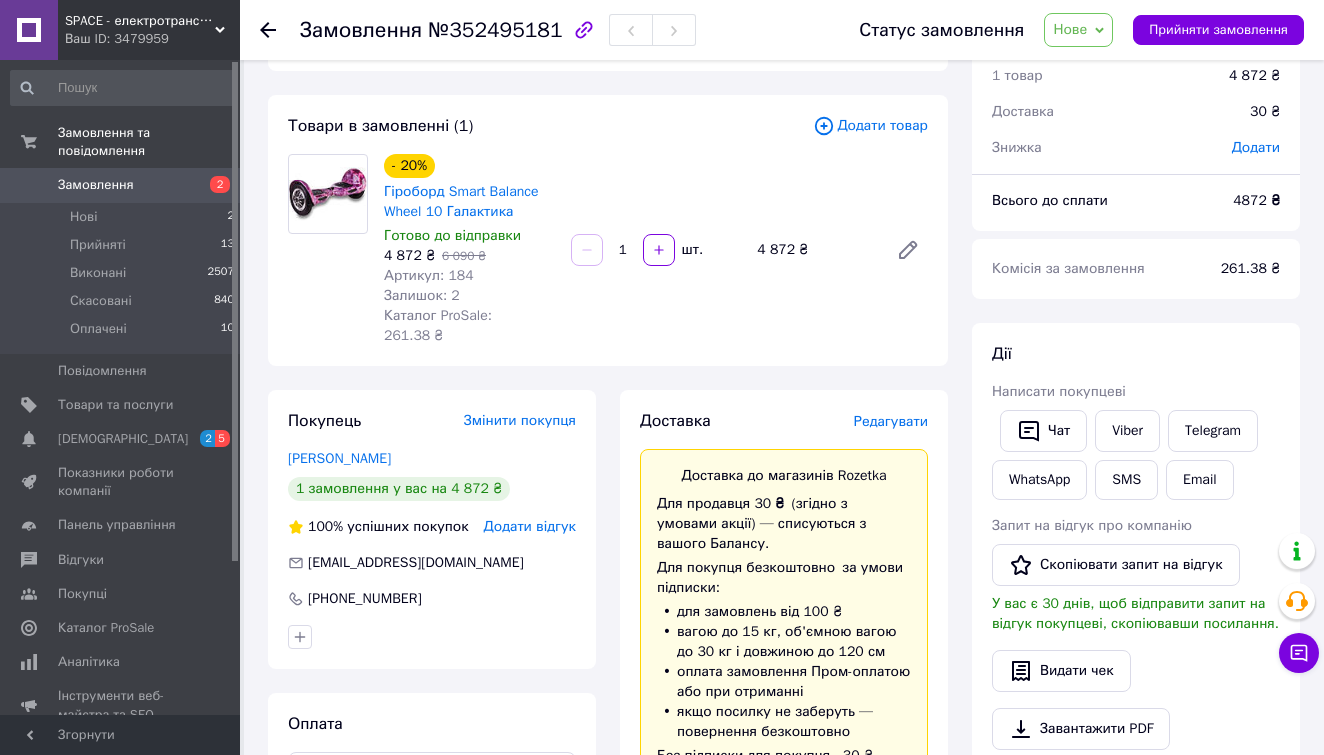 click on "Редагувати" at bounding box center [891, 421] 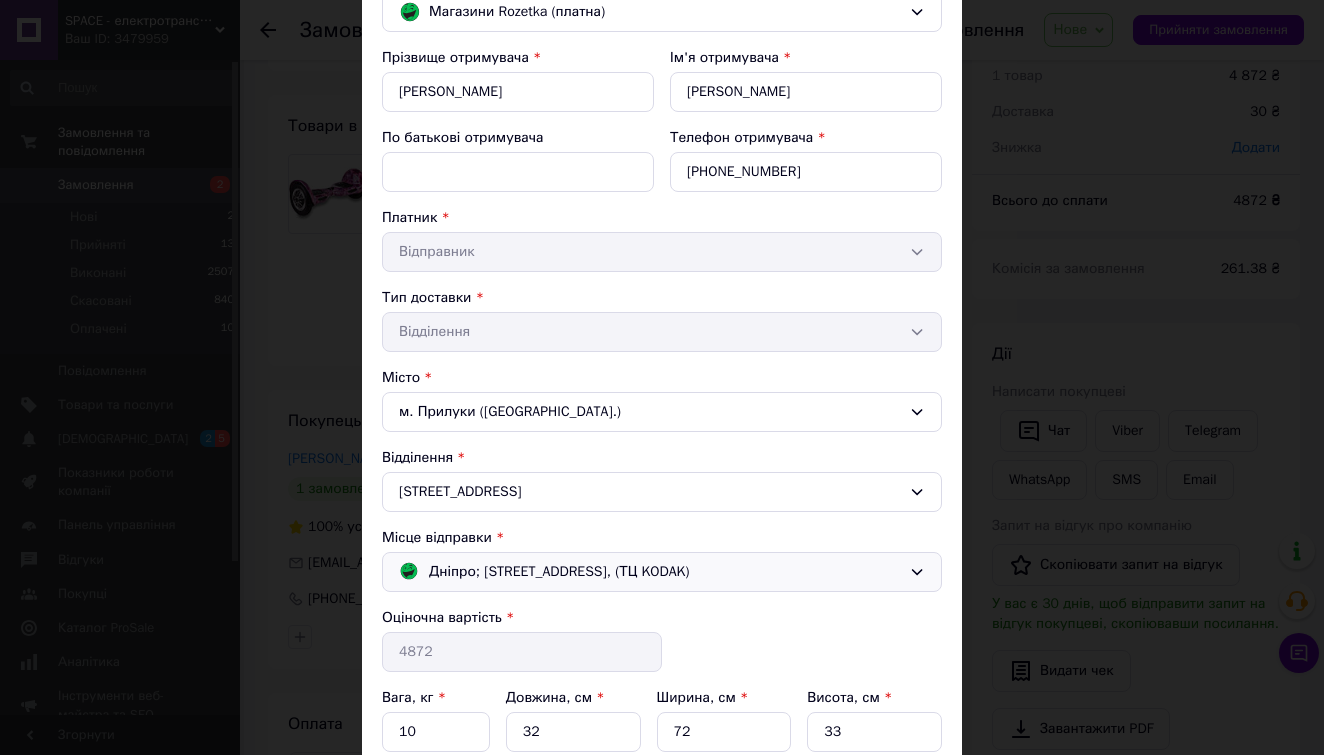 scroll, scrollTop: 182, scrollLeft: 0, axis: vertical 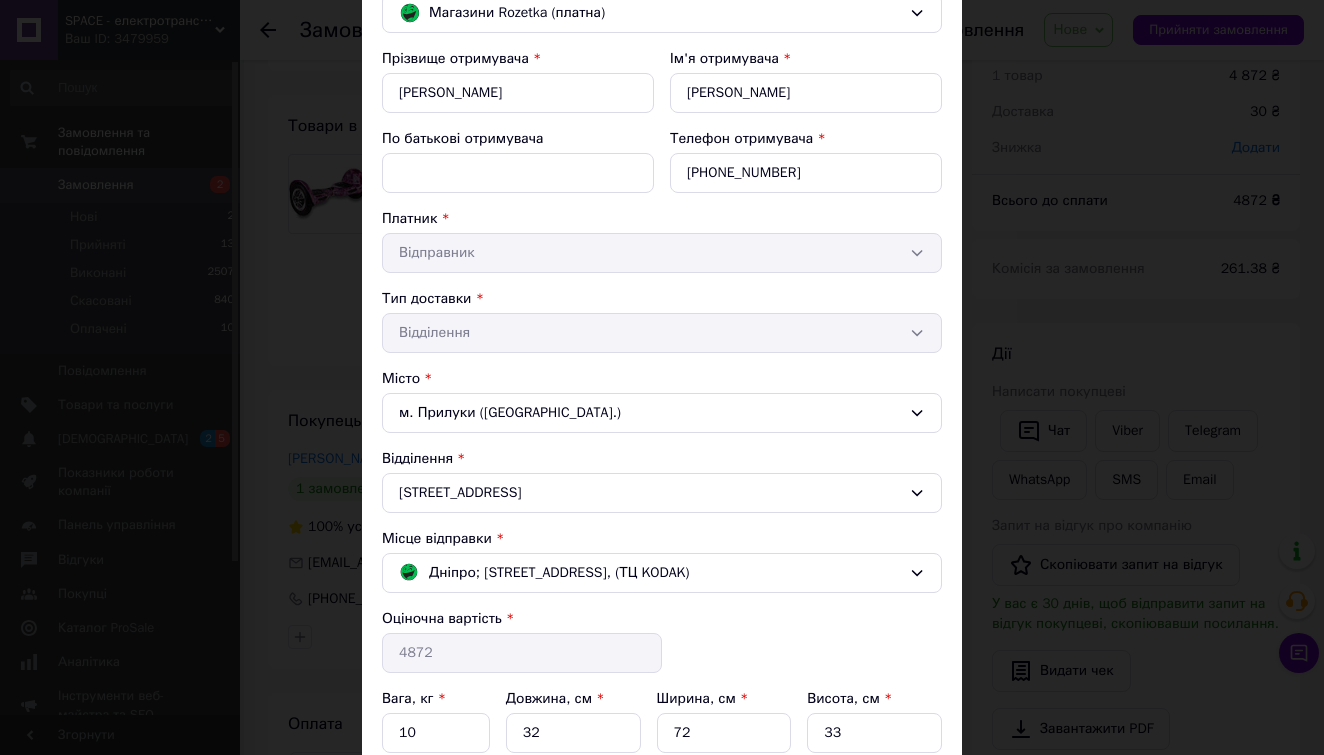 click on "Тип доставки   * Відділення" at bounding box center (662, 321) 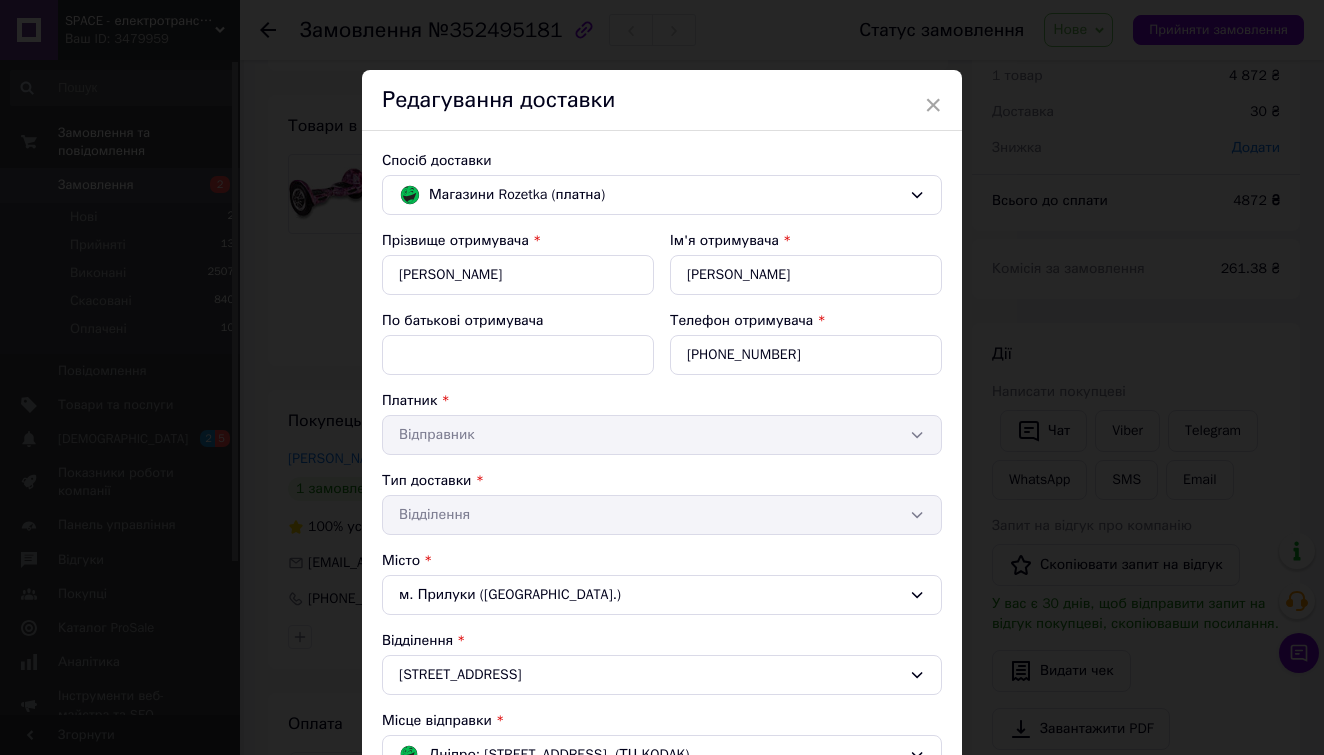 scroll, scrollTop: 0, scrollLeft: 0, axis: both 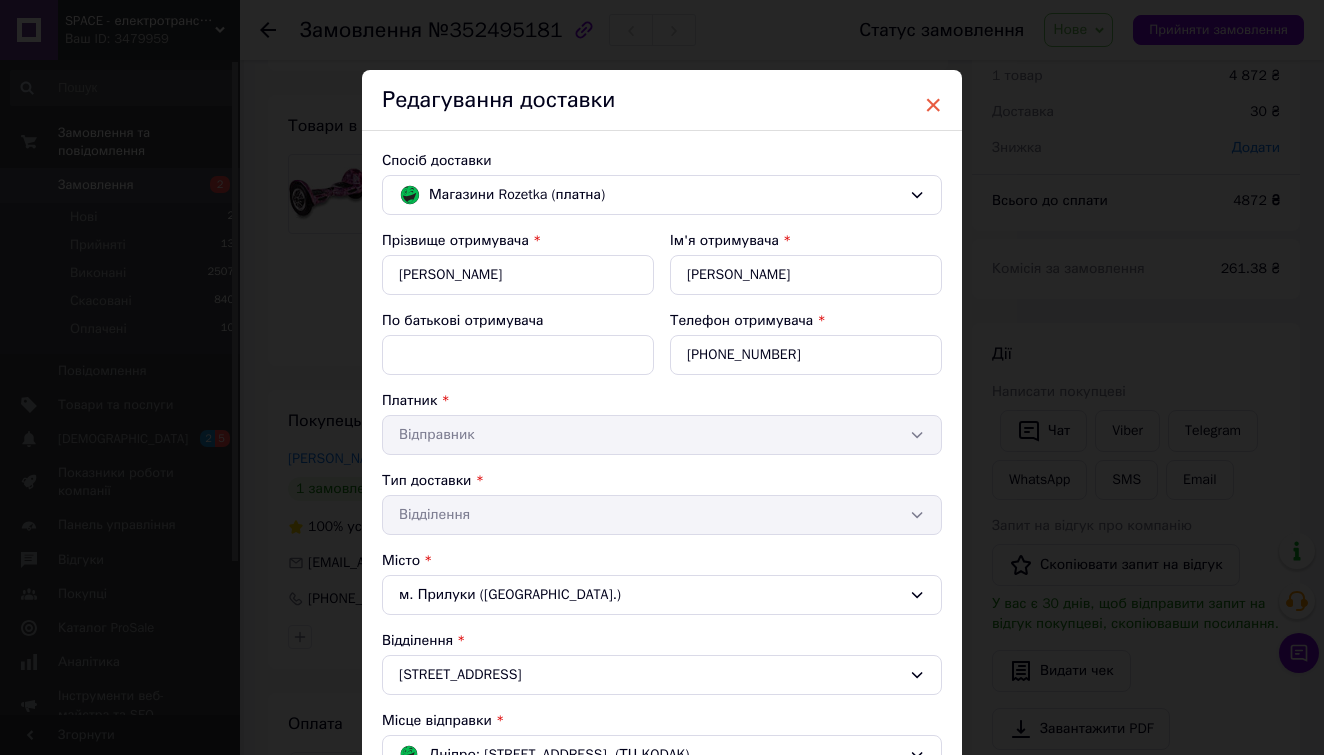 click on "×" at bounding box center (933, 105) 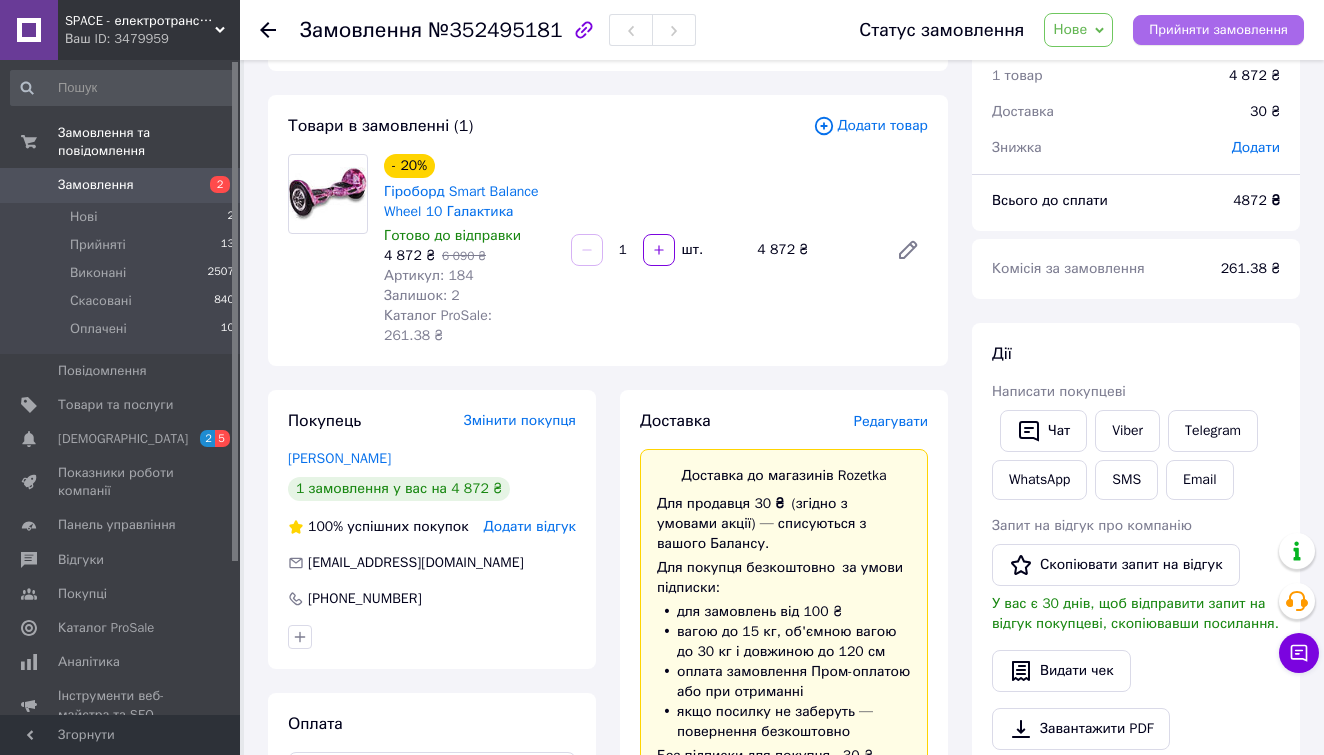 click on "Прийняти замовлення" at bounding box center [1218, 30] 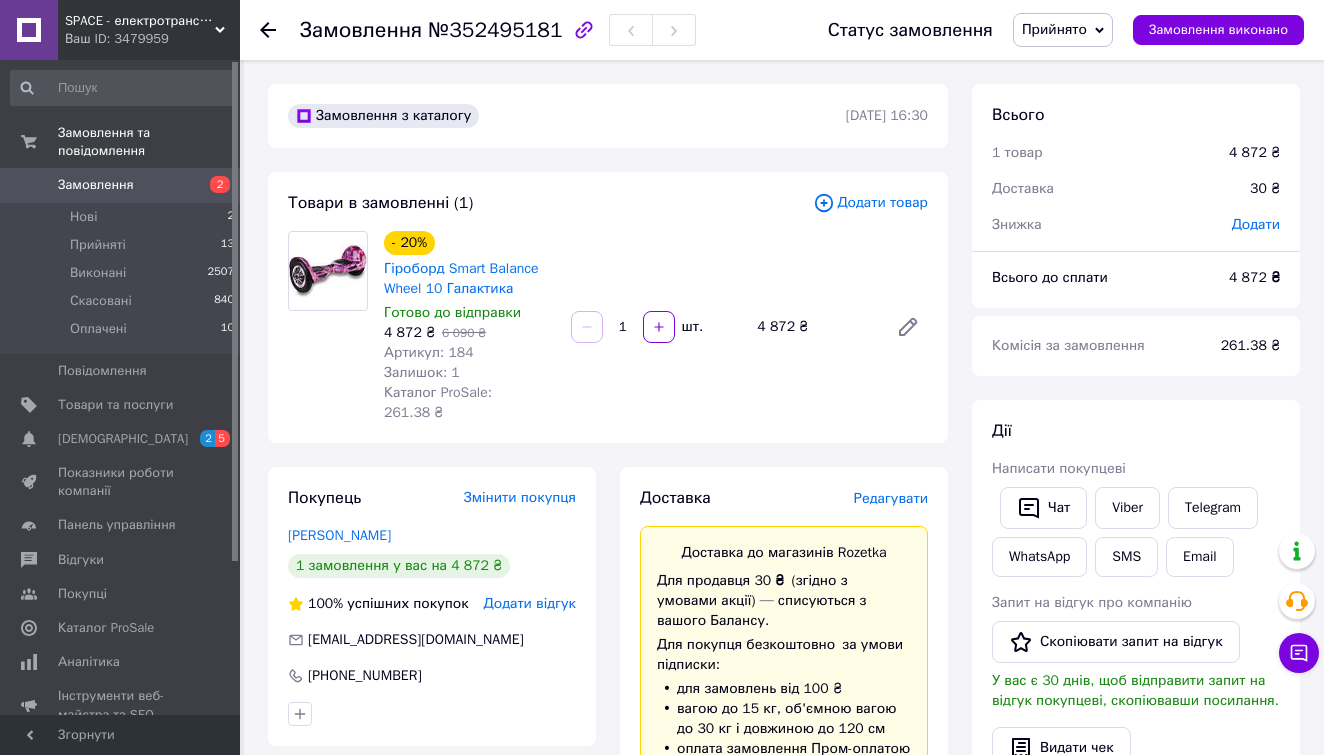 scroll, scrollTop: 0, scrollLeft: 0, axis: both 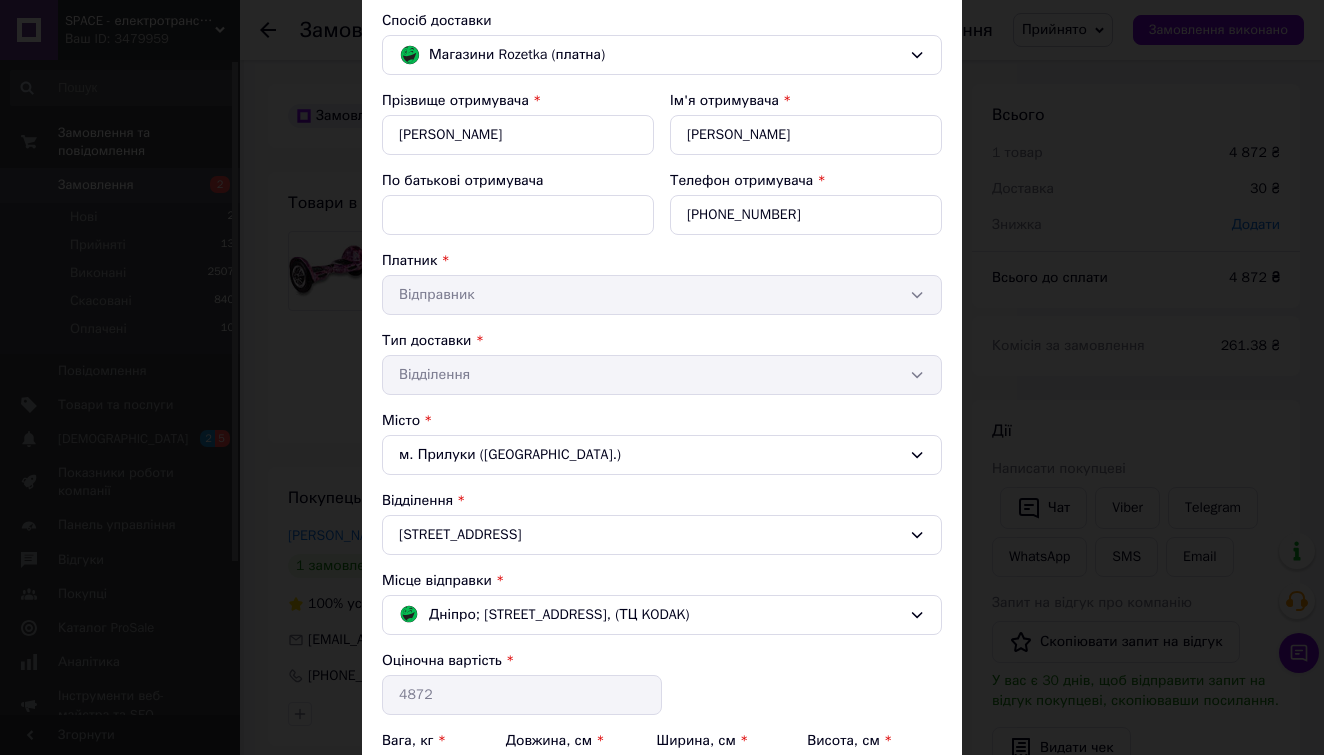 click on "Тип доставки   * Відділення" at bounding box center (662, 363) 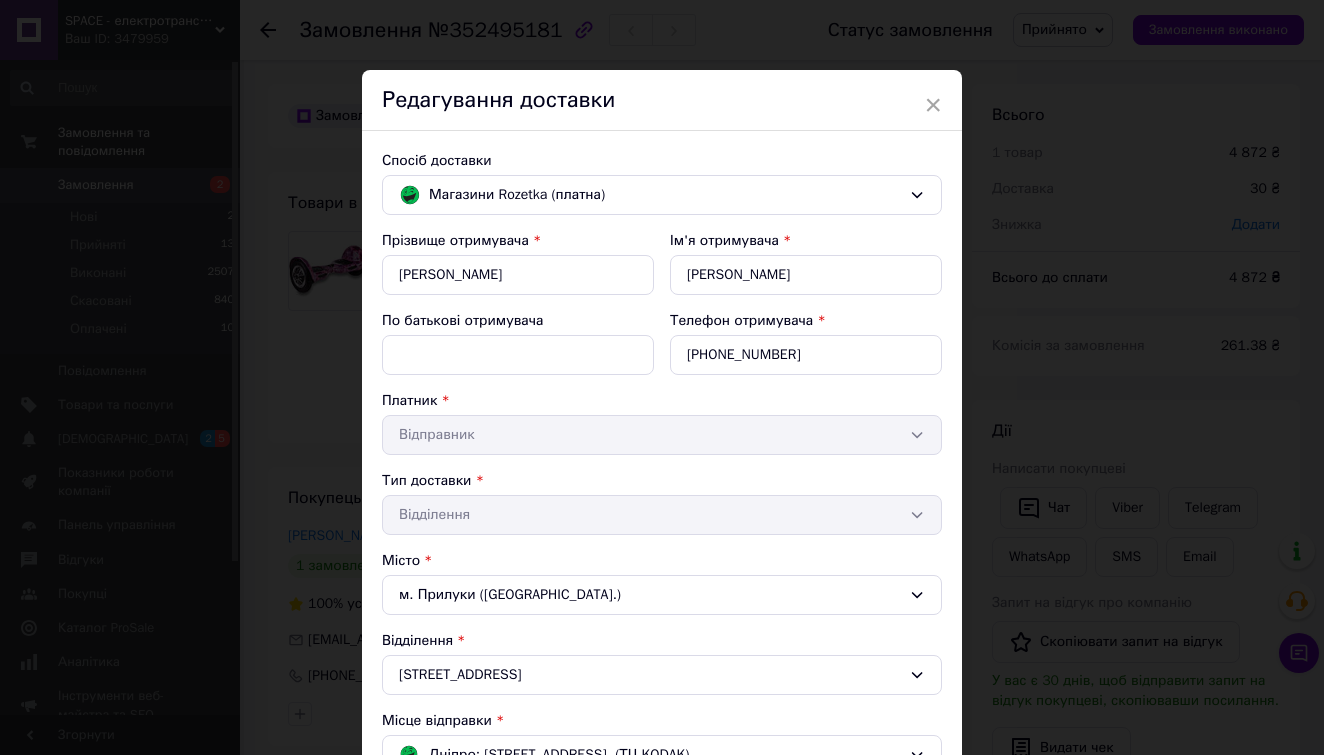 scroll, scrollTop: 0, scrollLeft: 0, axis: both 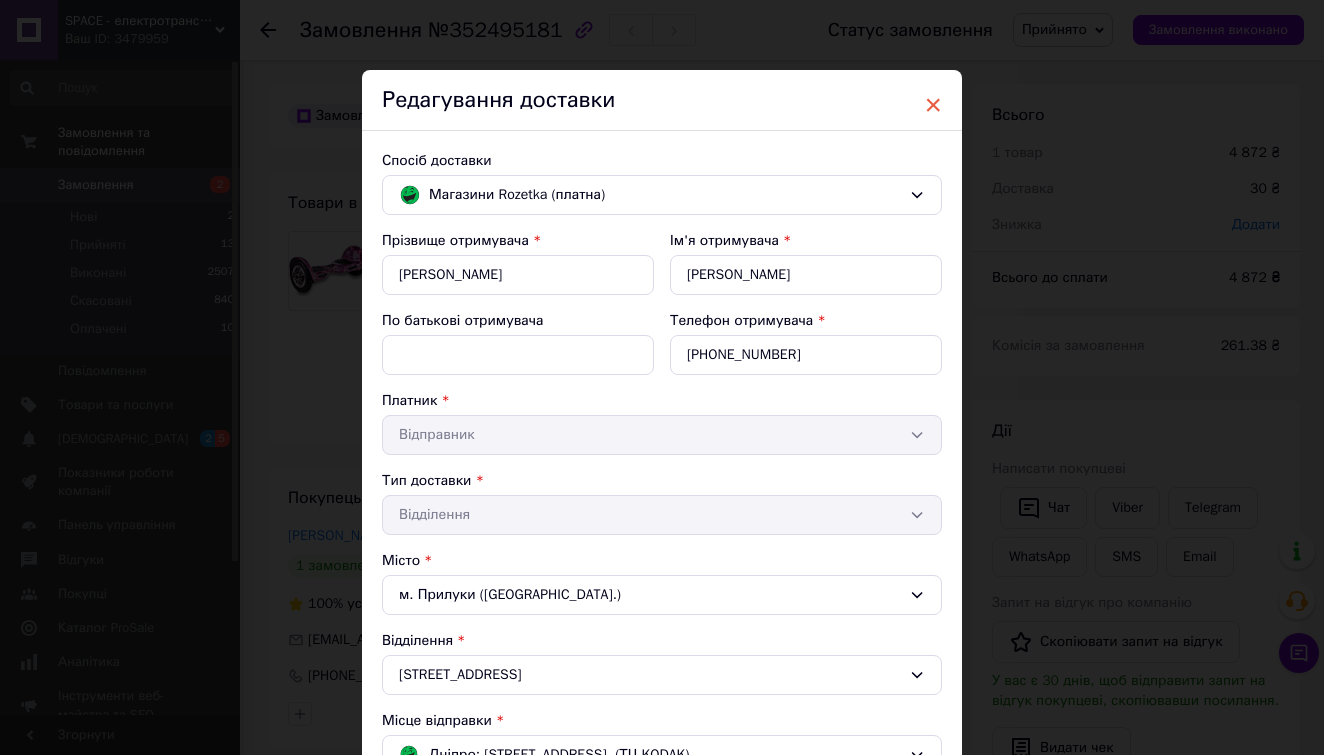 click on "×" at bounding box center (933, 105) 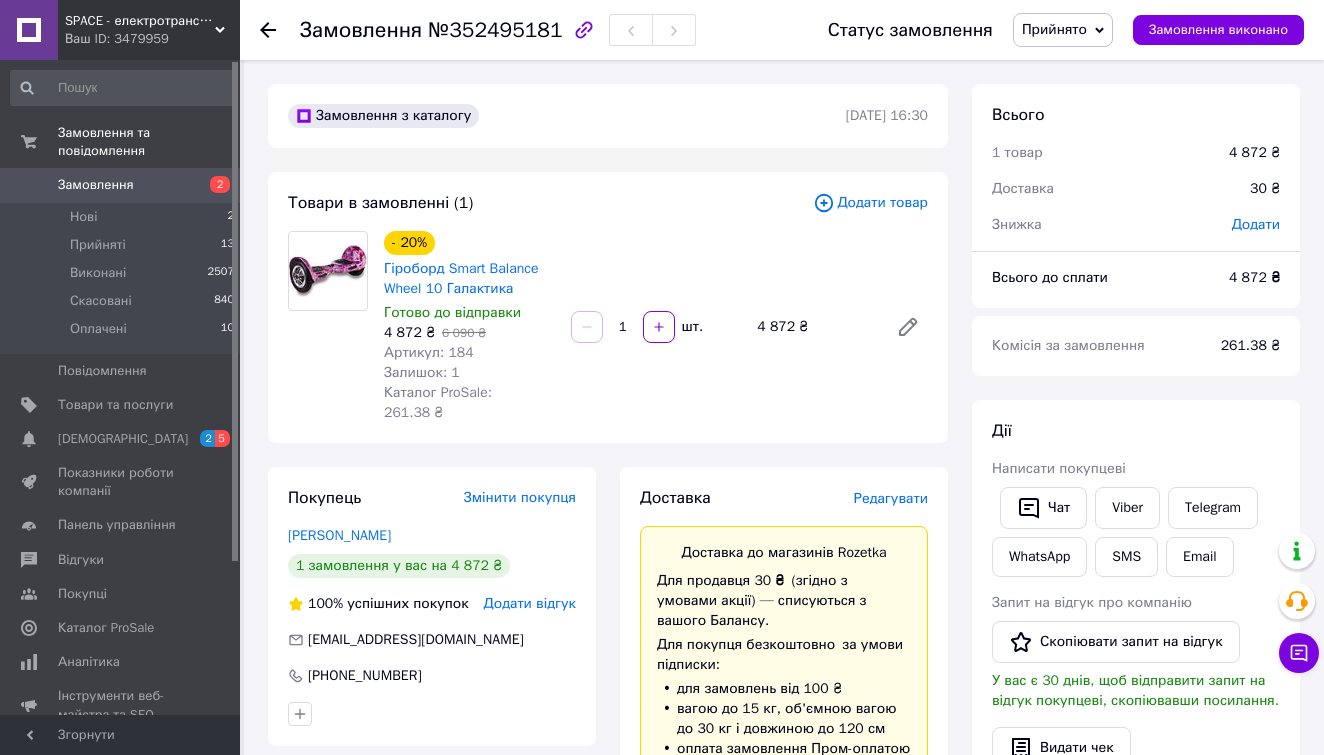 click on "Замовлення" at bounding box center (121, 185) 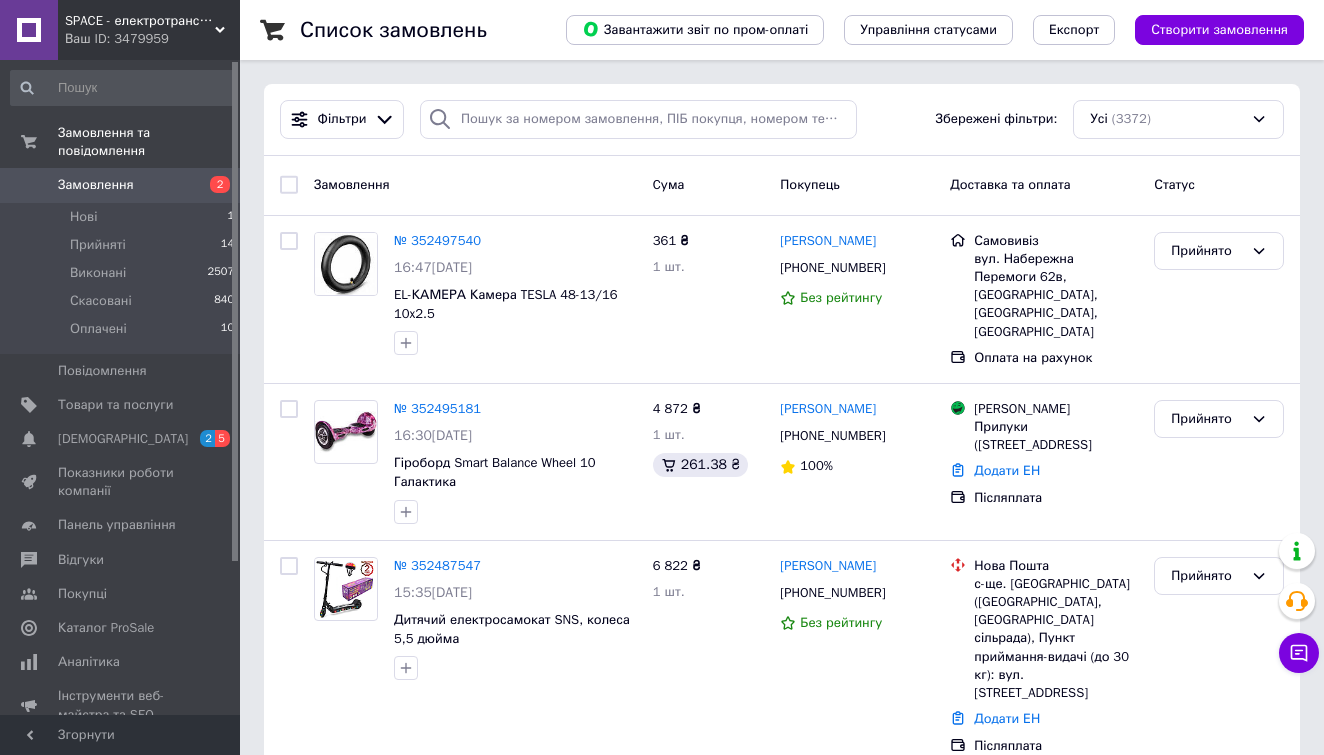 scroll, scrollTop: 0, scrollLeft: 0, axis: both 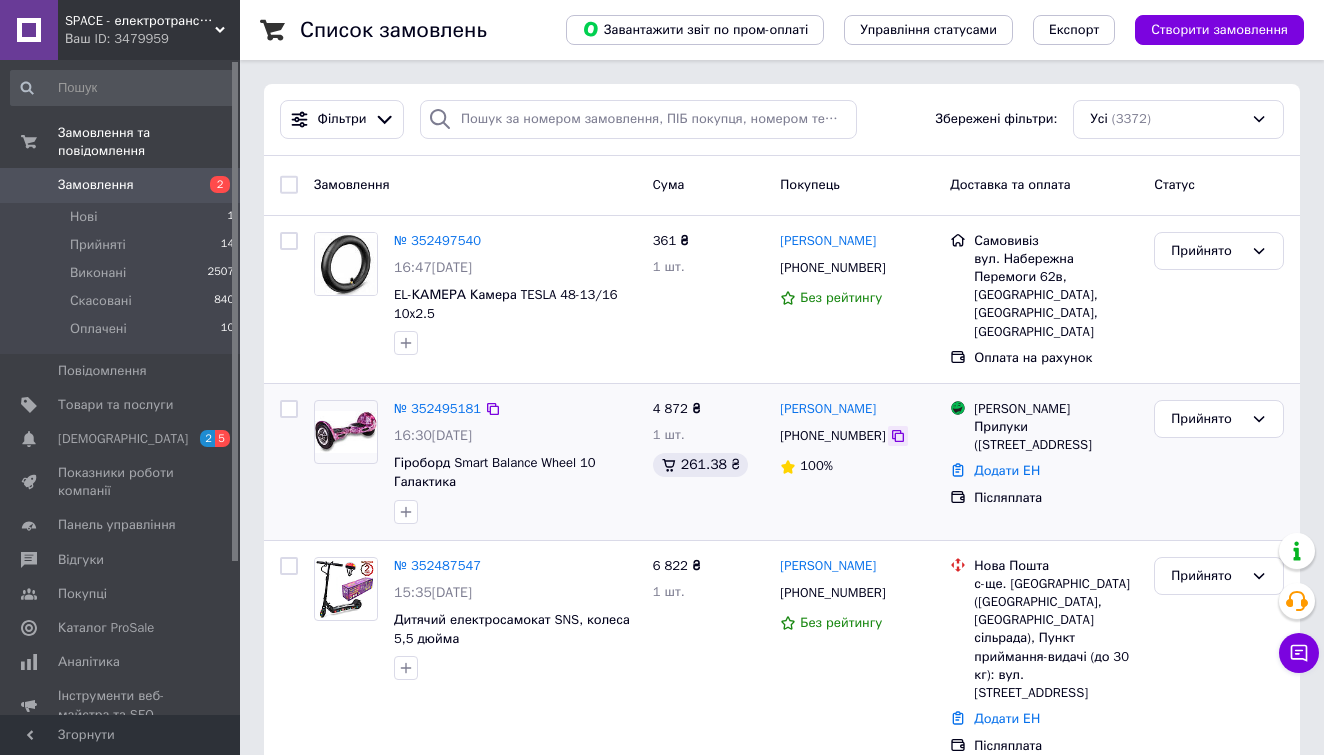 click 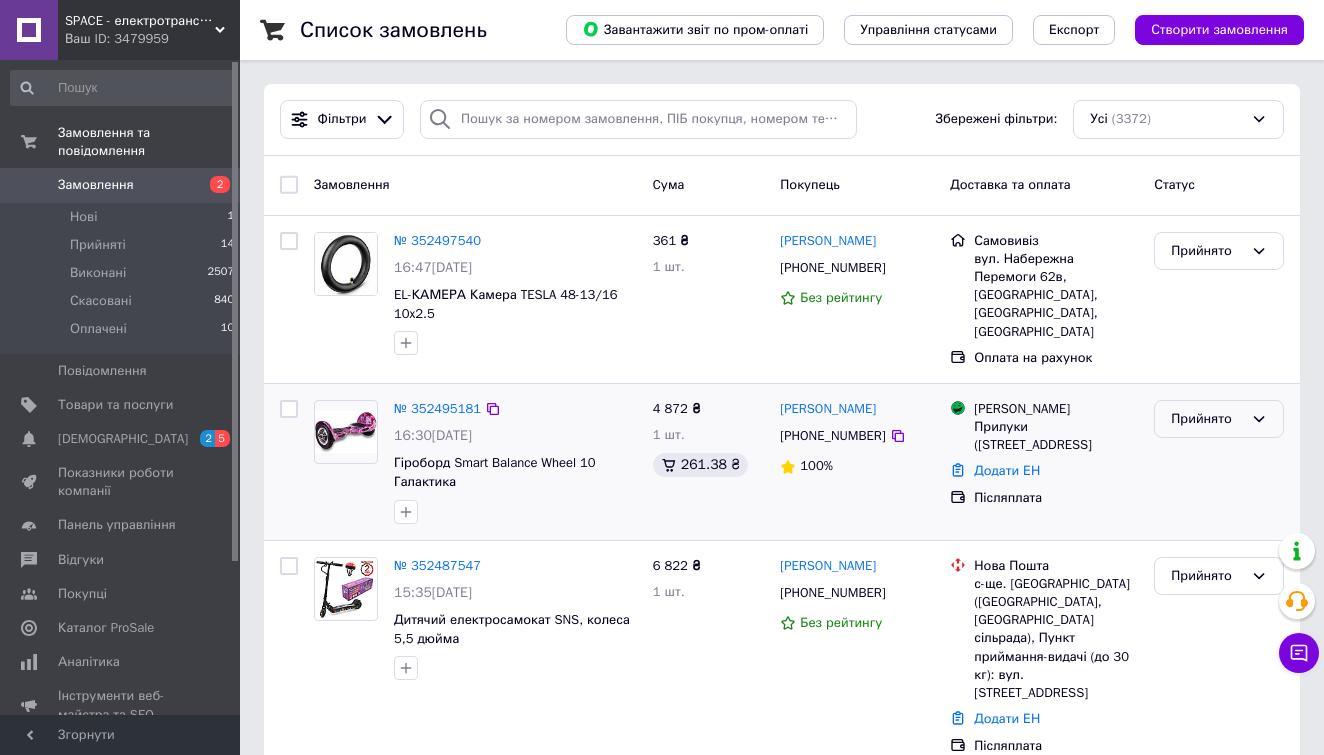 click on "Прийнято" at bounding box center (1207, 419) 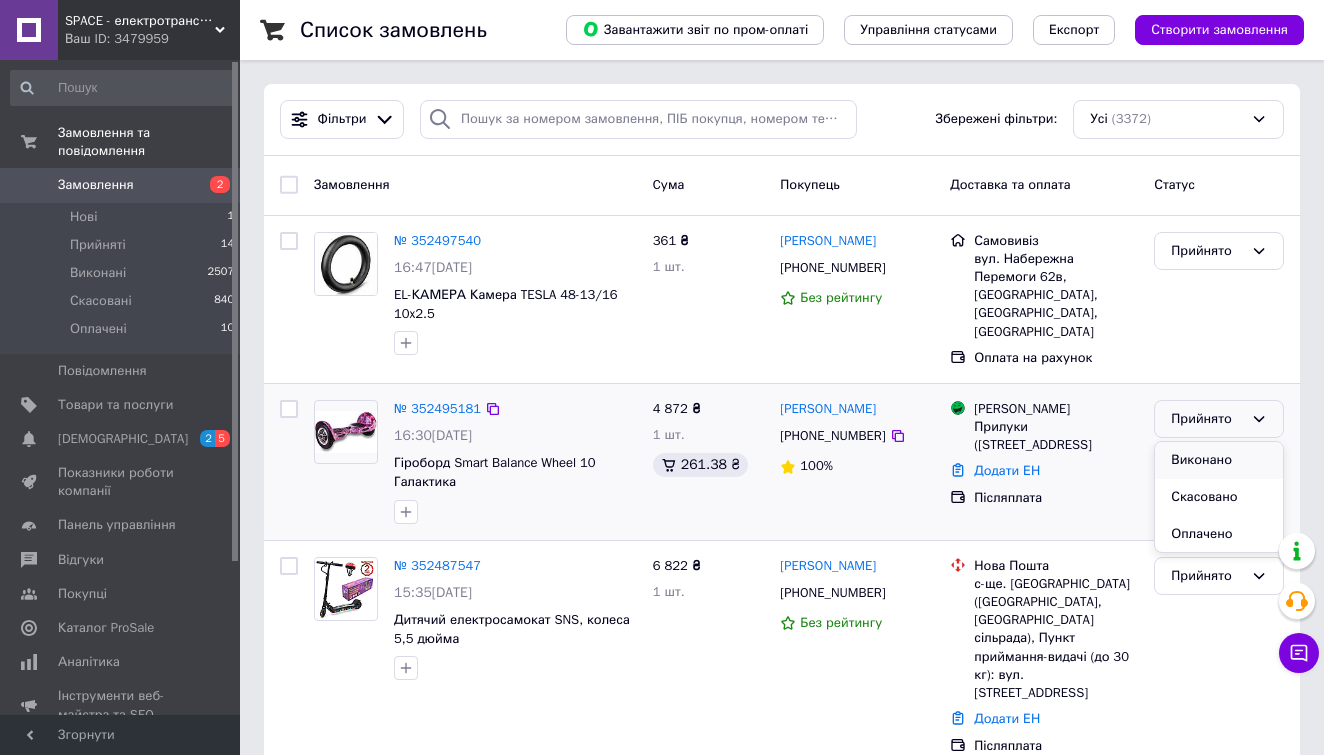 click on "Виконано" at bounding box center [1219, 460] 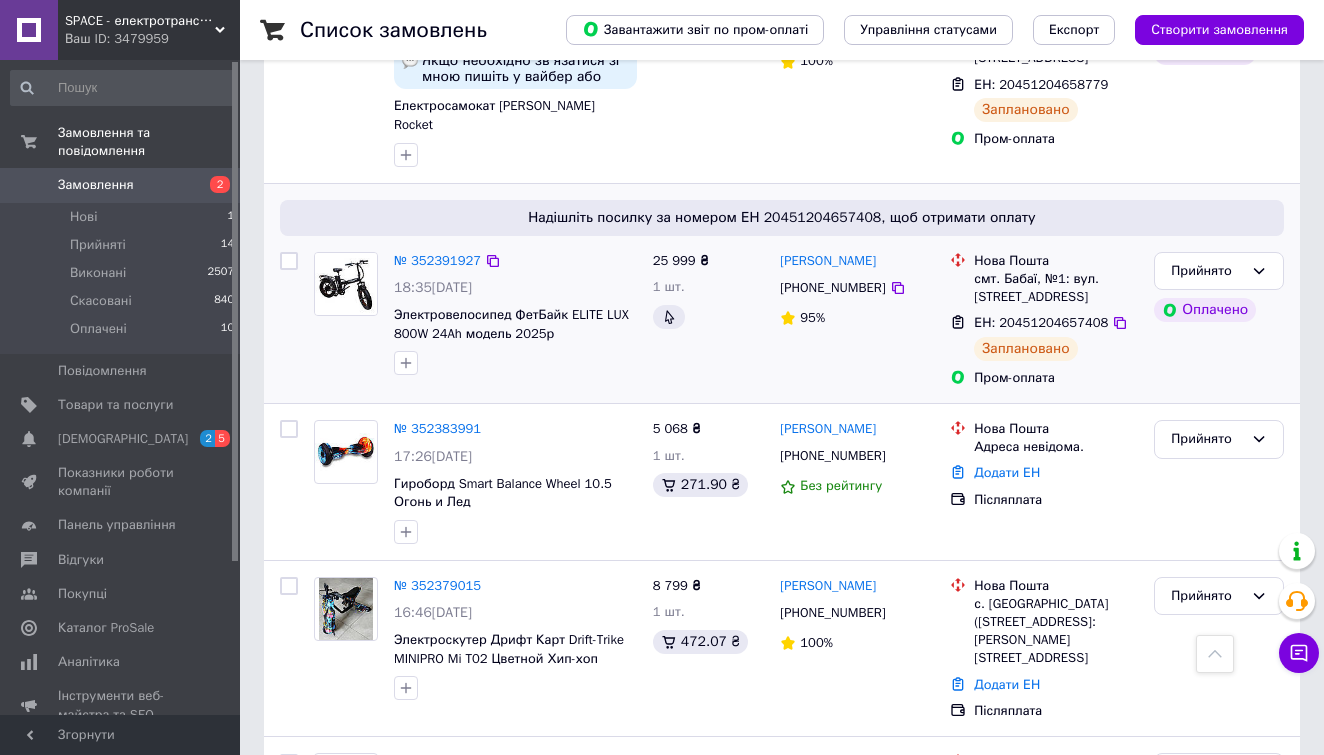 scroll, scrollTop: 844, scrollLeft: 0, axis: vertical 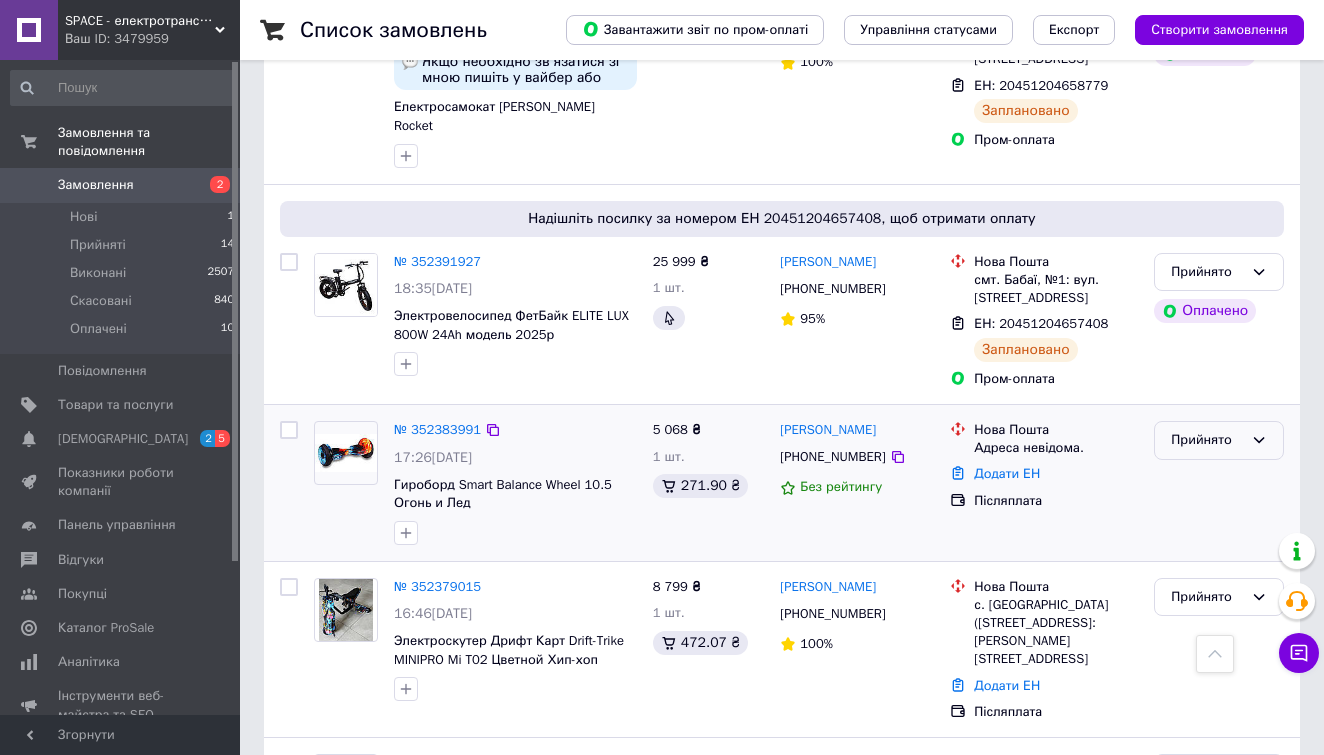 click on "Прийнято" at bounding box center (1207, 440) 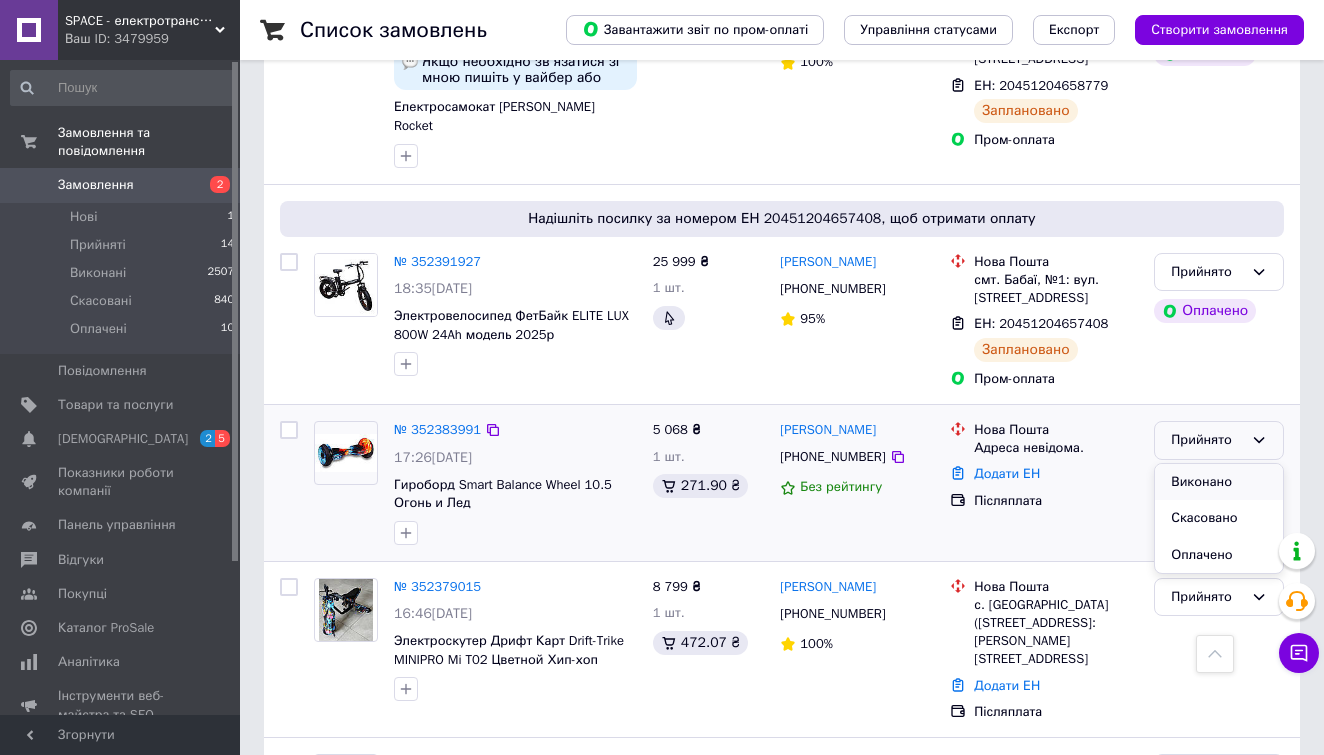 click on "Виконано" at bounding box center (1219, 482) 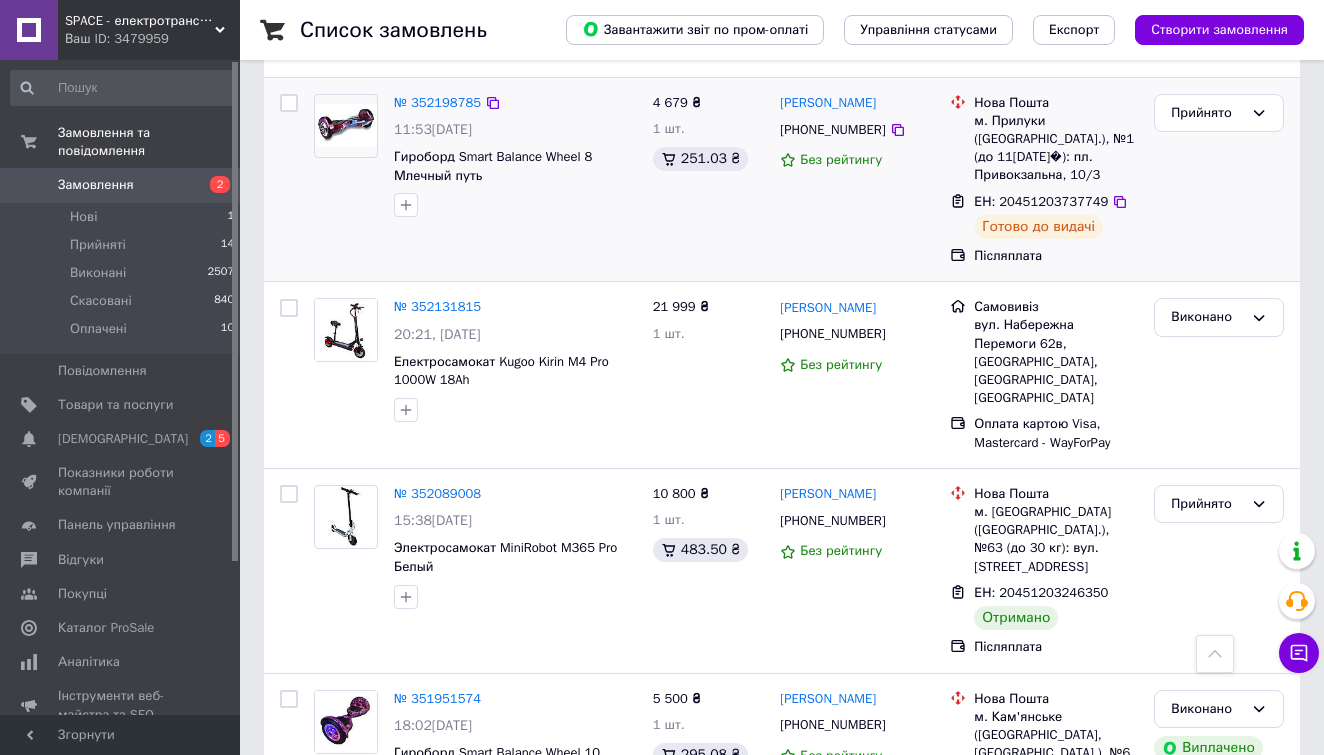 scroll, scrollTop: 2201, scrollLeft: 0, axis: vertical 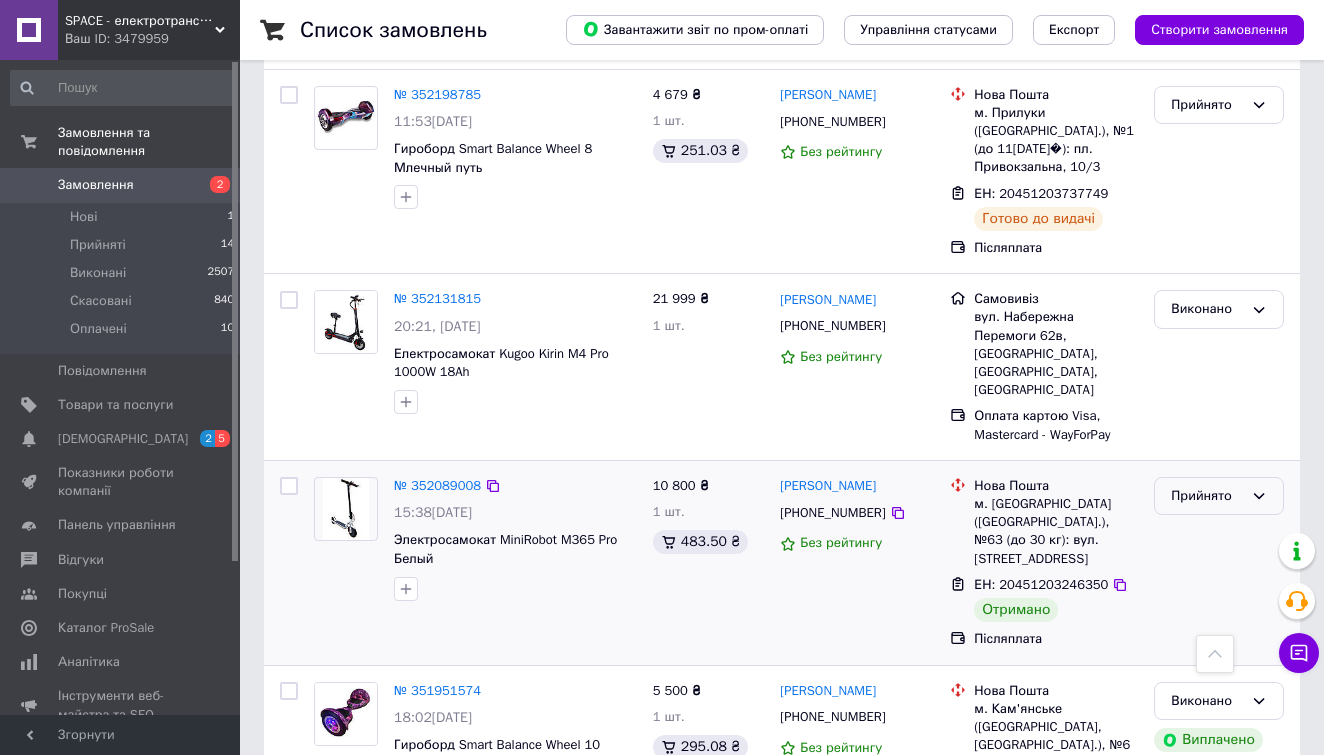 click on "Прийнято" at bounding box center [1219, 496] 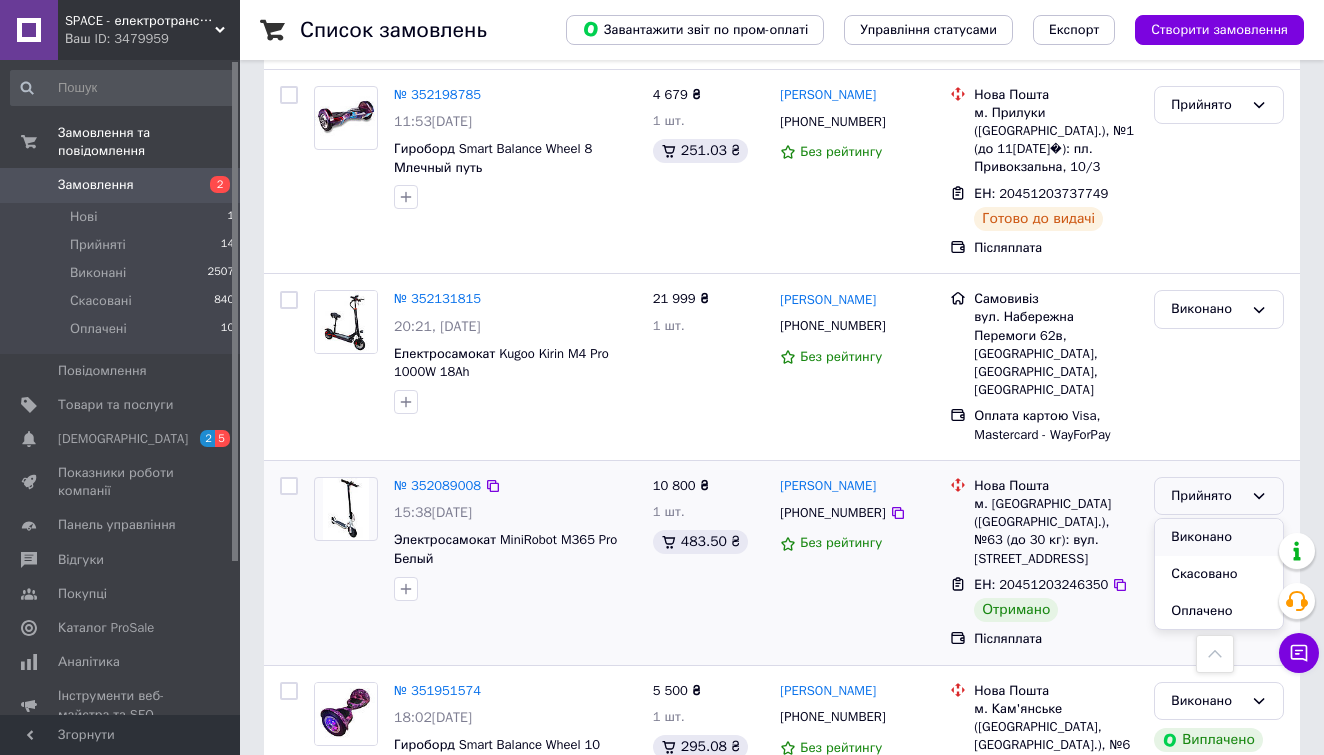 click on "Виконано" at bounding box center [1219, 537] 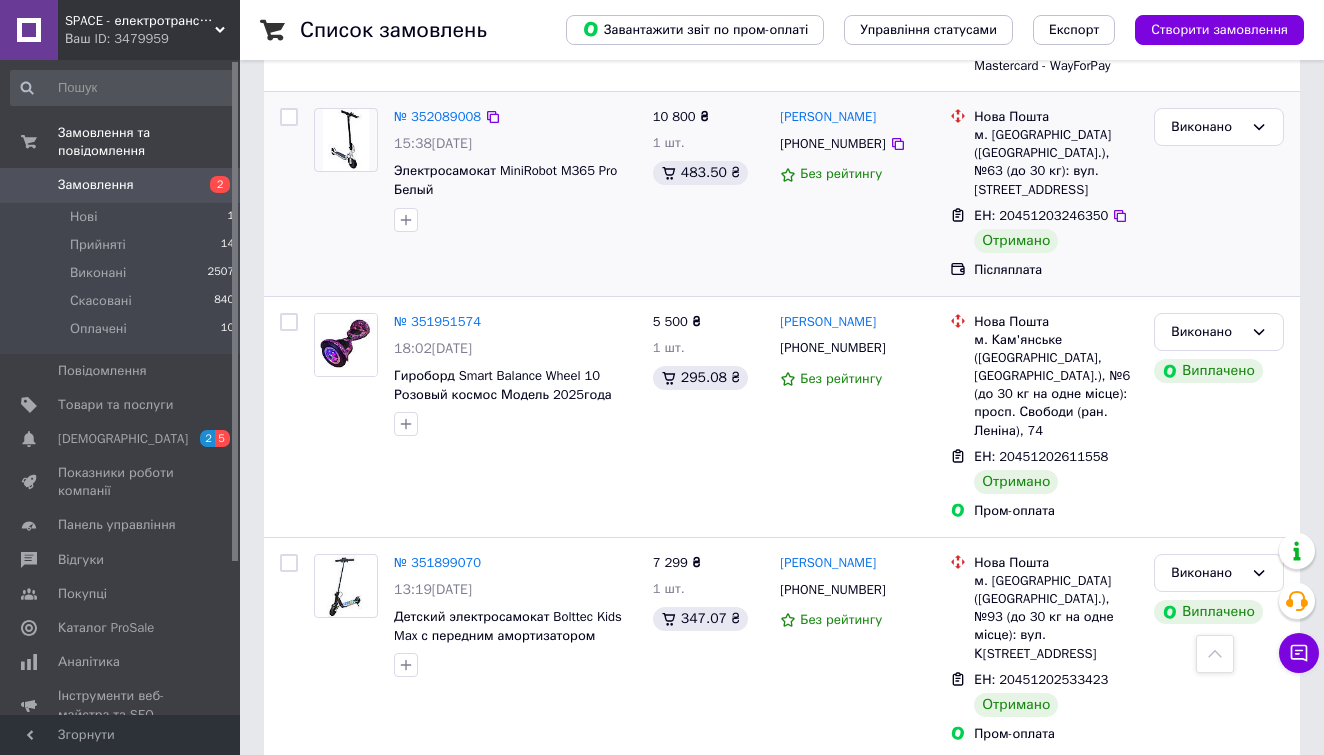 scroll, scrollTop: 2555, scrollLeft: 0, axis: vertical 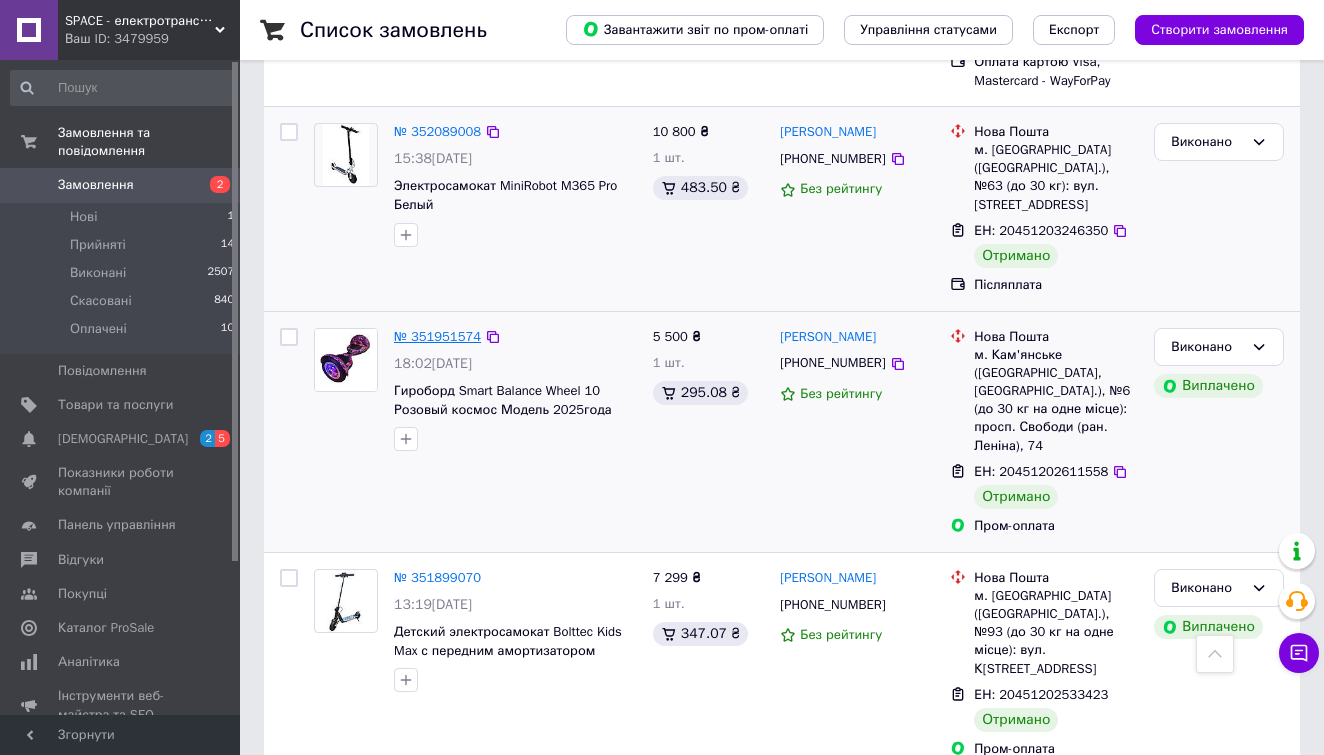 click on "№ 351951574" at bounding box center (437, 336) 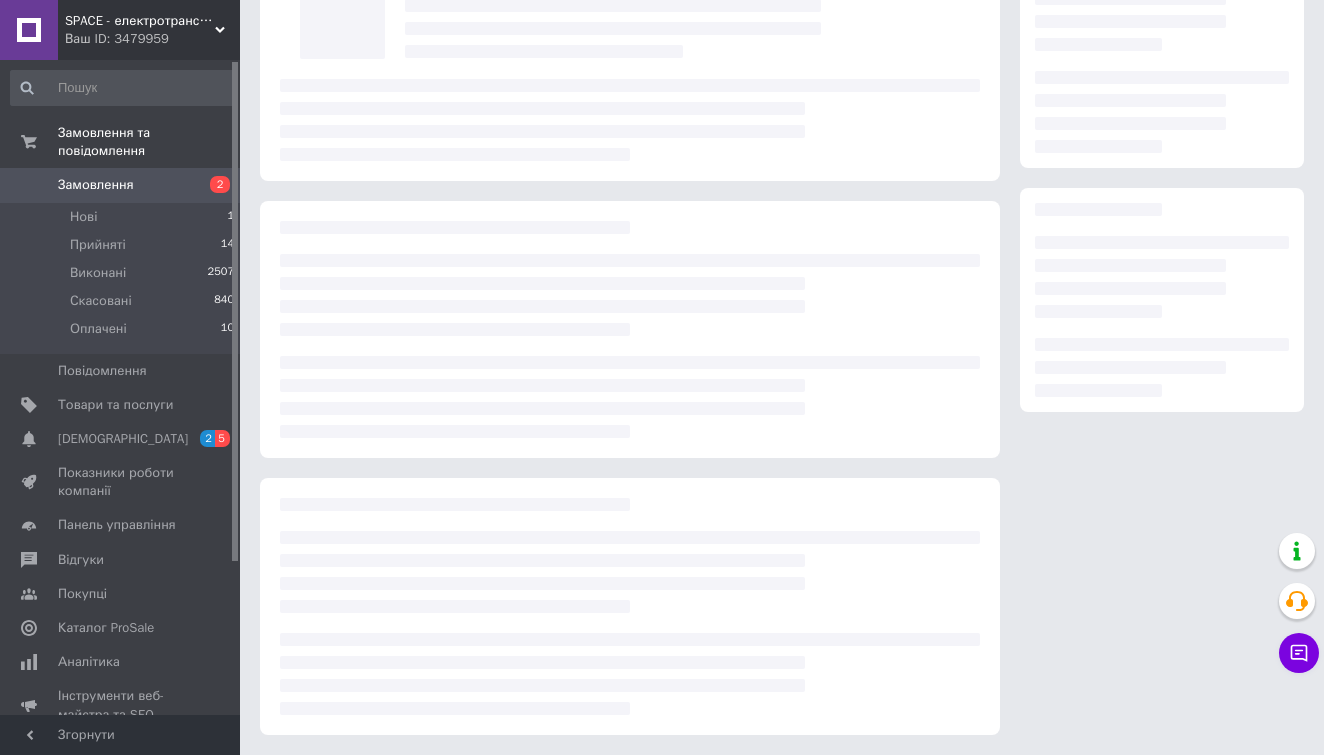 scroll, scrollTop: 159, scrollLeft: 0, axis: vertical 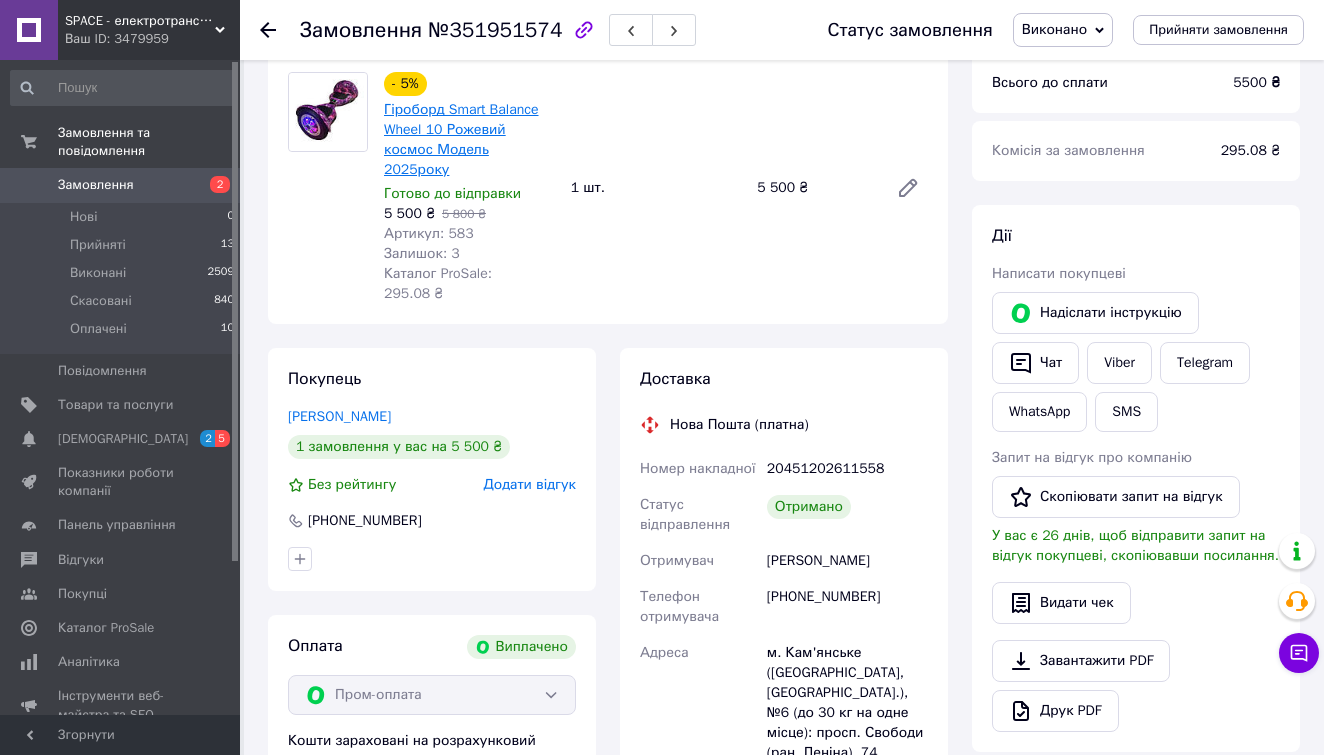 click on "Гіроборд Smart Balance Wheel 10 Рожевий космос Модель 2025року" at bounding box center (461, 139) 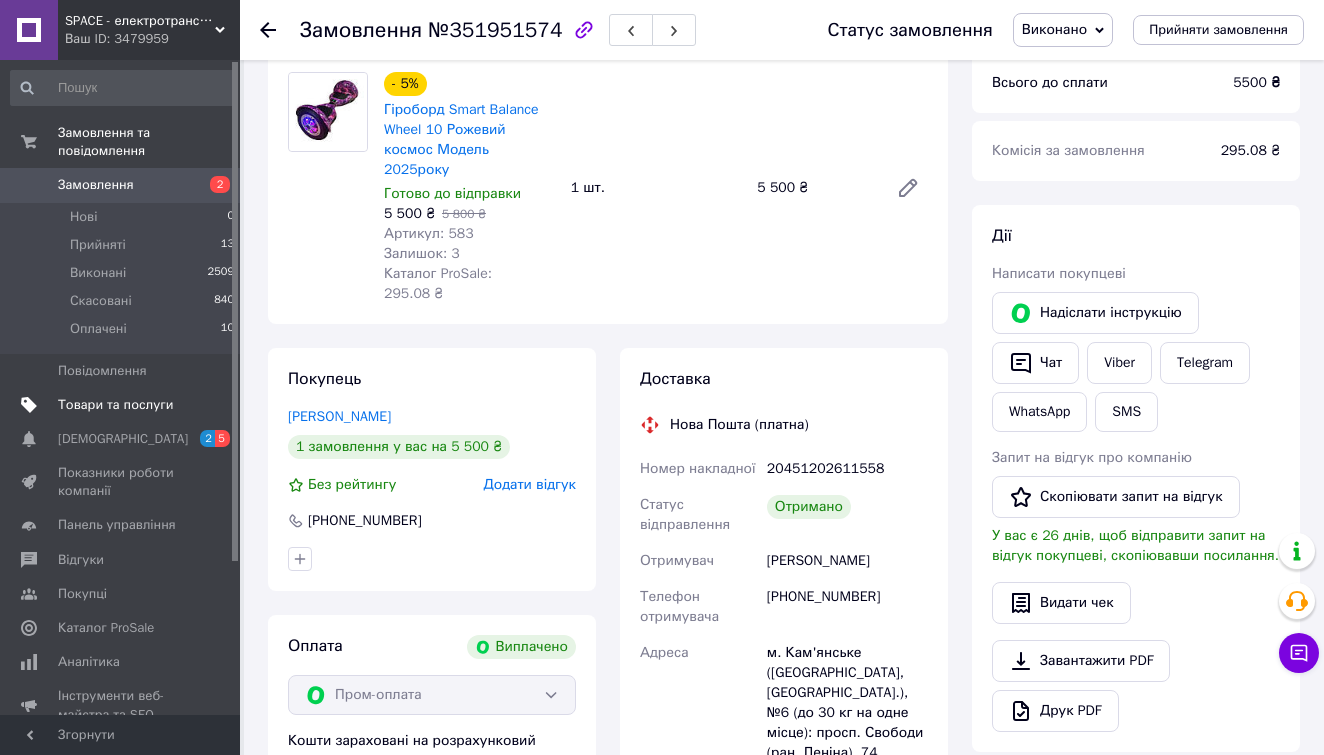 click on "Товари та послуги" at bounding box center [115, 405] 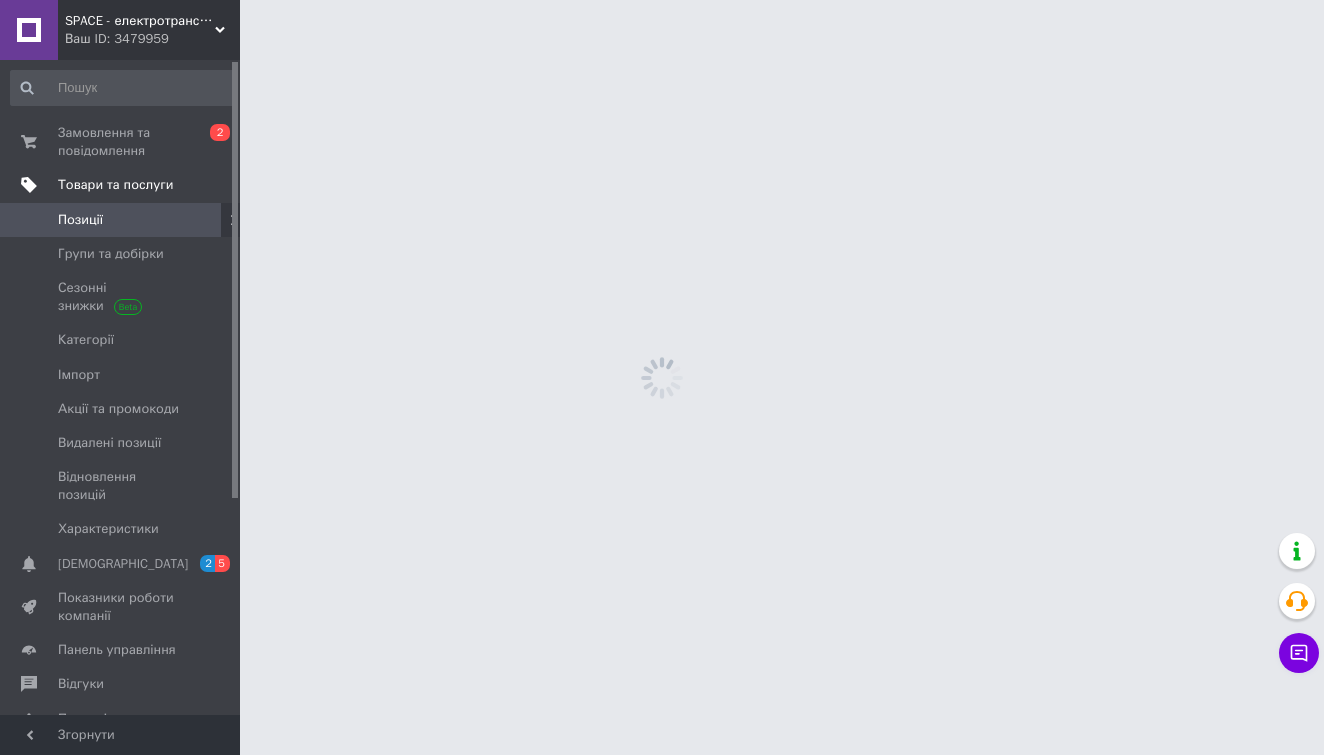 scroll, scrollTop: 0, scrollLeft: 0, axis: both 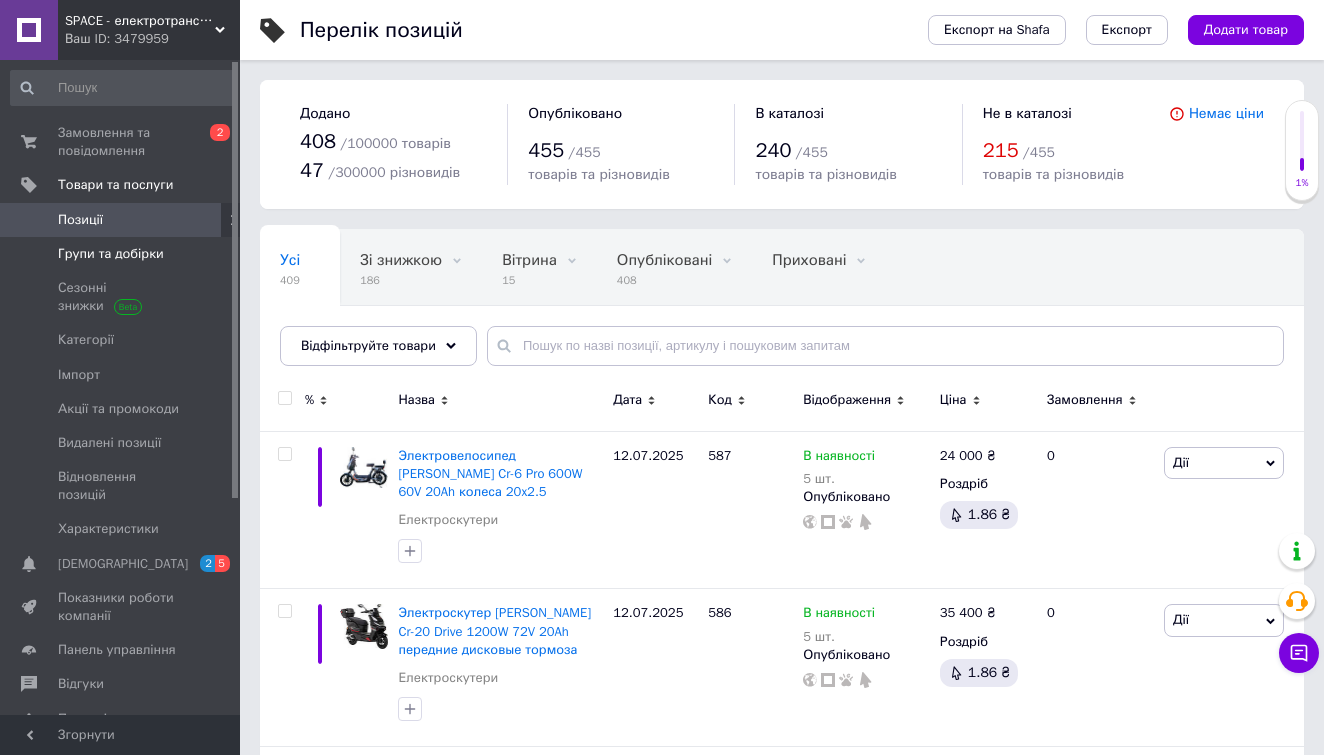 click on "Групи та добірки" at bounding box center [111, 254] 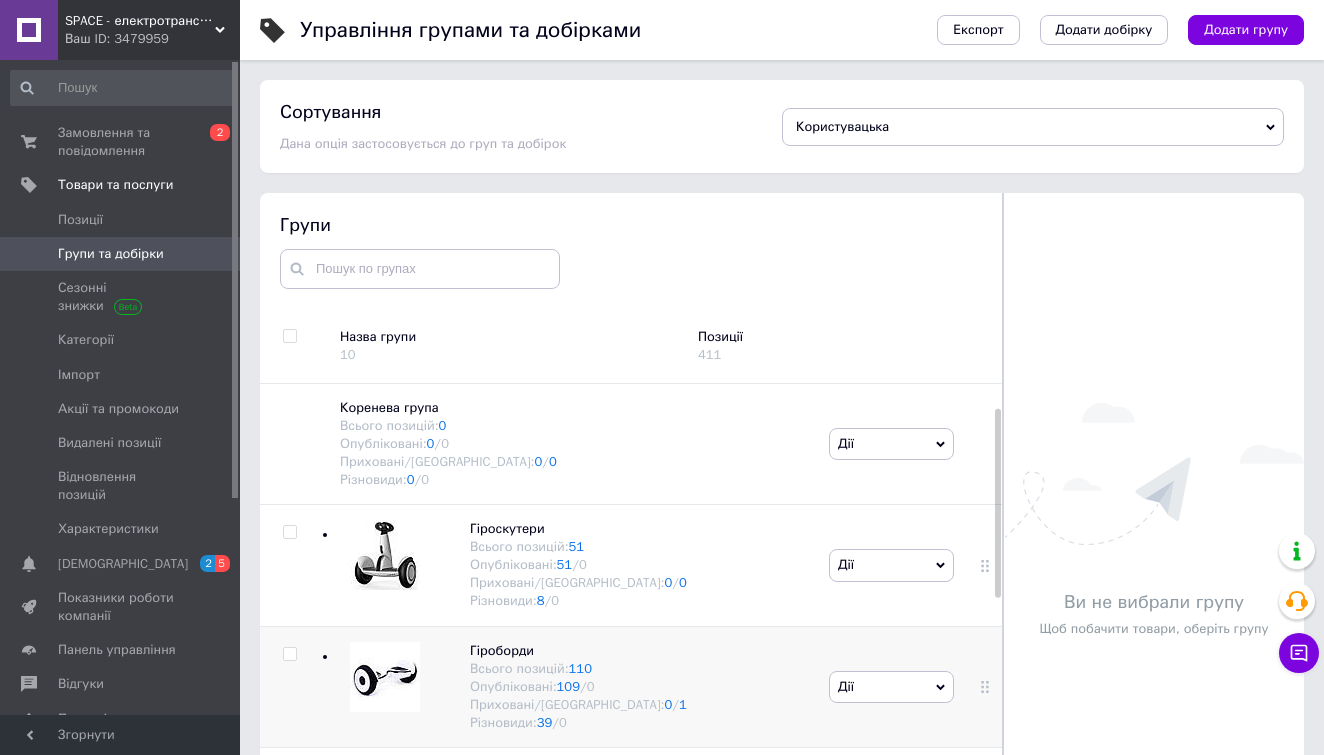 scroll, scrollTop: 167, scrollLeft: 0, axis: vertical 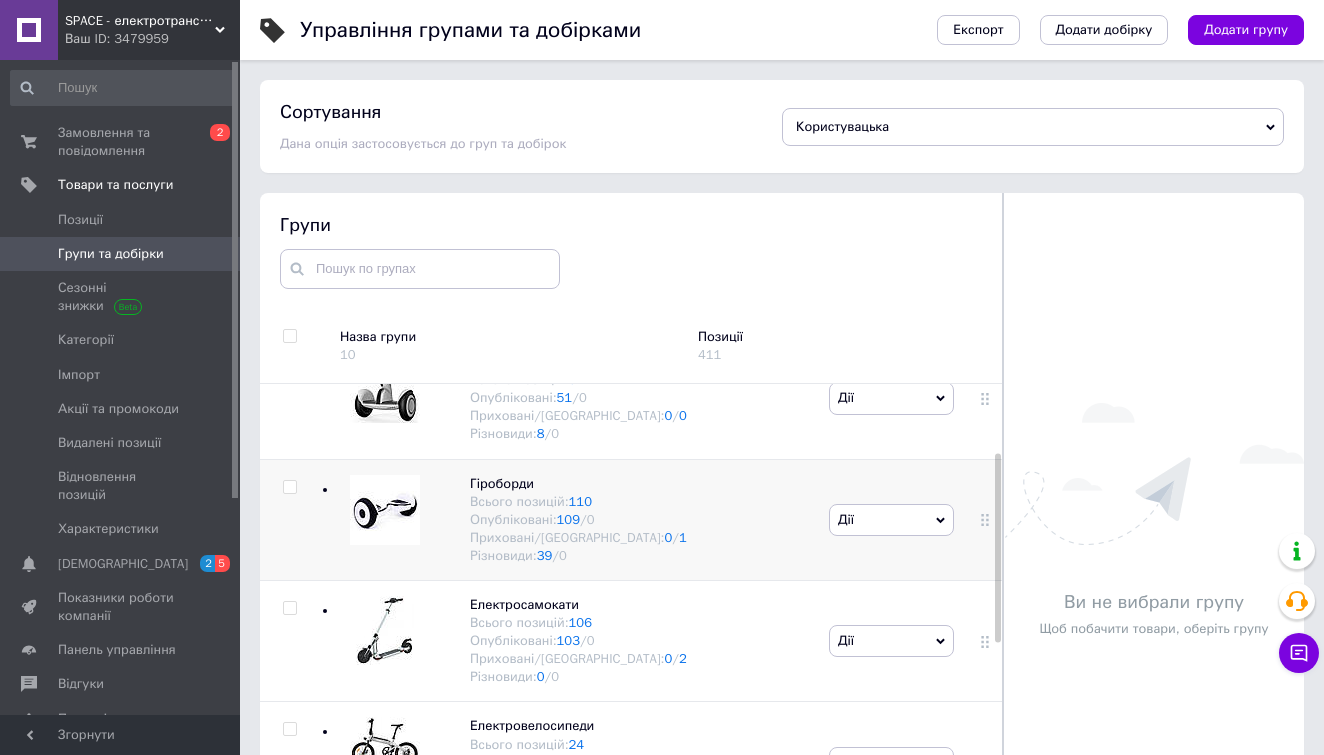 click at bounding box center [385, 510] 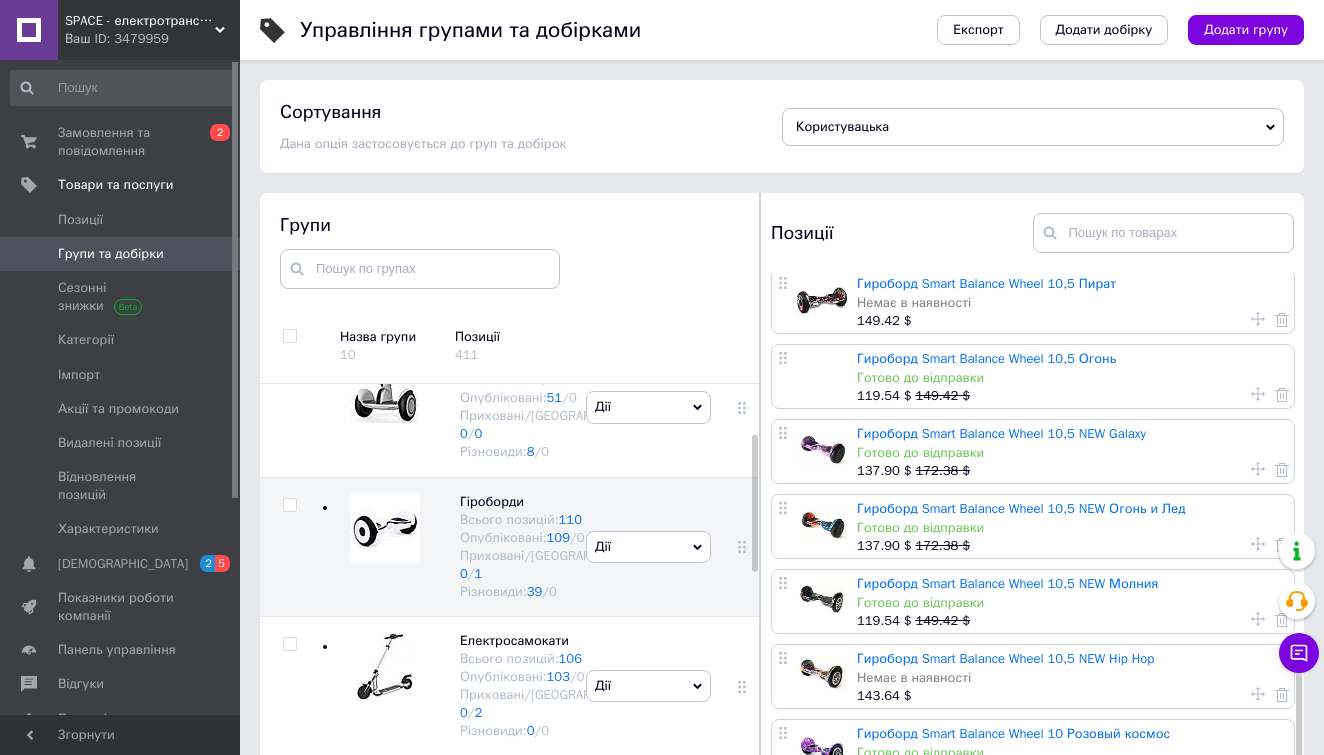scroll, scrollTop: 994, scrollLeft: 0, axis: vertical 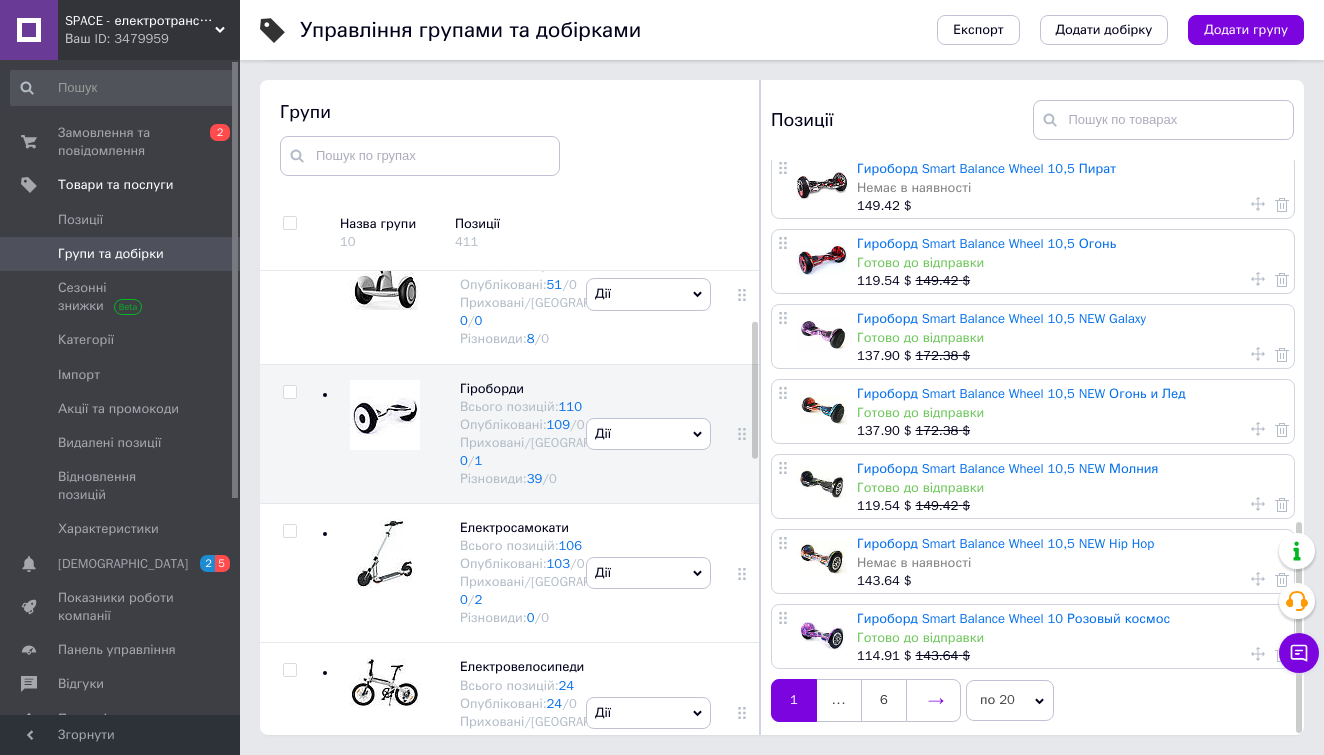 click 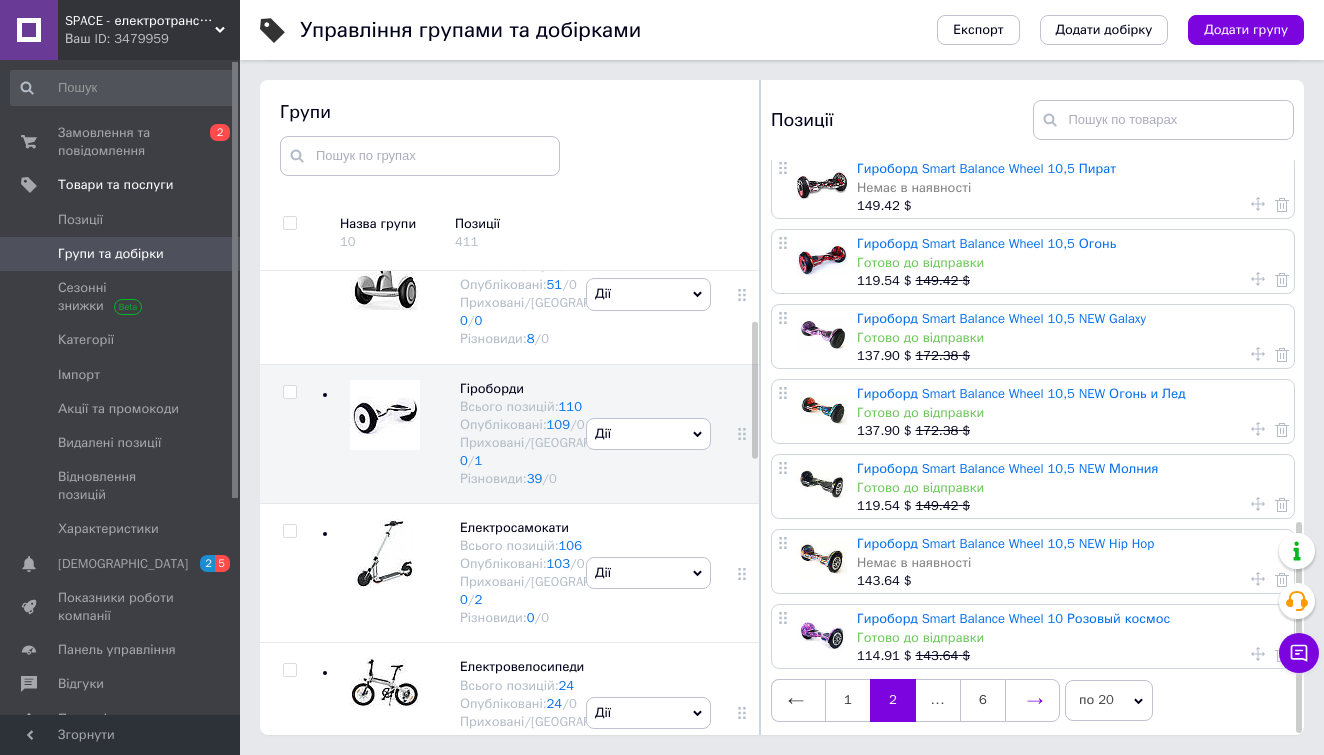 scroll, scrollTop: 0, scrollLeft: 0, axis: both 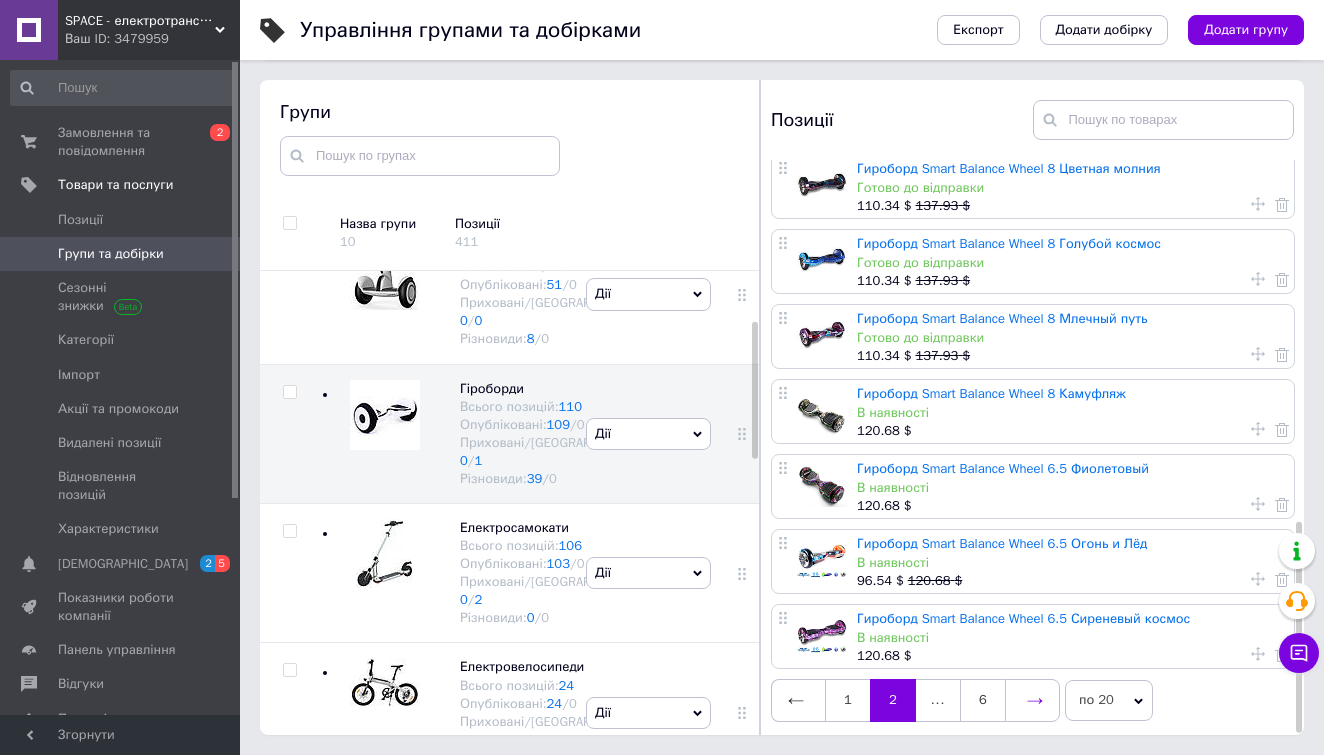 click at bounding box center (1032, 700) 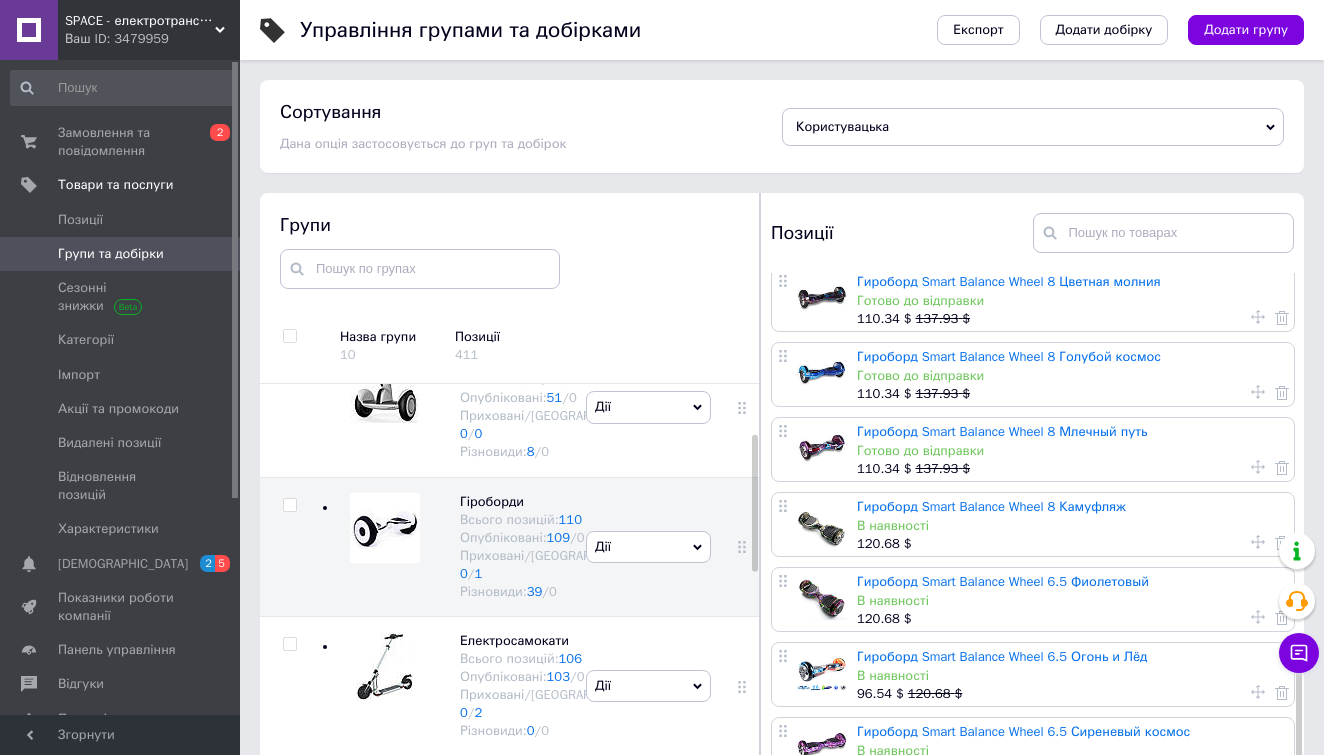 scroll, scrollTop: 0, scrollLeft: 0, axis: both 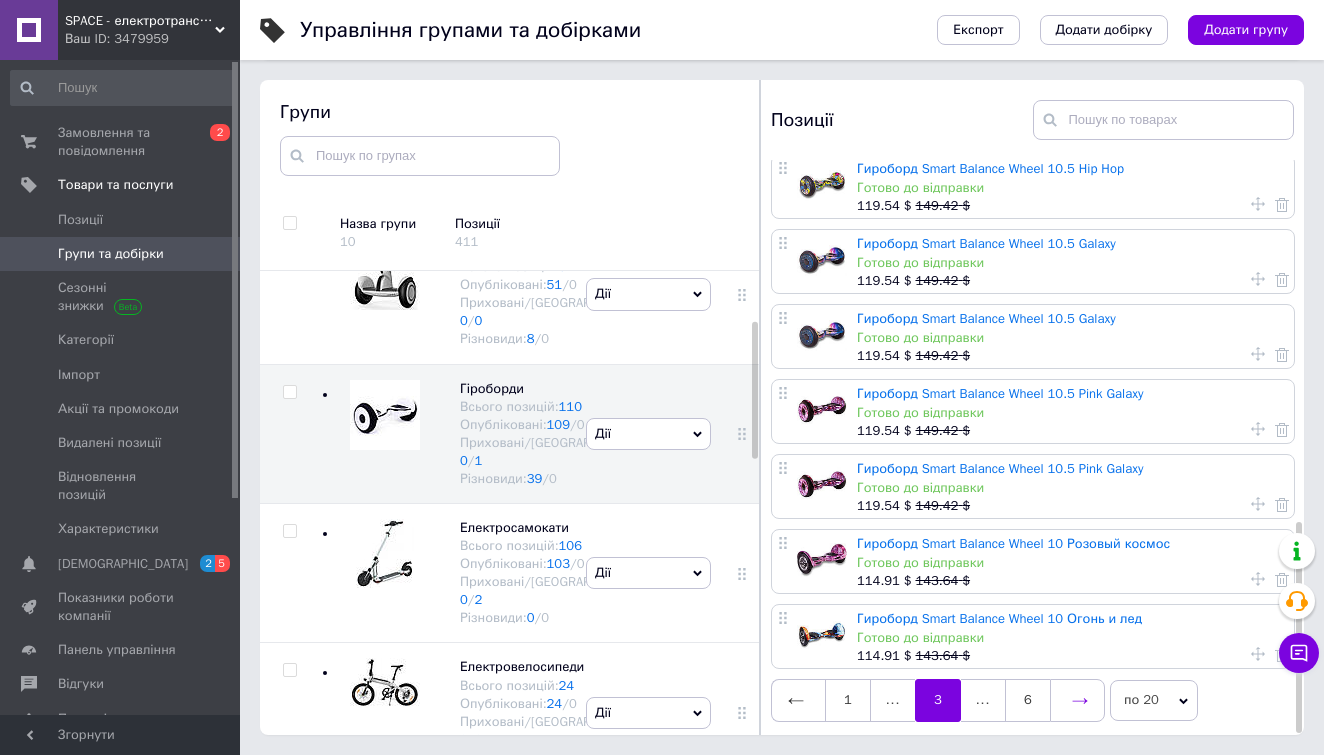 click at bounding box center [1077, 700] 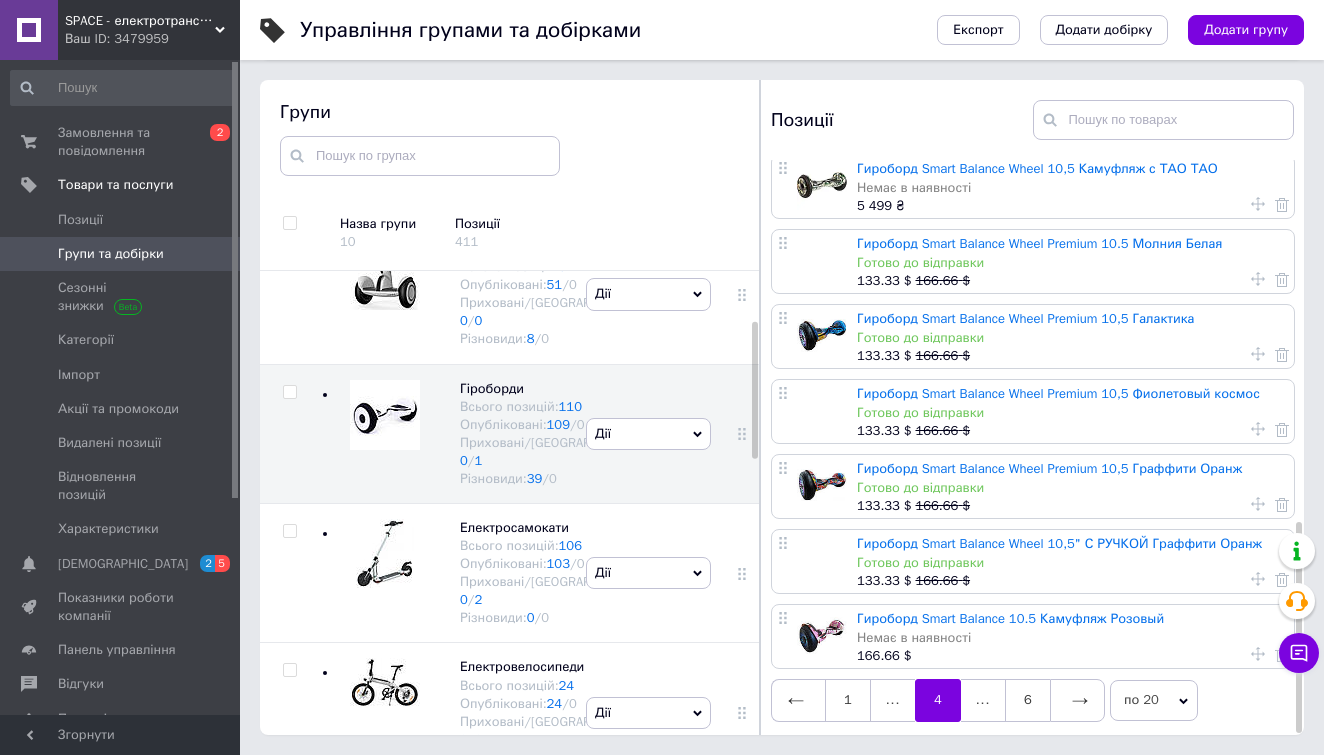 scroll, scrollTop: 113, scrollLeft: 0, axis: vertical 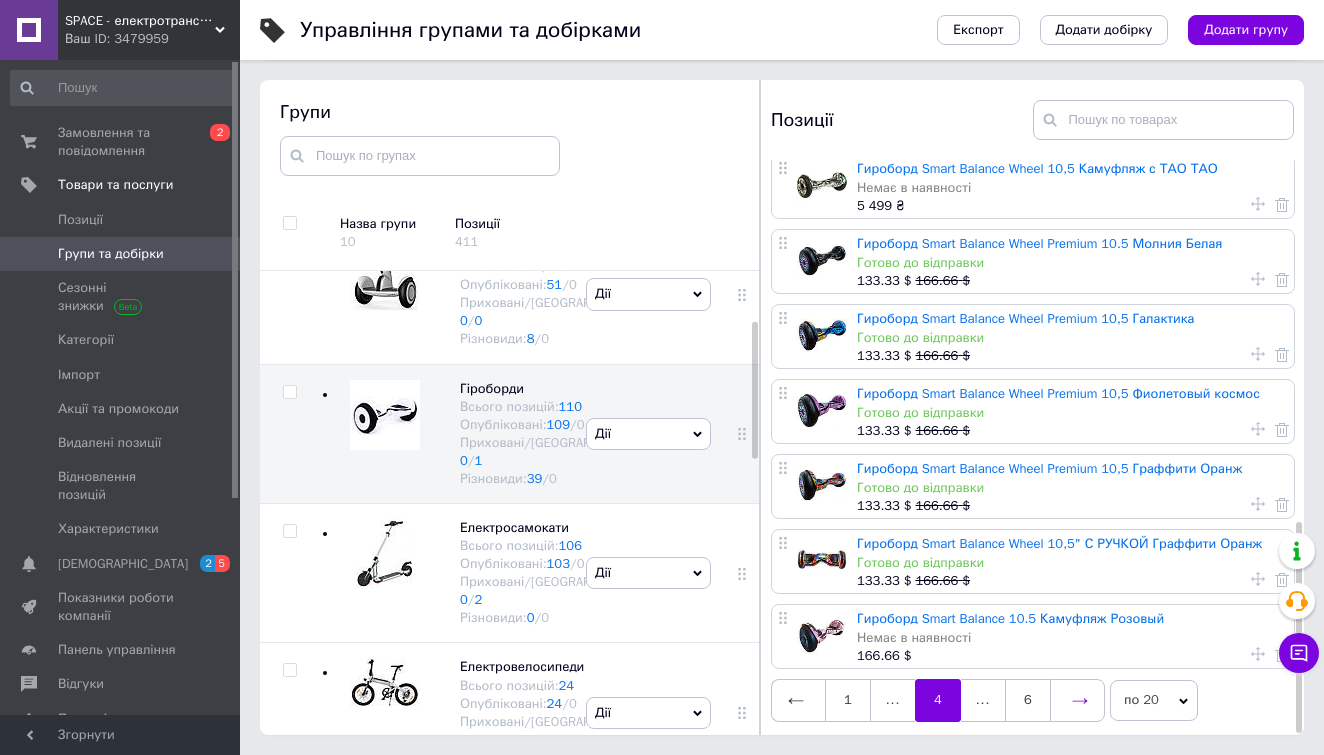 click 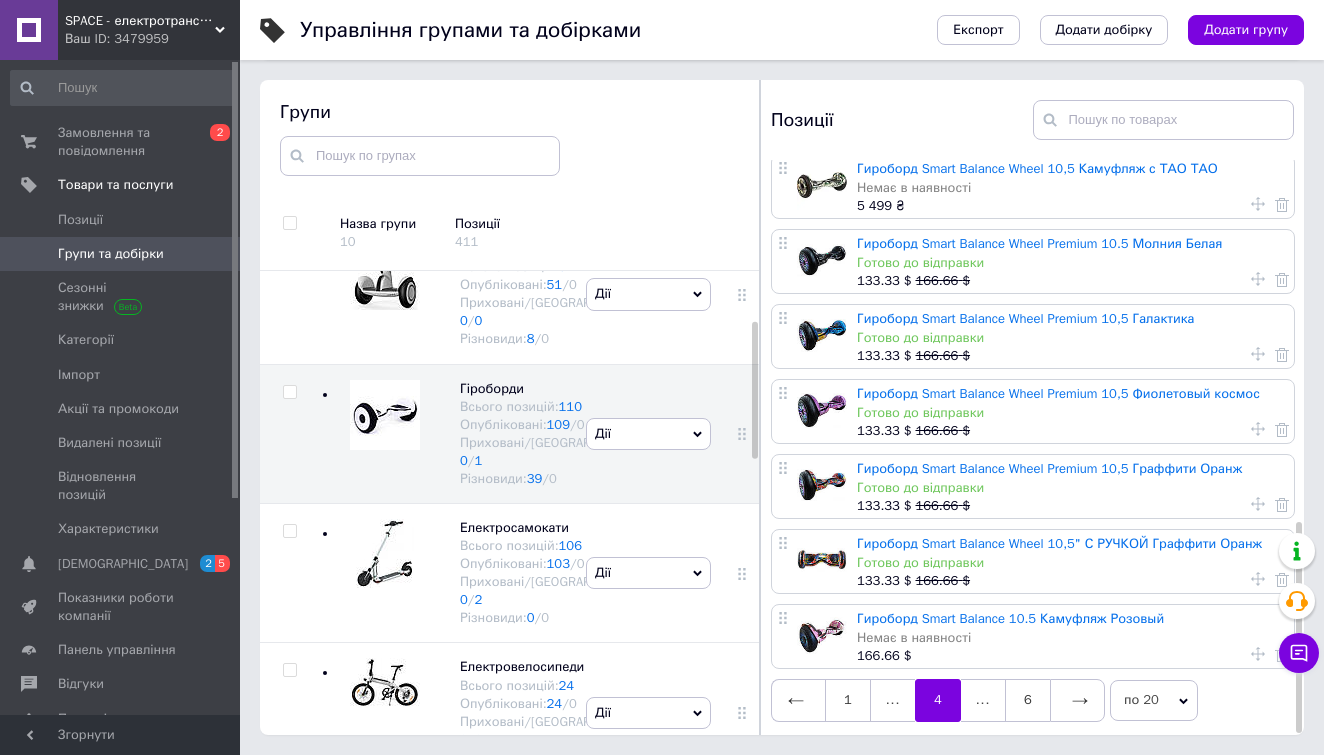 scroll, scrollTop: 0, scrollLeft: 0, axis: both 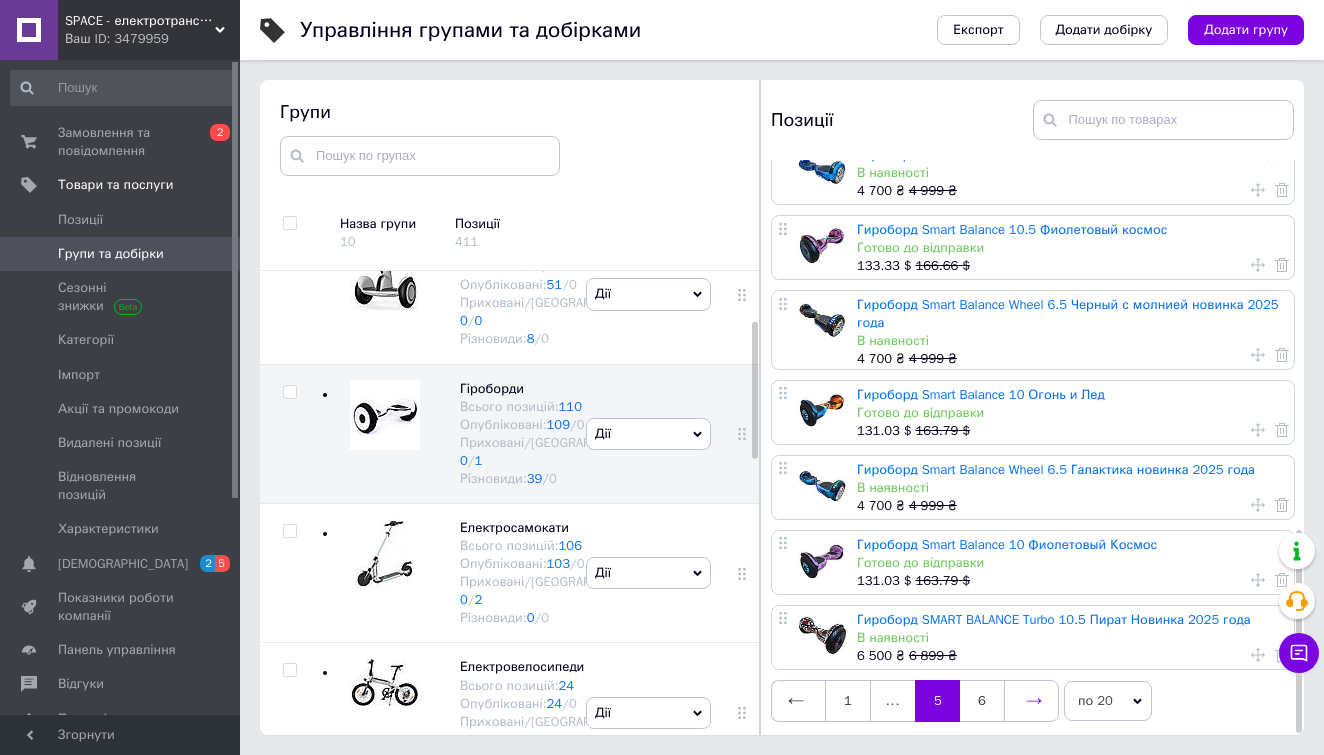 click 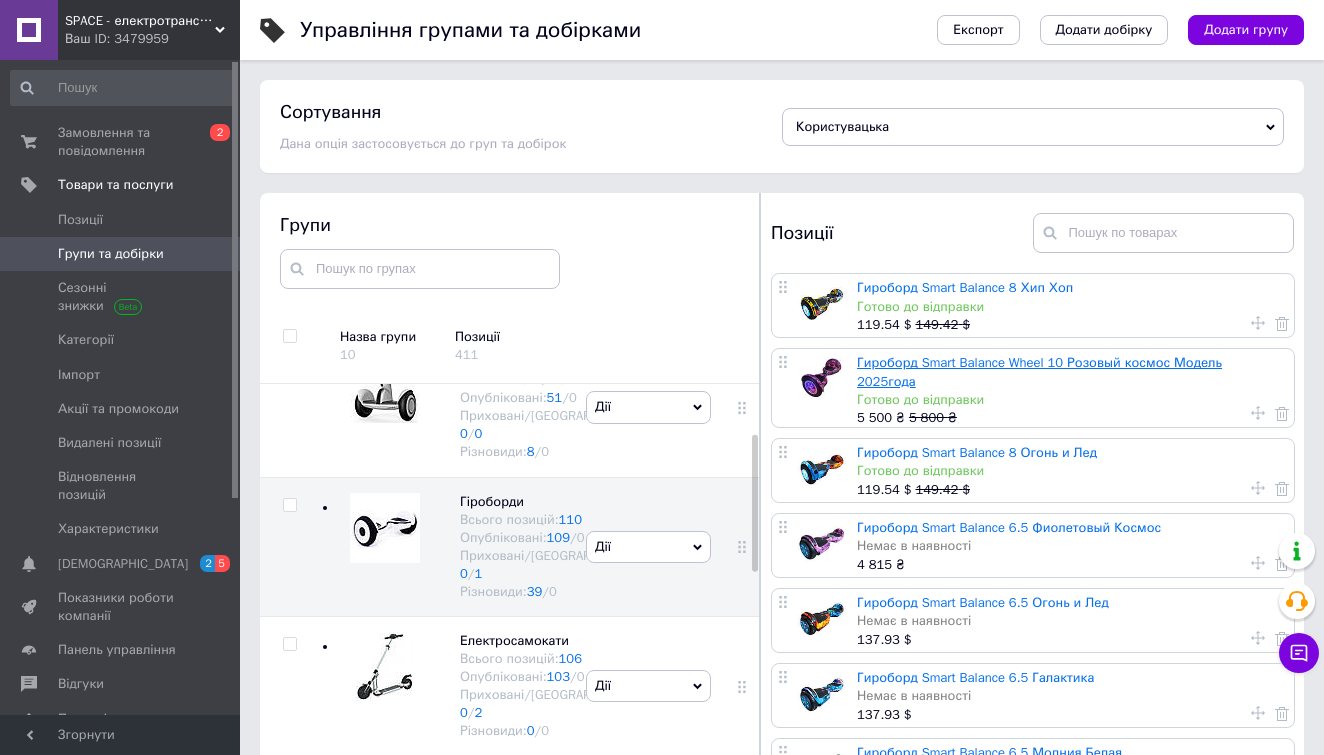 click on "Гироборд Smart Balance Wheel 10 Розовый космос Модель 2025года" at bounding box center (1039, 371) 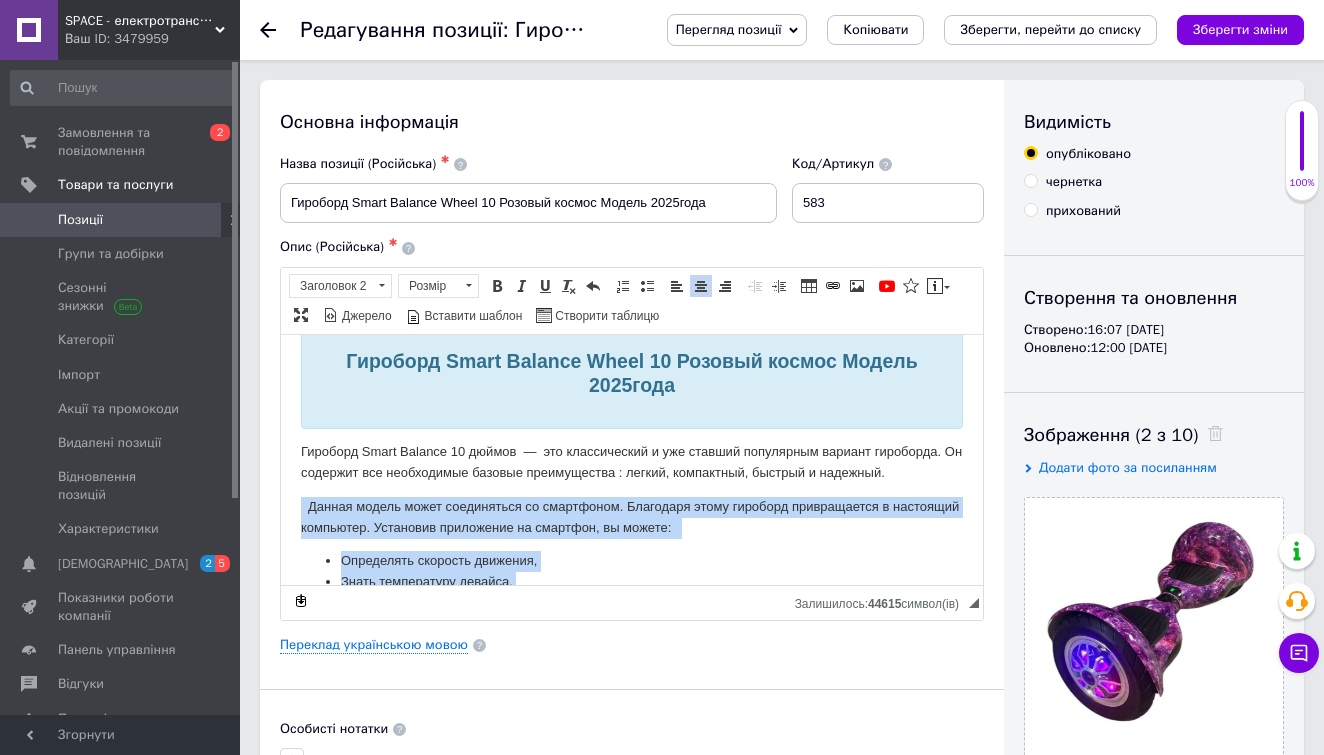 drag, startPoint x: 941, startPoint y: 518, endPoint x: 298, endPoint y: 502, distance: 643.19904 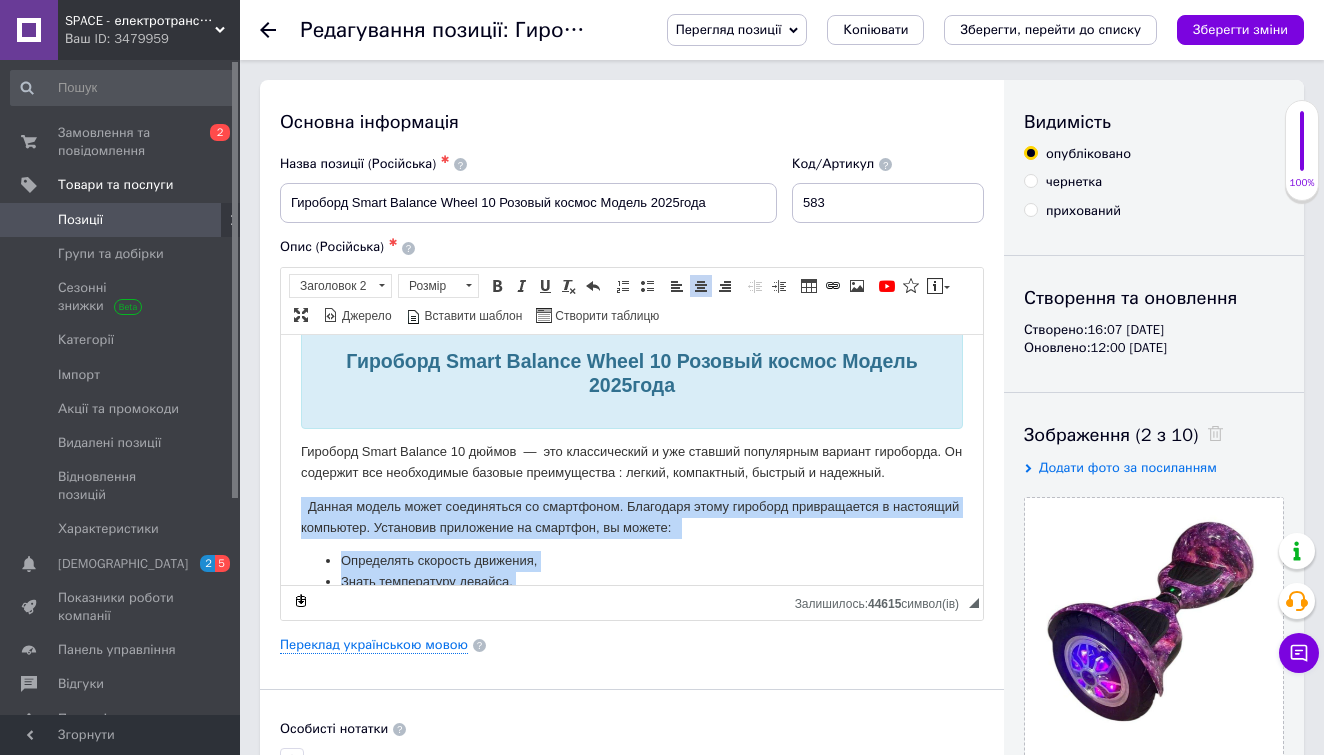 click on "Гироборд Smart Balance Wheel 10 Розовый космос Модель 2025года Гироборд Smart Balance 10 дюймовﾠ—ﾠэто классический и уже ставший популярным вариант гироборда. Он содержит все необходимые базовые преимущества : легкий, компактный, быстрый и надежный. ﾠДанная модель может соединяться со смартфоном. Благодаря этому гироборд привращается в настоящий компьютер. Установив приложение на смартфон, вы можете:ﾠ Определять скорость движения, Знать температуру девайса, Понимать заряд аккумулятора Определять пробег Регулировать максимальную скорость И много всего другого" at bounding box center (632, 3102) 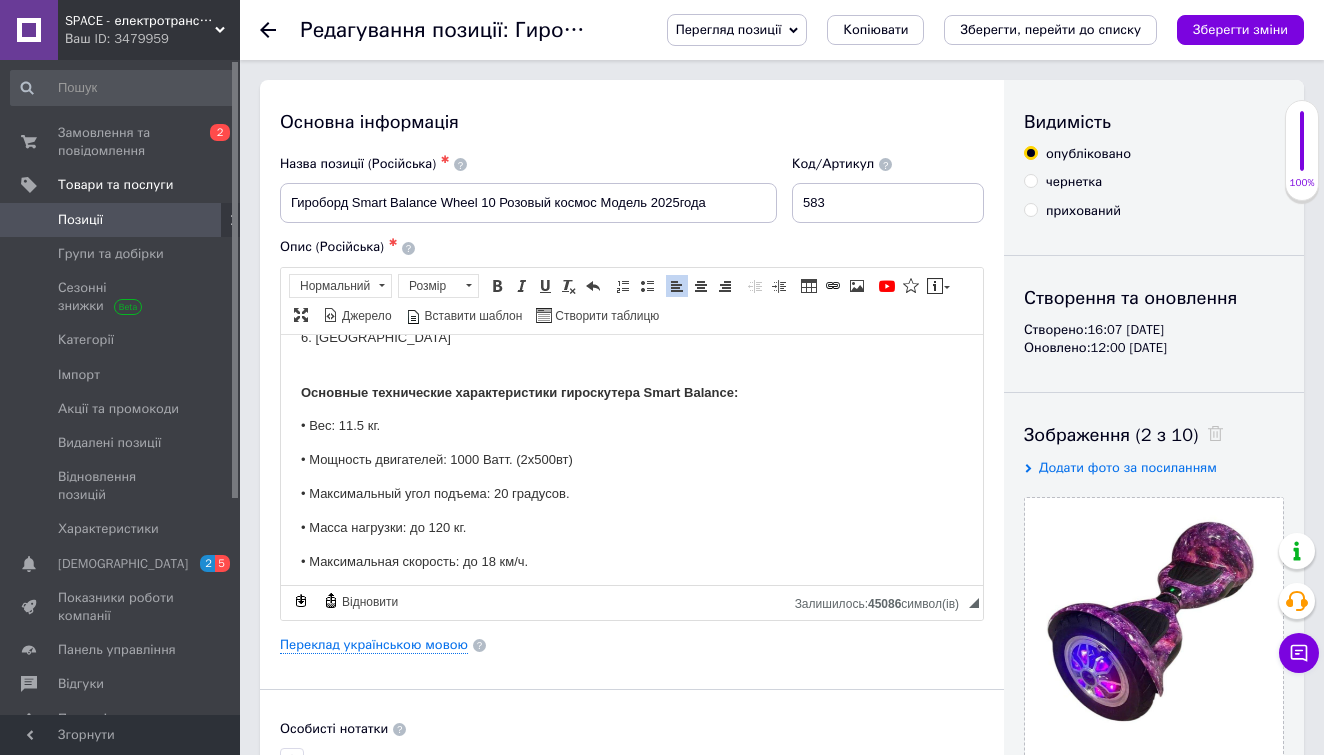 scroll, scrollTop: 503, scrollLeft: 0, axis: vertical 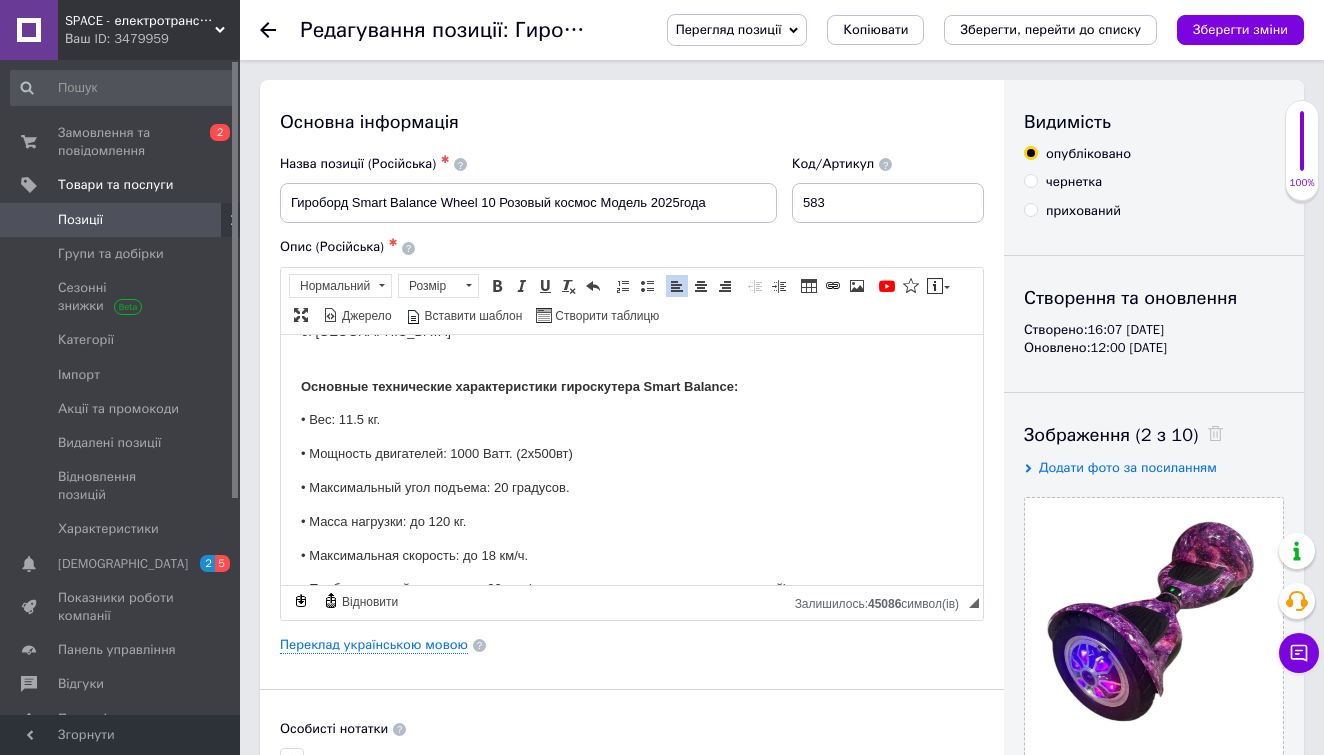 click on "• Вес: 11.5 кг." at bounding box center [632, 419] 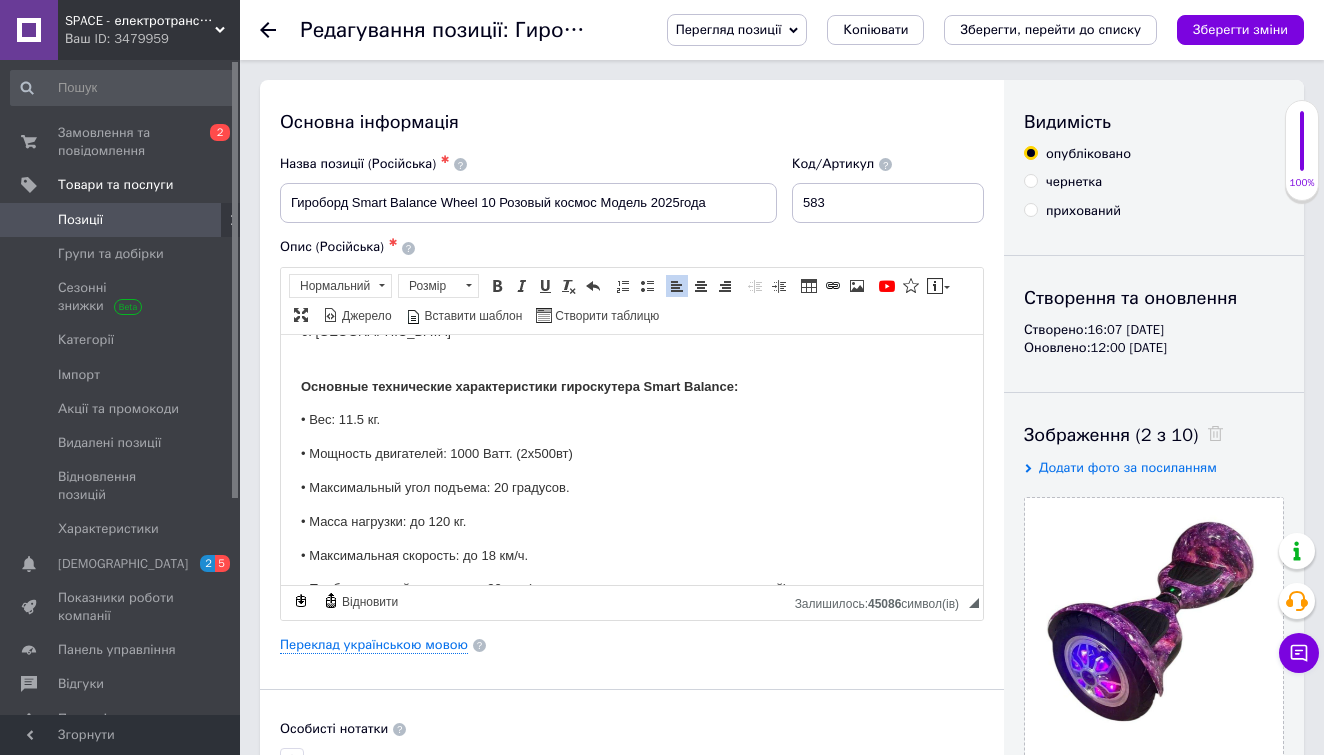 type 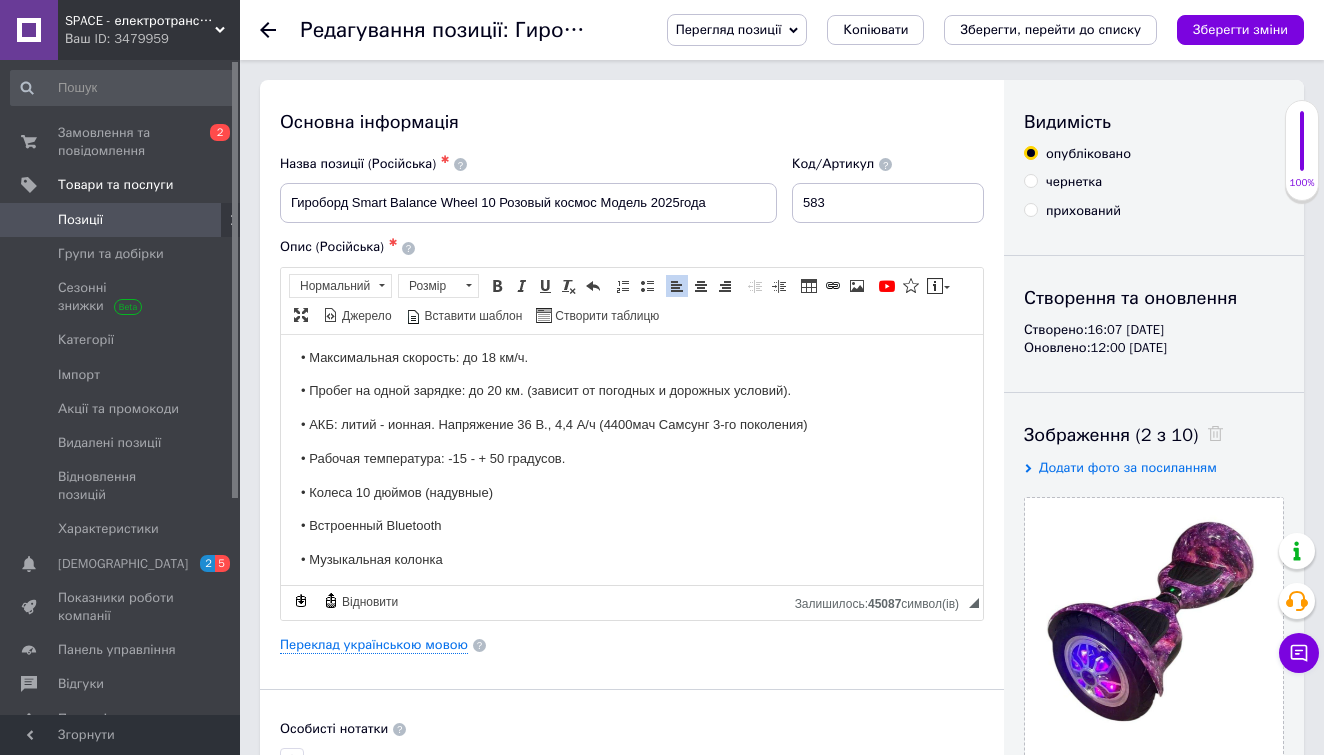 scroll, scrollTop: 697, scrollLeft: 0, axis: vertical 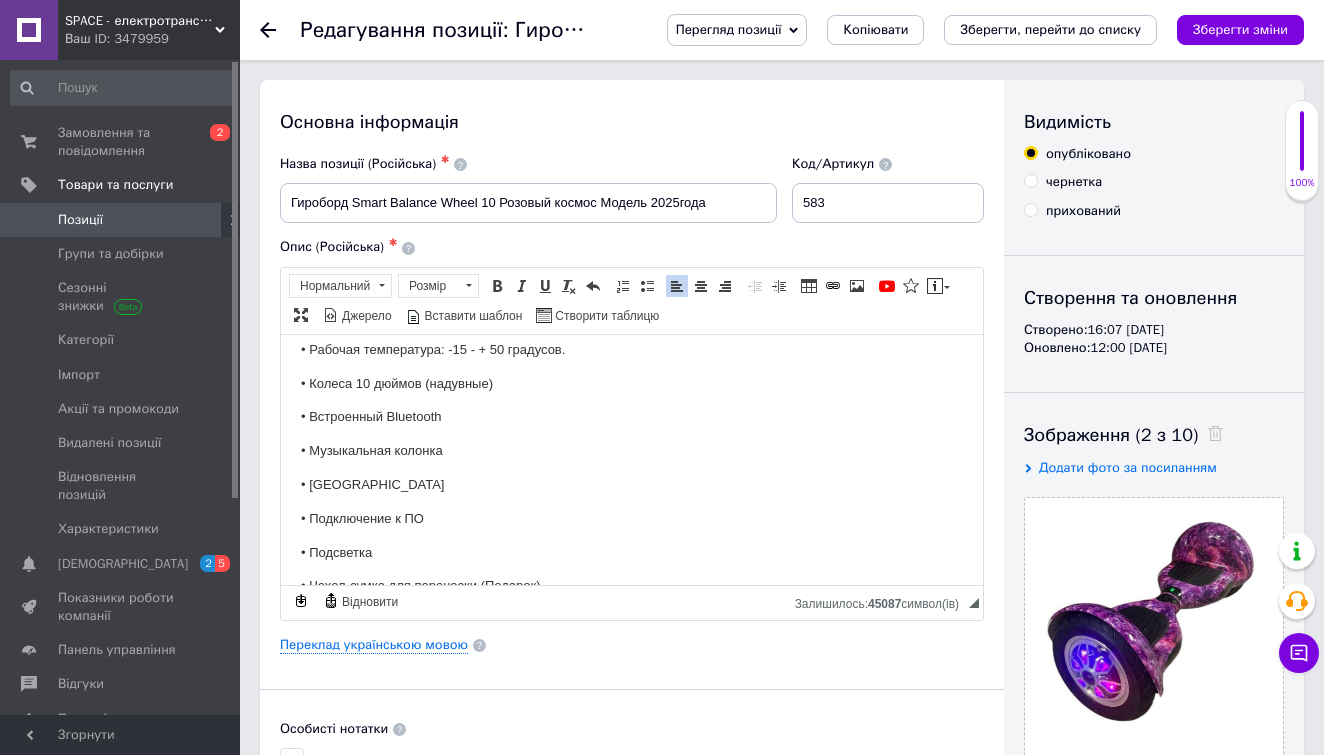 click on "• Подсветка" at bounding box center [632, 552] 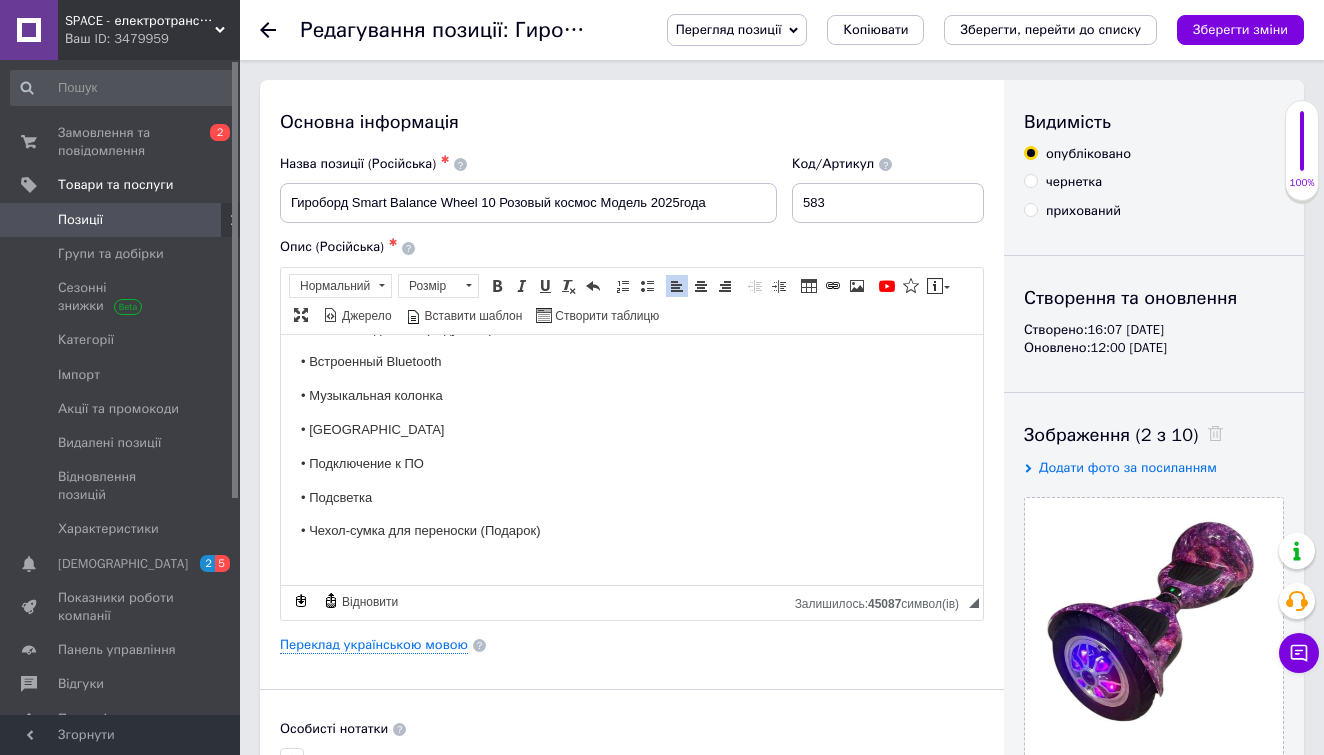 scroll, scrollTop: 868, scrollLeft: 0, axis: vertical 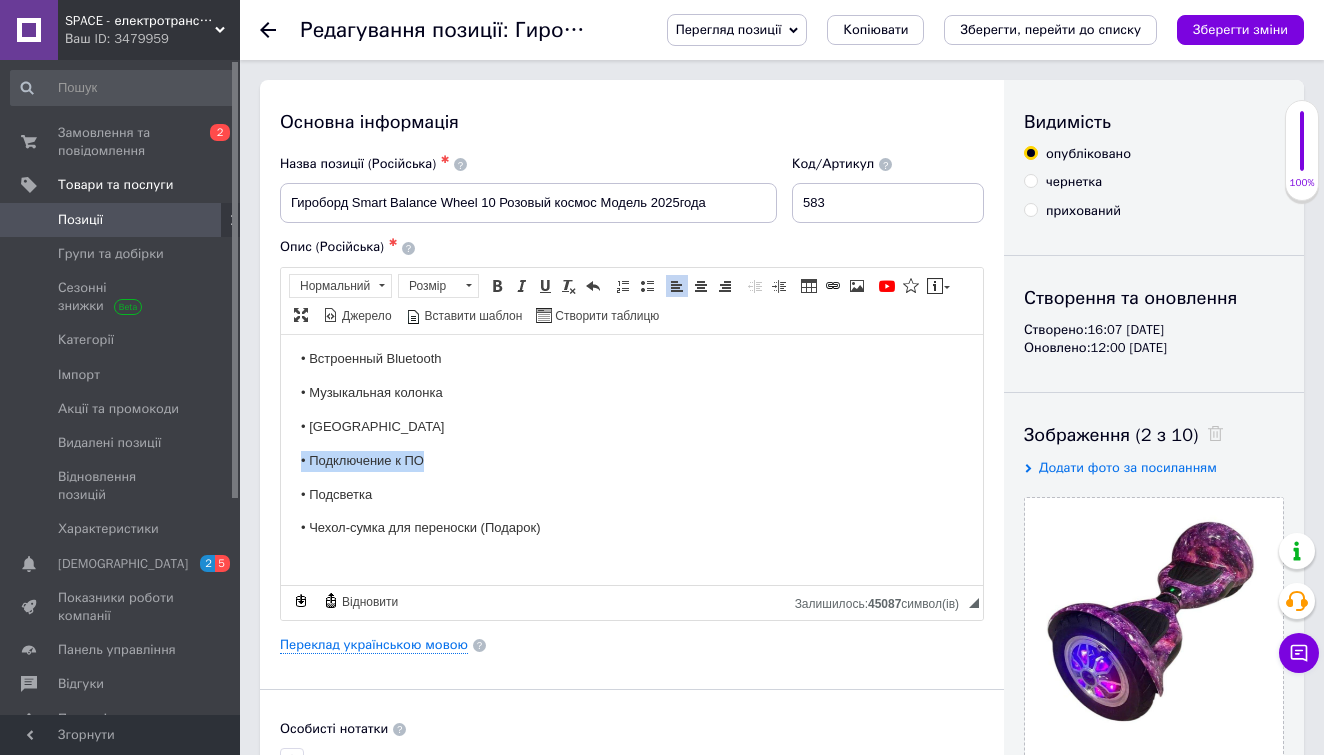 drag, startPoint x: 448, startPoint y: 439, endPoint x: 300, endPoint y: 441, distance: 148.01352 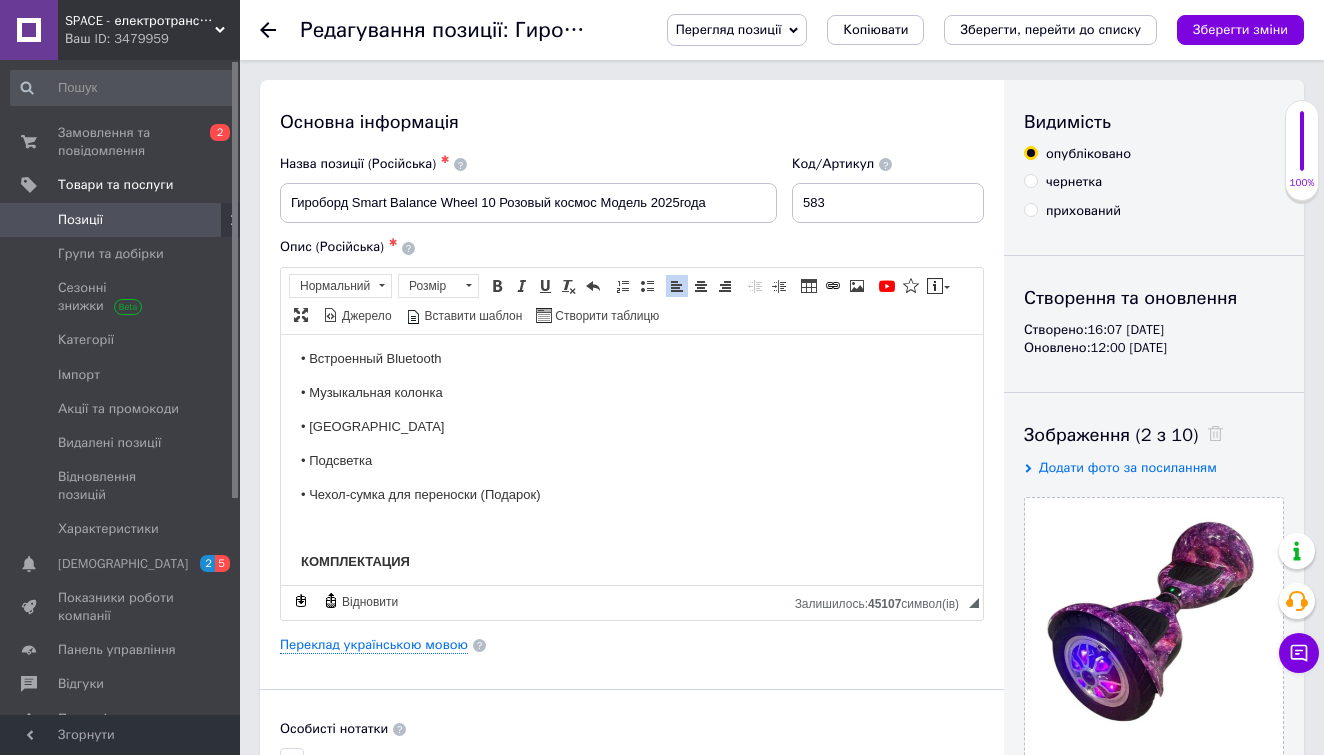 click on "• Подсветка" at bounding box center [632, 460] 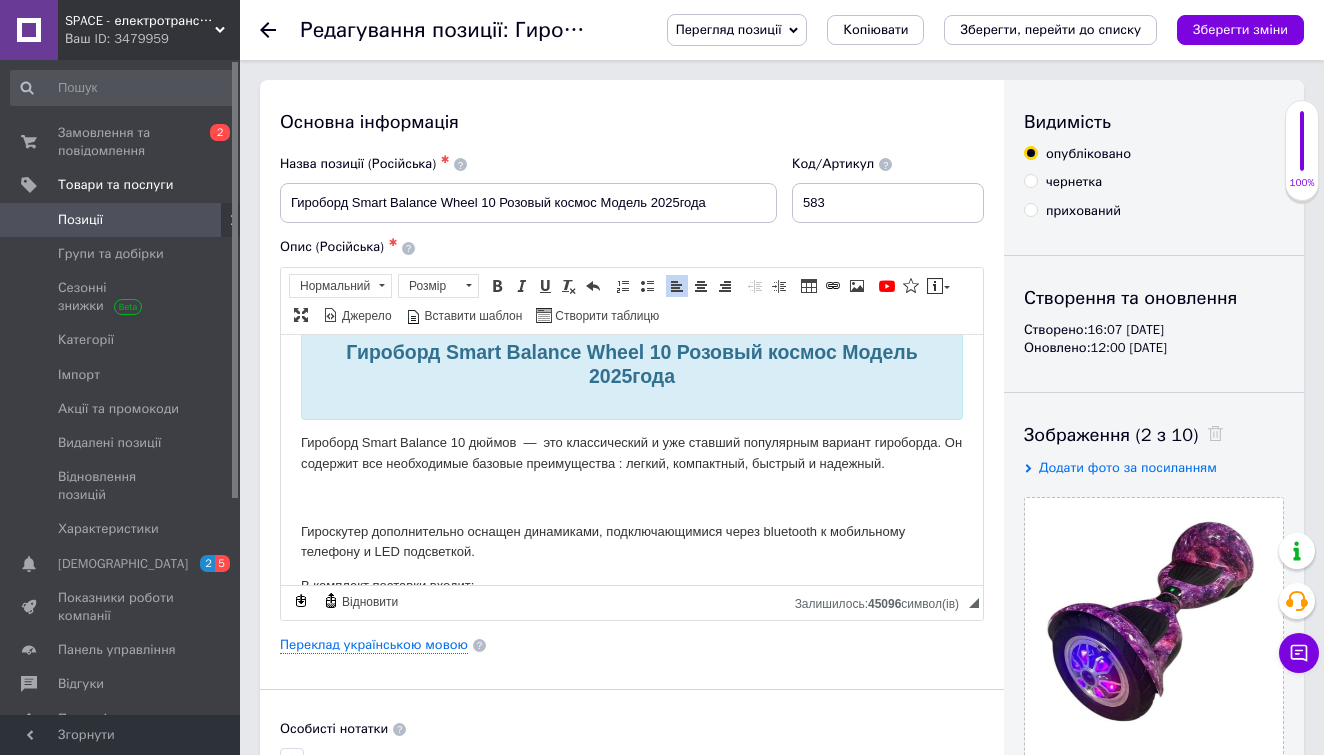 scroll, scrollTop: 50, scrollLeft: 0, axis: vertical 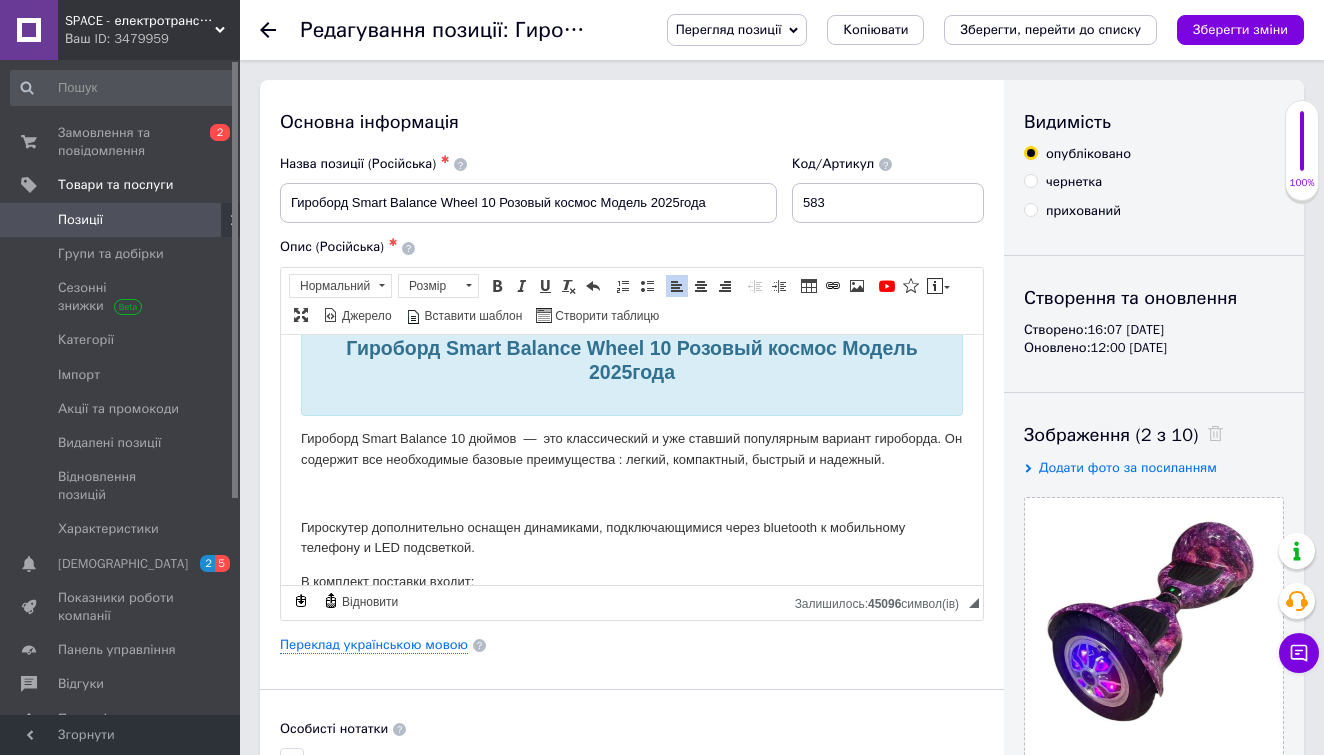 click on "Гироборд Smart Balance 10 дюймовﾠ—ﾠэто классический и уже ставший популярным вариант гироборда. Он содержит все необходимые базовые преимущества : легкий, компактный, быстрый и надежный." at bounding box center (632, 449) 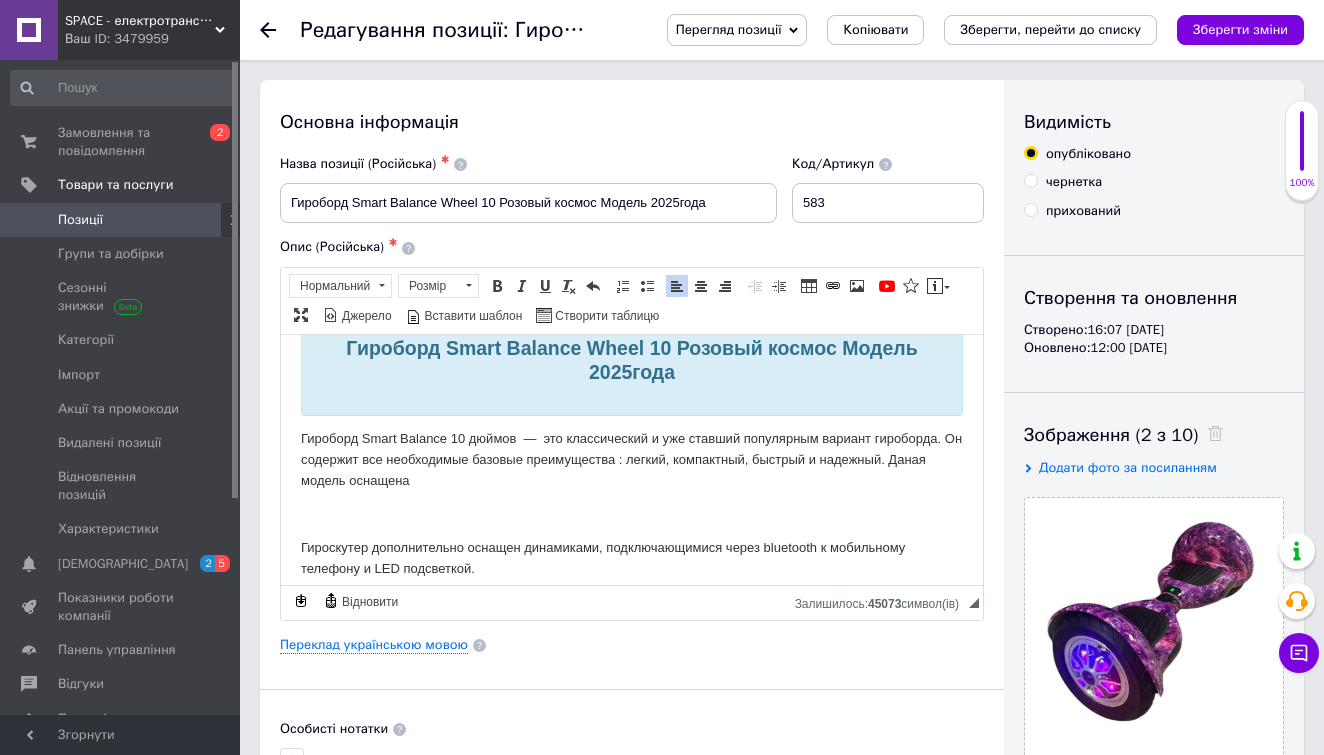 scroll, scrollTop: 45, scrollLeft: 0, axis: vertical 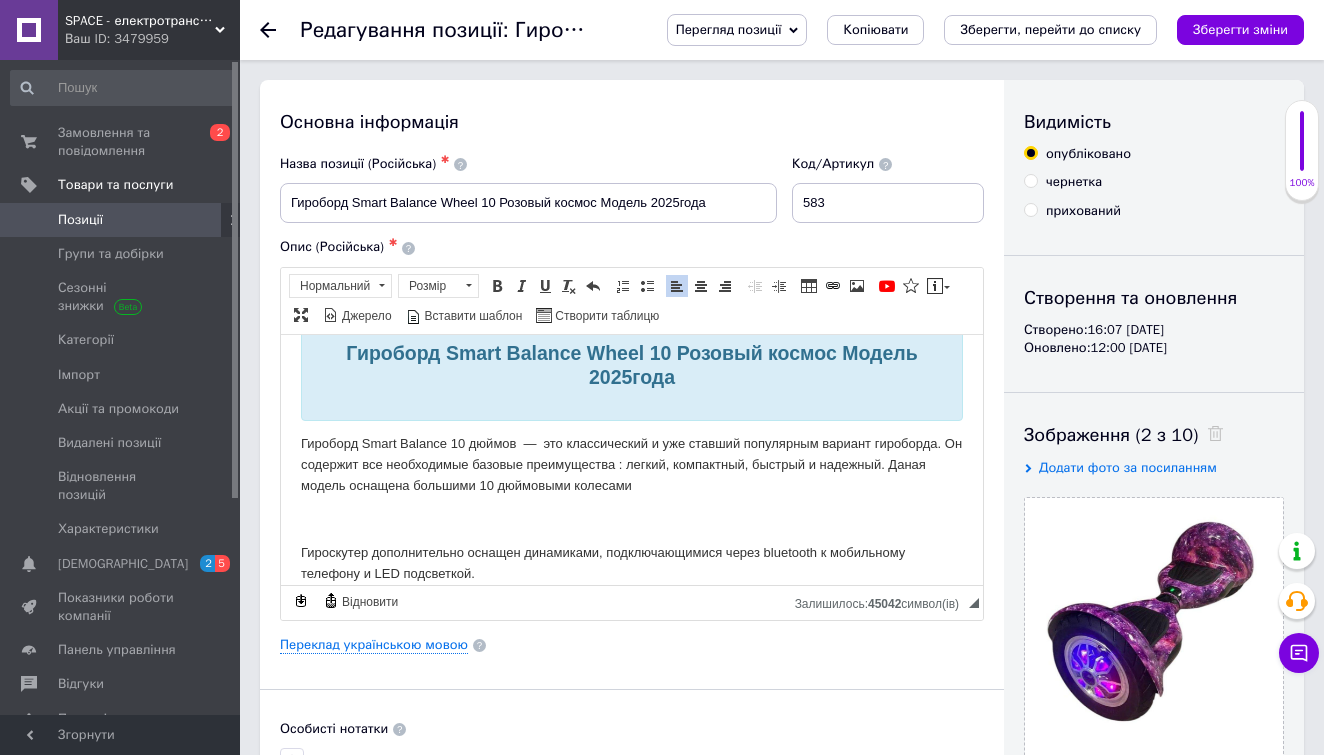 click on "Гироборд Smart Balance 10 дюймовﾠ—ﾠэто классический и уже ставший популярным вариант гироборда. Он содержит все необходимые базовые преимущества : легкий, компактный, быстрый и надежный. Даная модель оснащена большими 10 дюймовыми колесами" at bounding box center (632, 464) 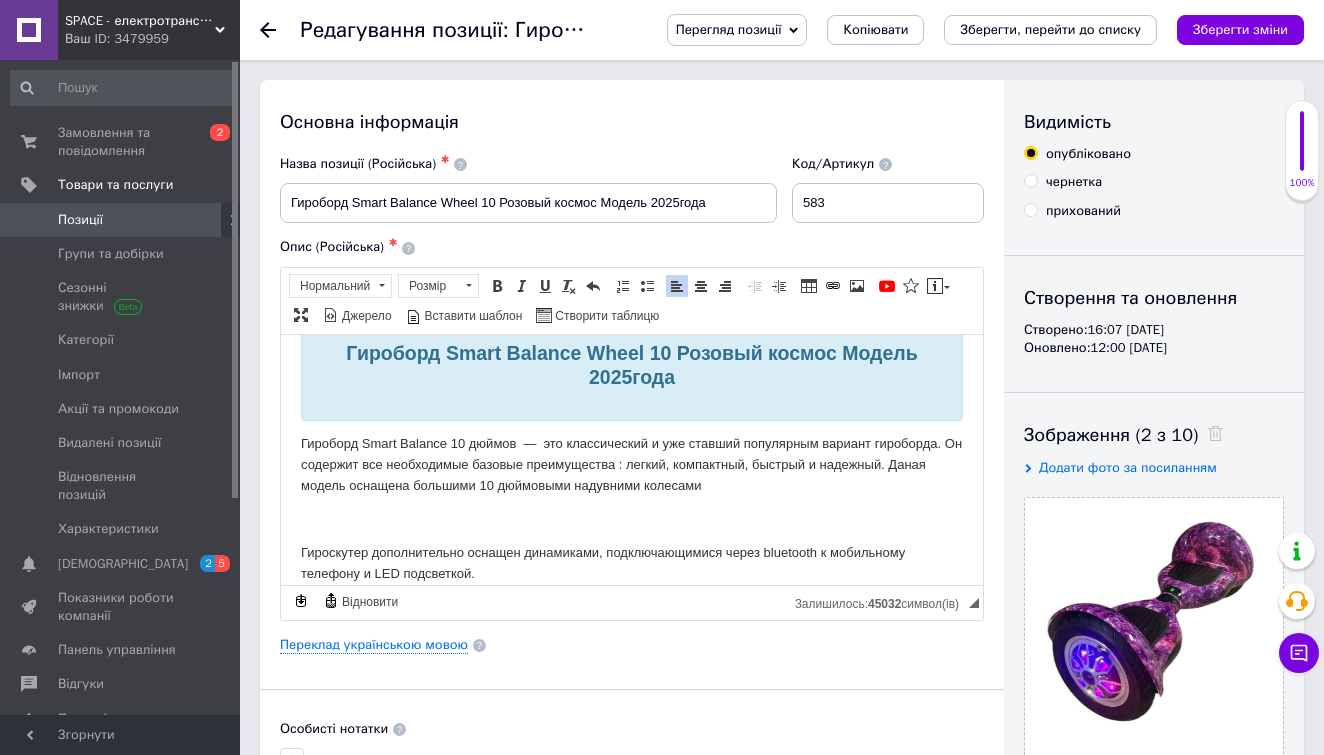 click on "Гироборд Smart Balance 10 дюймовﾠ—ﾠэто классический и уже ставший популярным вариант гироборда. Он содержит все необходимые базовые преимущества : легкий, компактный, быстрый и надежный. Даная модель оснащена большими 10 дюймовыми надувними колесами" at bounding box center [632, 464] 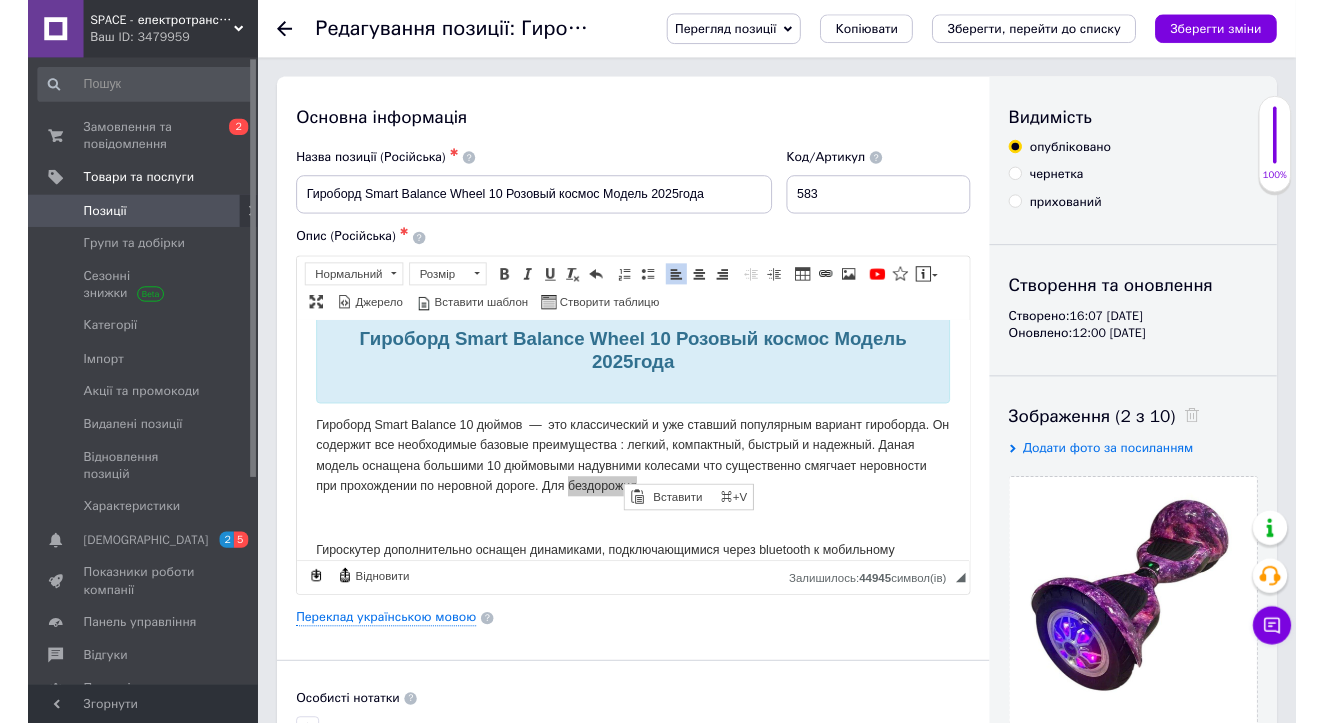 scroll, scrollTop: 0, scrollLeft: 0, axis: both 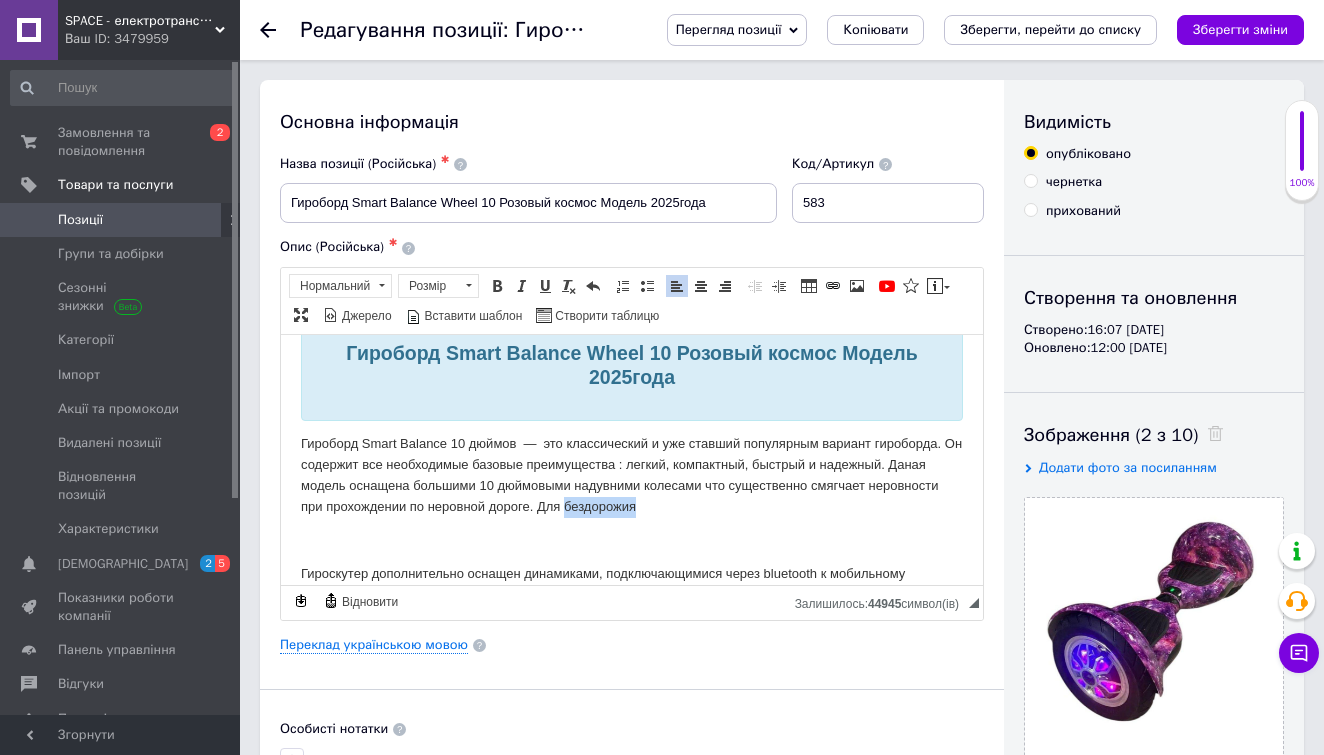 click on "Гироборд Smart Balance 10 дюймовﾠ—ﾠэто классический и уже ставший популярным вариант гироборда. Он содержит все необходимые базовые преимущества : легкий, компактный, быстрый и надежный. Даная модель оснащена большими 10 дюймовыми надувними колесами что существенно смягчает неровности при прохождении по неровной дороге. Для бездорожия" at bounding box center (632, 474) 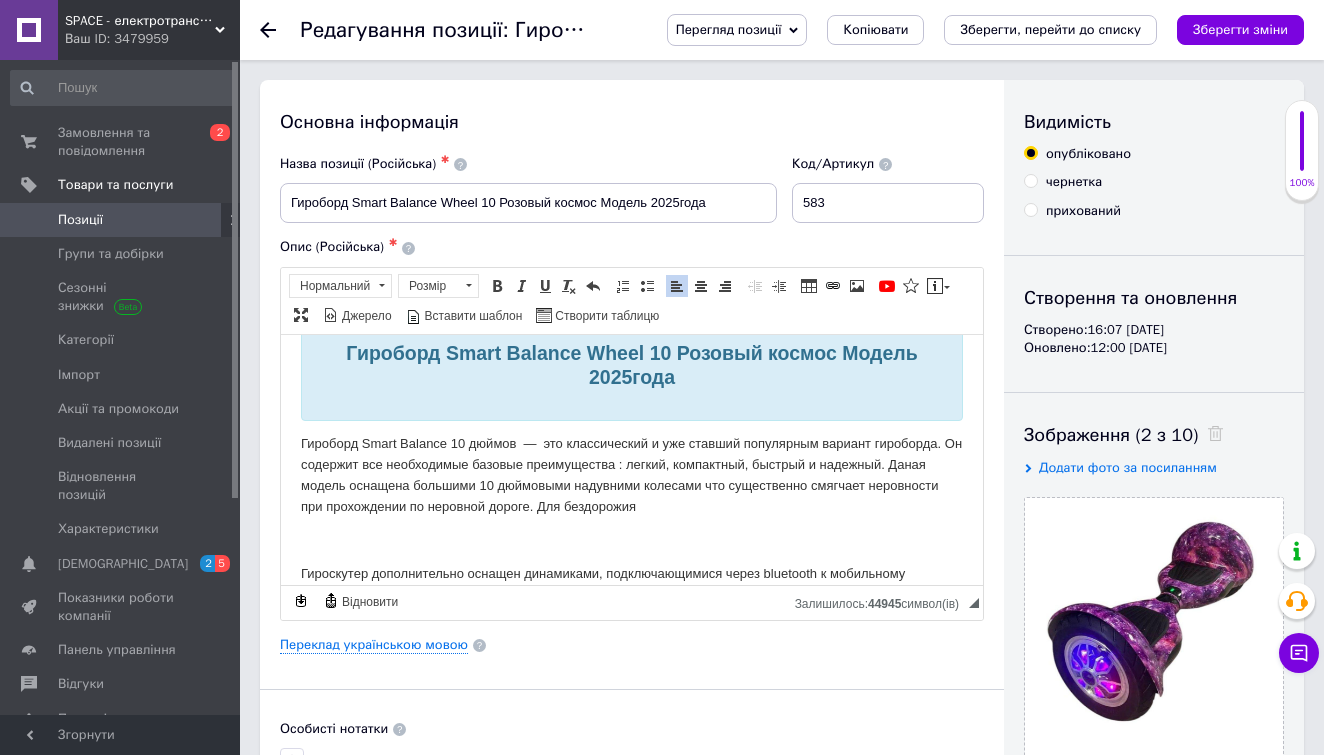 click on "Гироборд Smart Balance 10 дюймовﾠ—ﾠэто классический и уже ставший популярным вариант гироборда. Он содержит все необходимые базовые преимущества : легкий, компактный, быстрый и надежный. Даная модель оснащена большими 10 дюймовыми надувними колесами что существенно смягчает неровности при прохождении по неровной дороге. Для бездорожия" at bounding box center [632, 474] 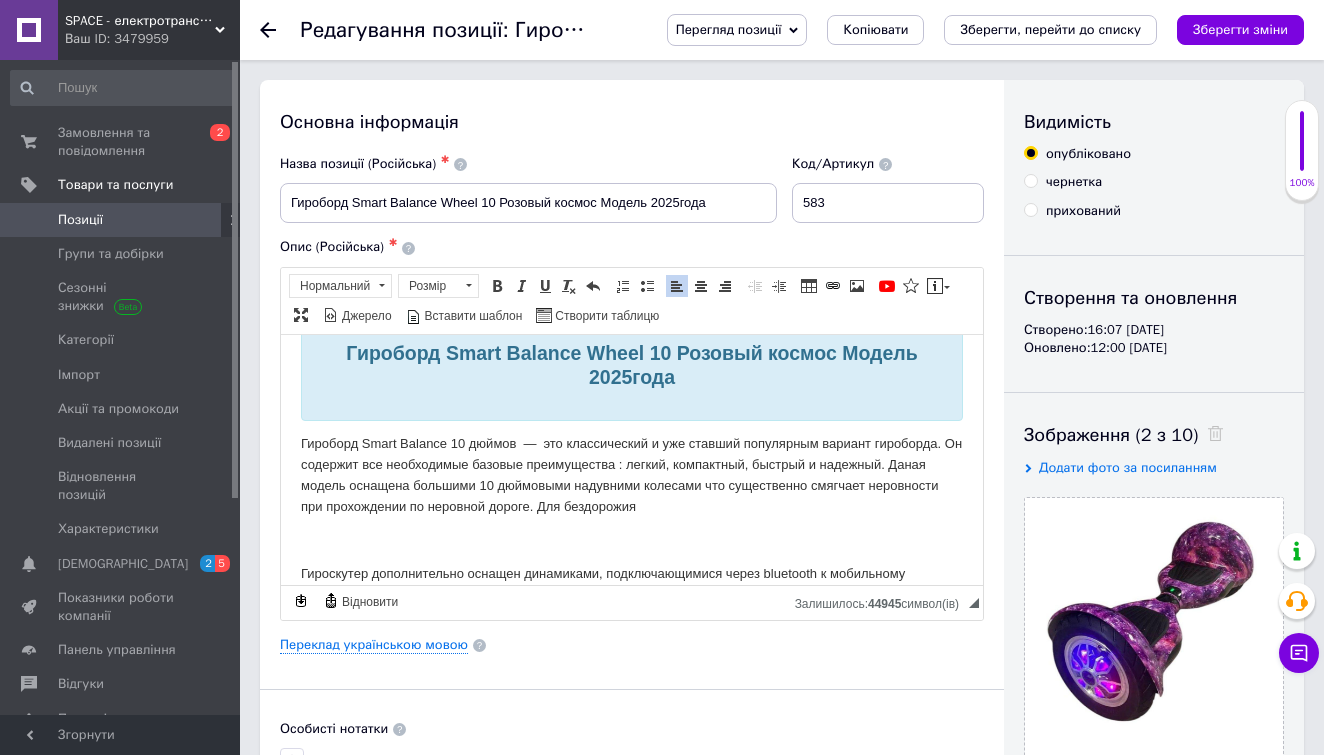 click on "Гироборд Smart Balance 10 дюймовﾠ—ﾠэто классический и уже ставший популярным вариант гироборда. Он содержит все необходимые базовые преимущества : легкий, компактный, быстрый и надежный. Даная модель оснащена большими 10 дюймовыми надувними колесами что существенно смягчает неровности при прохождении по неровной дороге. Для бездорожия" at bounding box center (632, 474) 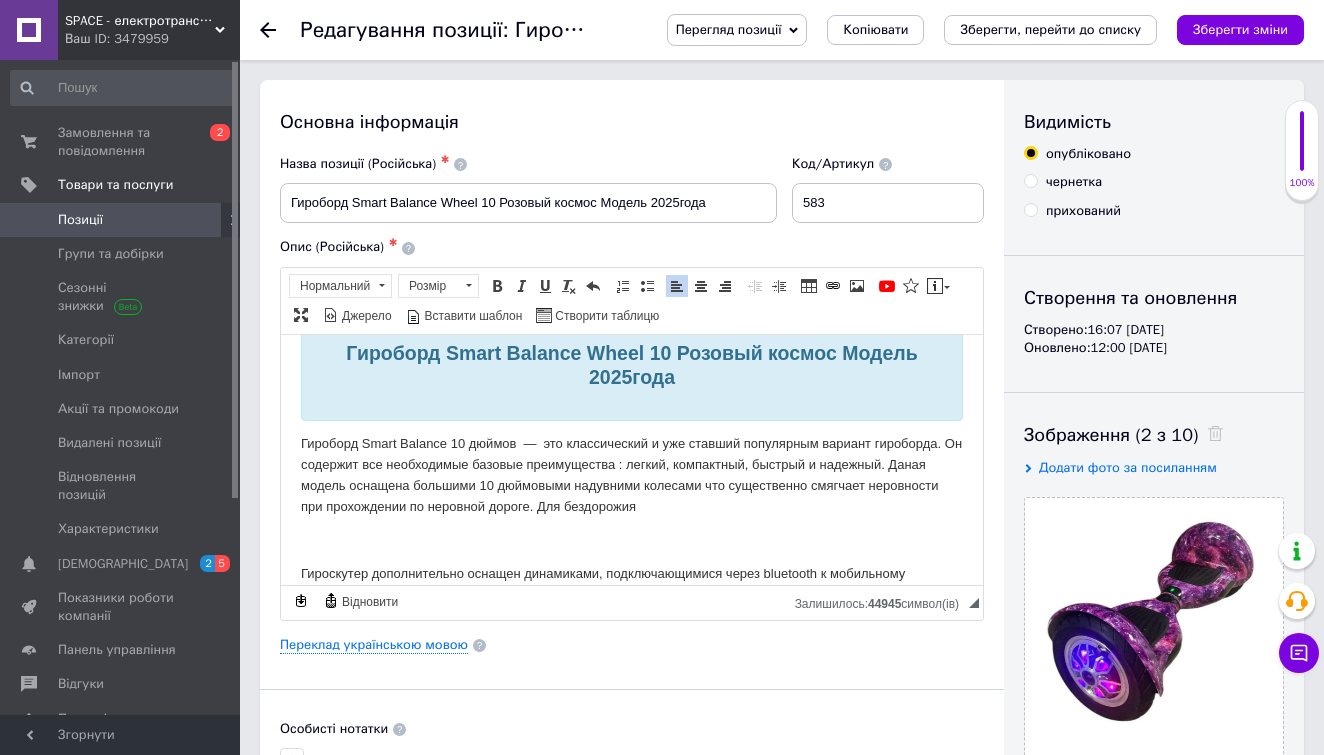 click on "Гироборд Smart Balance 10 дюймовﾠ—ﾠэто классический и уже ставший популярным вариант гироборда. Он содержит все необходимые базовые преимущества : легкий, компактный, быстрый и надежный. Даная модель оснащена большими 10 дюймовыми надувними колесами что существенно смягчает неровности при прохождении по неровной дороге. Для бездорожия" at bounding box center [632, 474] 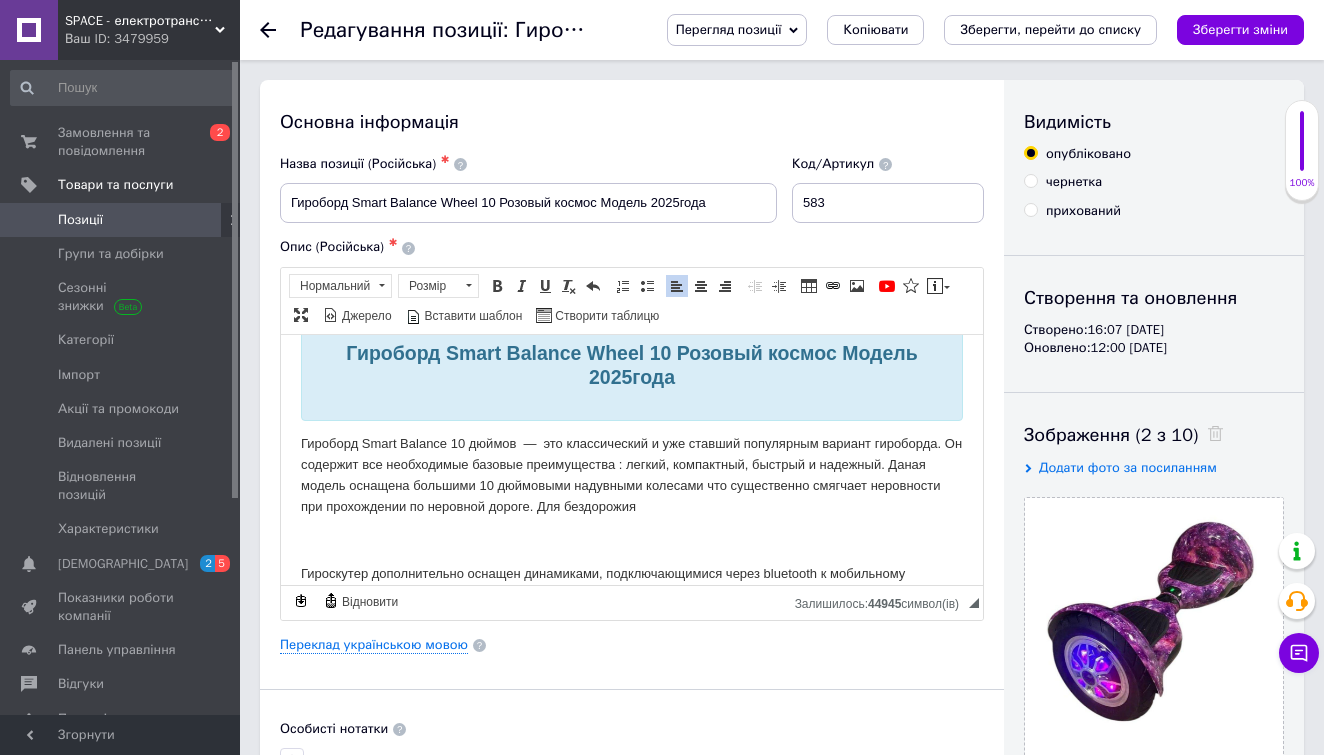 click on "Гироборд Smart Balance 10 дюймовﾠ—ﾠэто классический и уже ставший популярным вариант гироборда. Он содержит все необходимые базовые преимущества : легкий, компактный, быстрый и надежный. Даная модель оснащена большими 10 дюймовыми надувными колесами что существенно смягчает неровности при прохождении по неровной дороге. Для бездорожия" at bounding box center [632, 474] 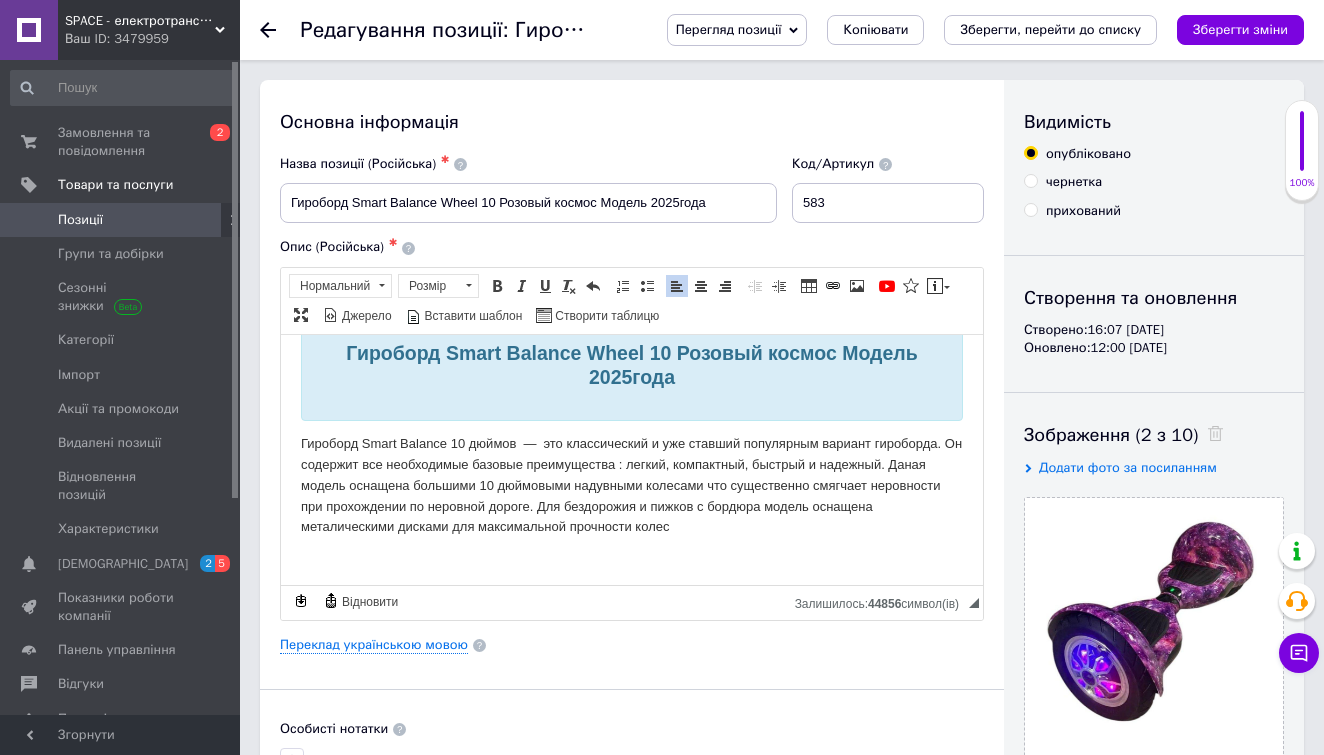 click on "Гироборд Smart Balance 10 дюймовﾠ—ﾠэто классический и уже ставший популярным вариант гироборда. Он содержит все необходимые базовые преимущества : легкий, компактный, быстрый и надежный. Даная модель оснащена большими 10 дюймовыми надувными колесами что существенно смягчает неровности при прохождении по неровной дороге. Для бездорожия и пижков с бордюра модель оснащена металическими дисками для максимальной прочности колес" at bounding box center (632, 485) 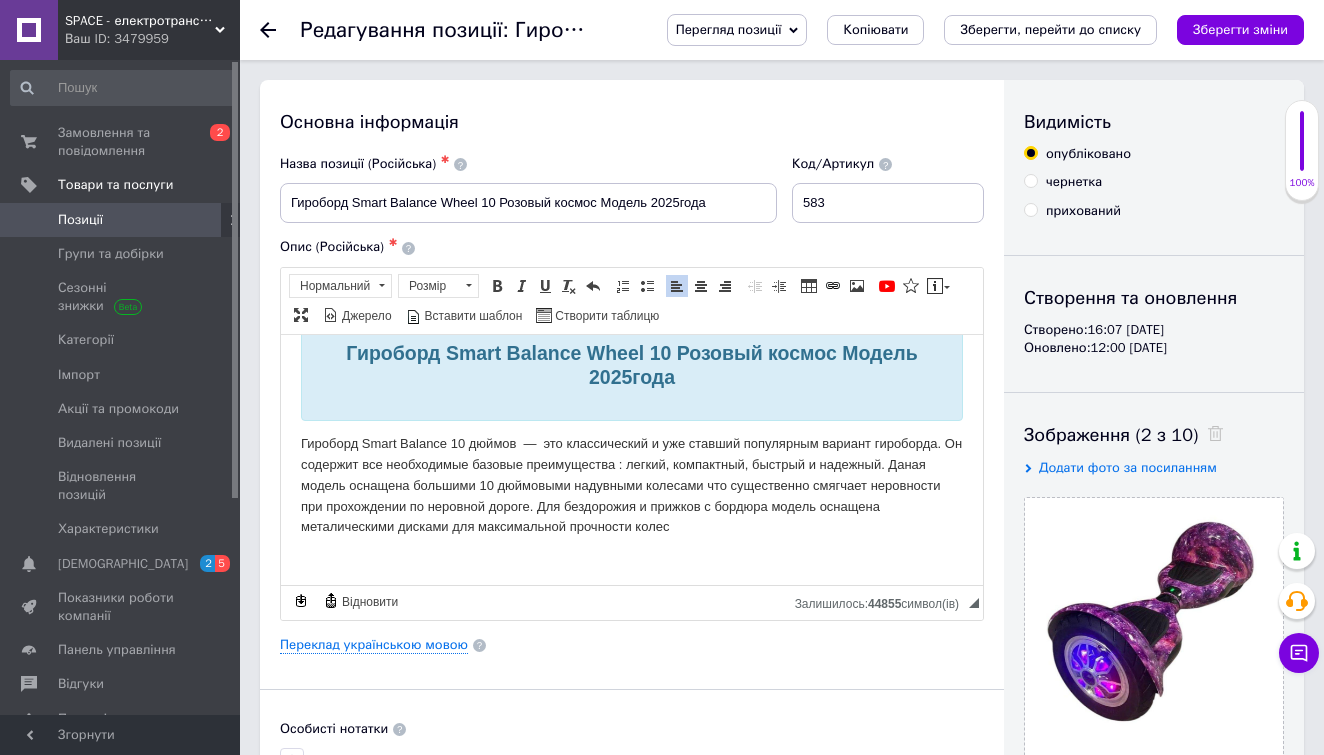 click on "Гироборд Smart Balance 10 дюймовﾠ—ﾠэто классический и уже ставший популярным вариант гироборда. Он содержит все необходимые базовые преимущества : легкий, компактный, быстрый и надежный. Даная модель оснащена большими 10 дюймовыми надувными колесами что существенно смягчает неровности при прохождении по неровной дороге. Для бездорожия и прижков с бордюра модель оснащена металическими дисками для максимальной прочности колес" at bounding box center [632, 485] 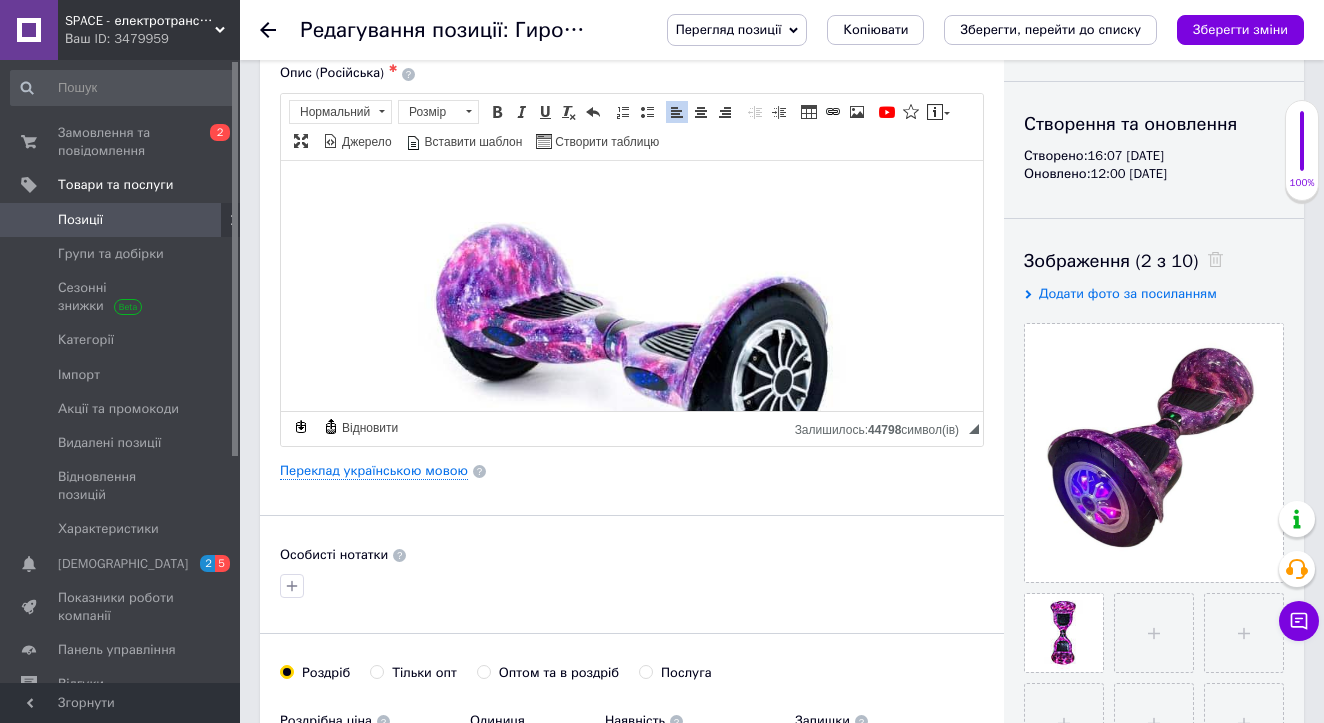 scroll, scrollTop: 482, scrollLeft: 0, axis: vertical 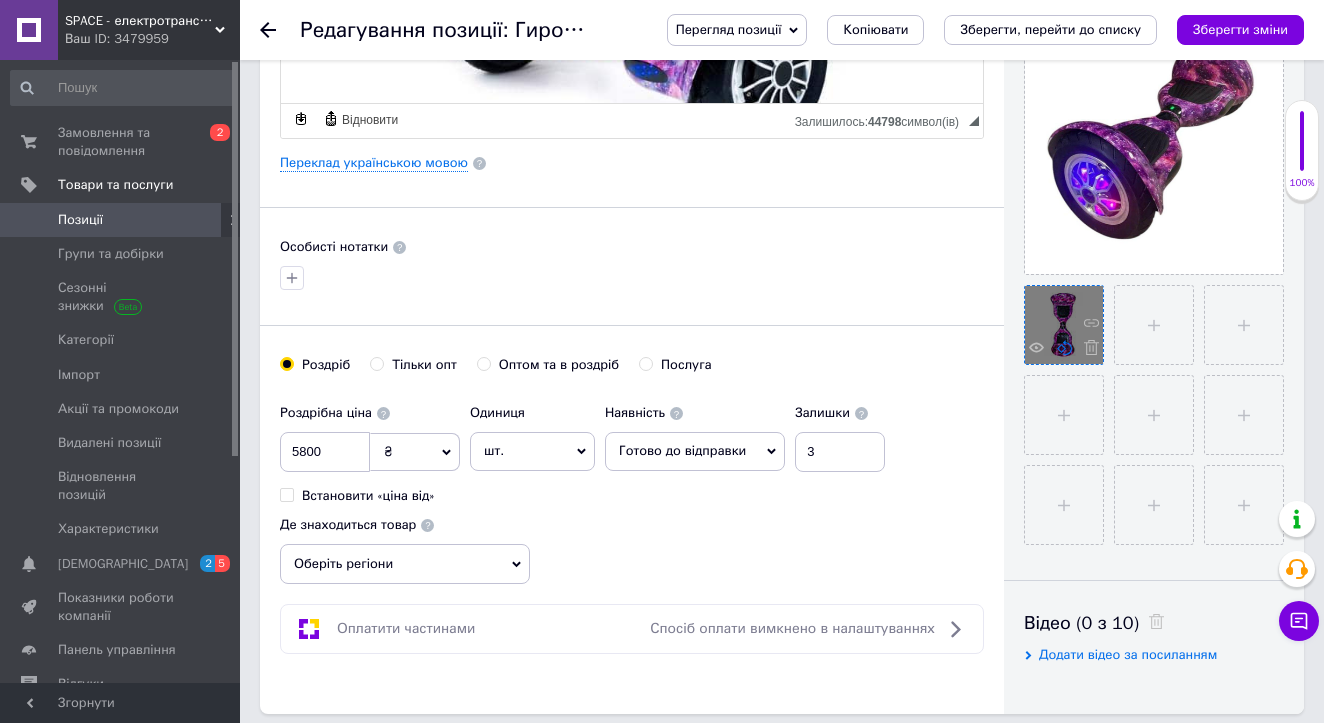 click 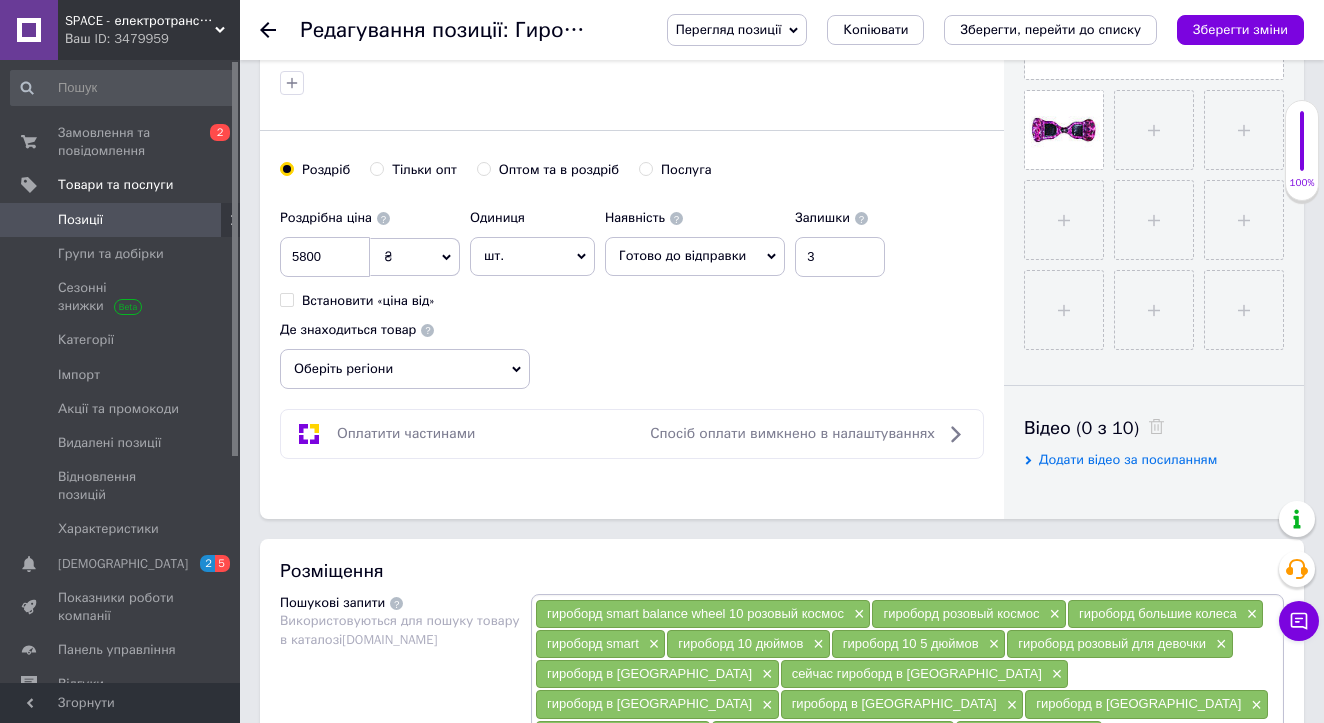 scroll, scrollTop: 678, scrollLeft: 0, axis: vertical 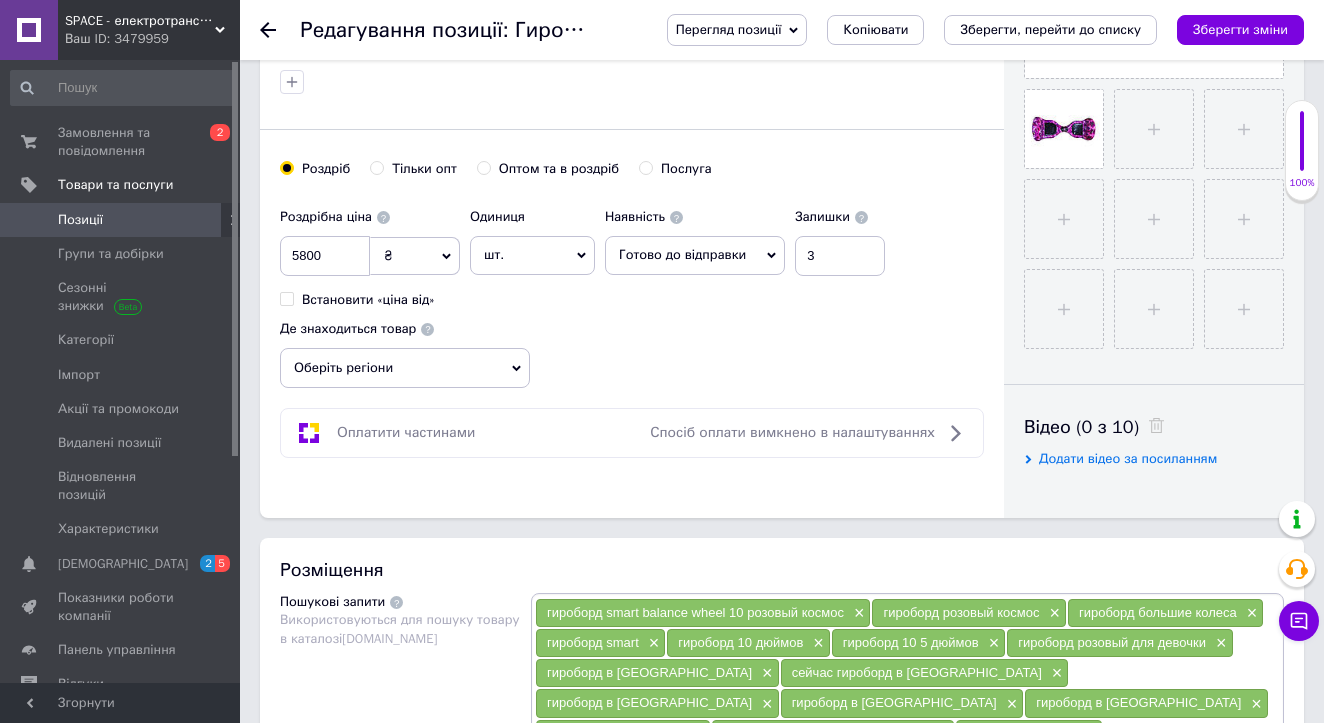 click on "Оберіть регіони" at bounding box center (405, 368) 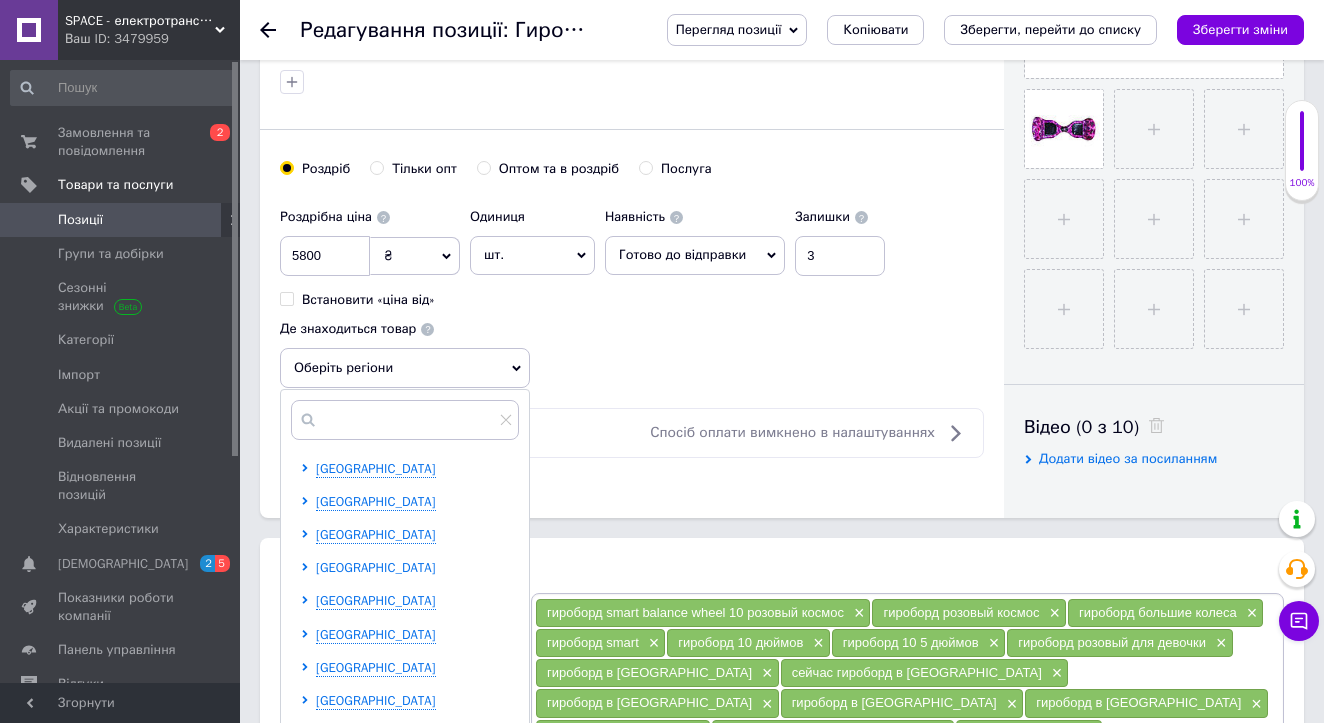 click on "[GEOGRAPHIC_DATA]" at bounding box center (376, 567) 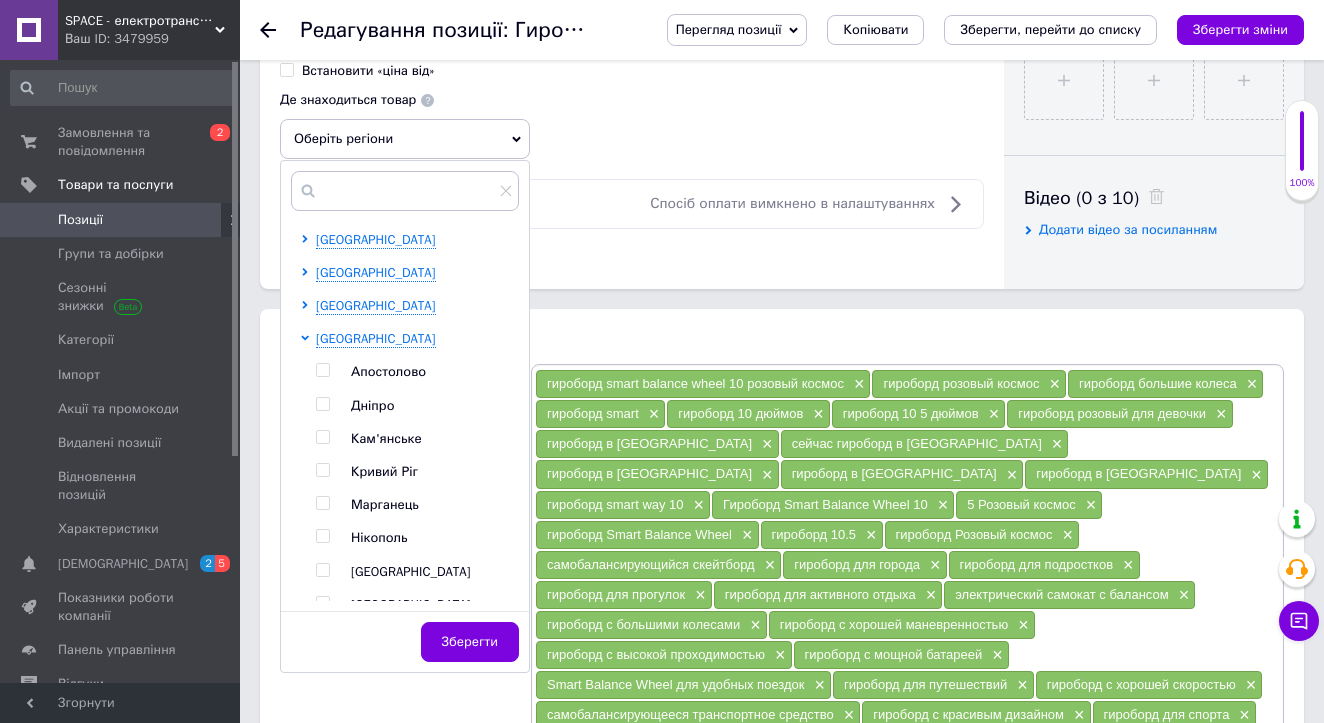 scroll, scrollTop: 906, scrollLeft: 0, axis: vertical 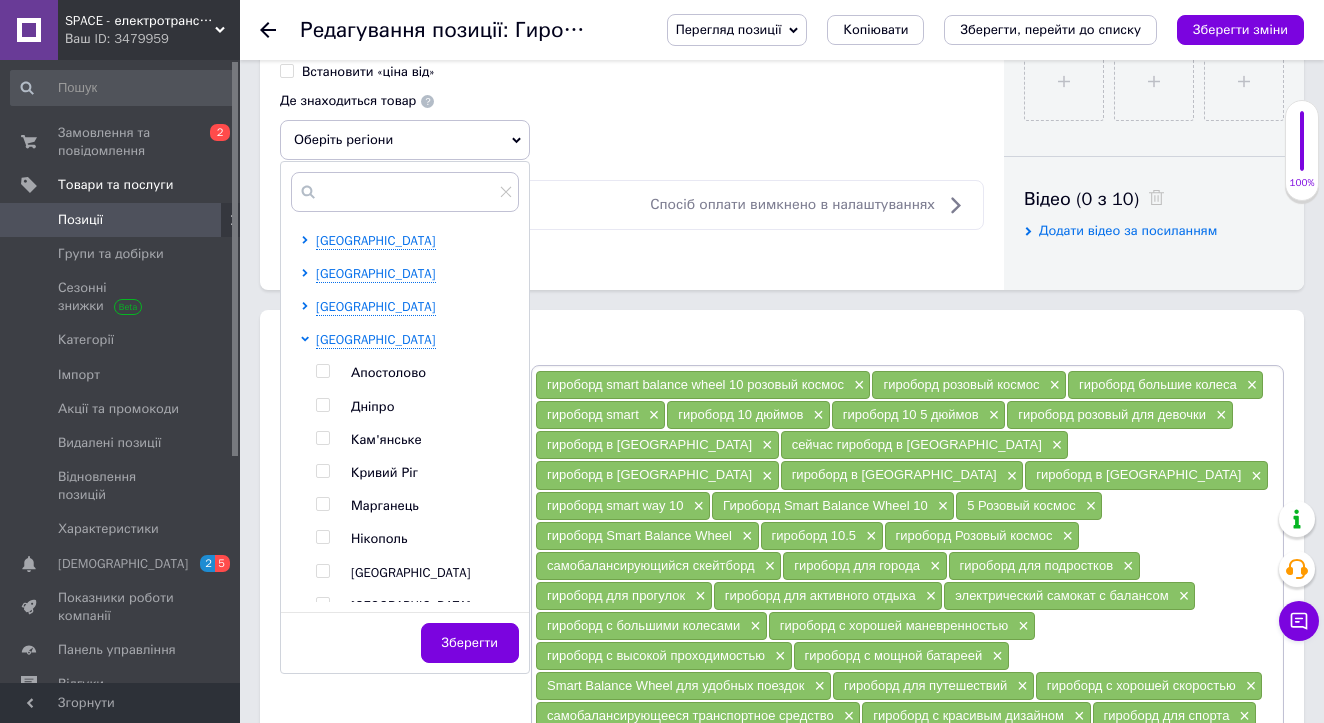click at bounding box center (322, 405) 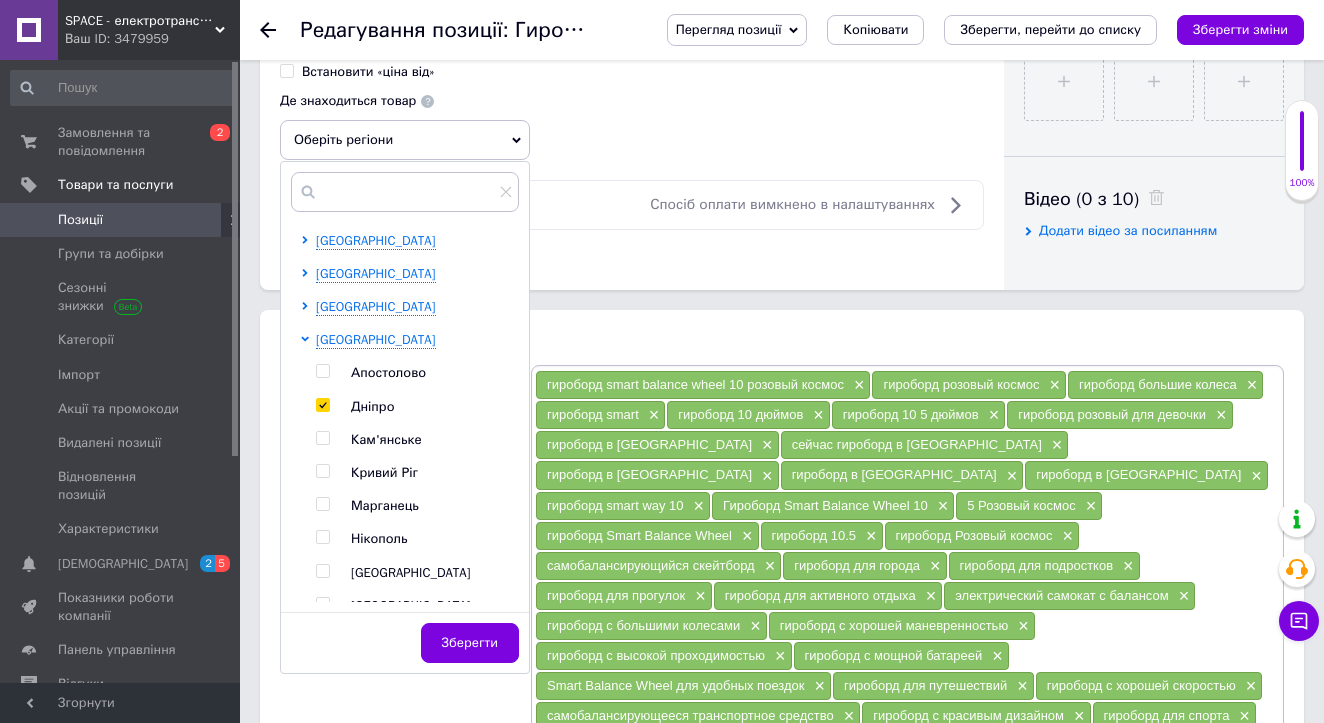 checkbox on "true" 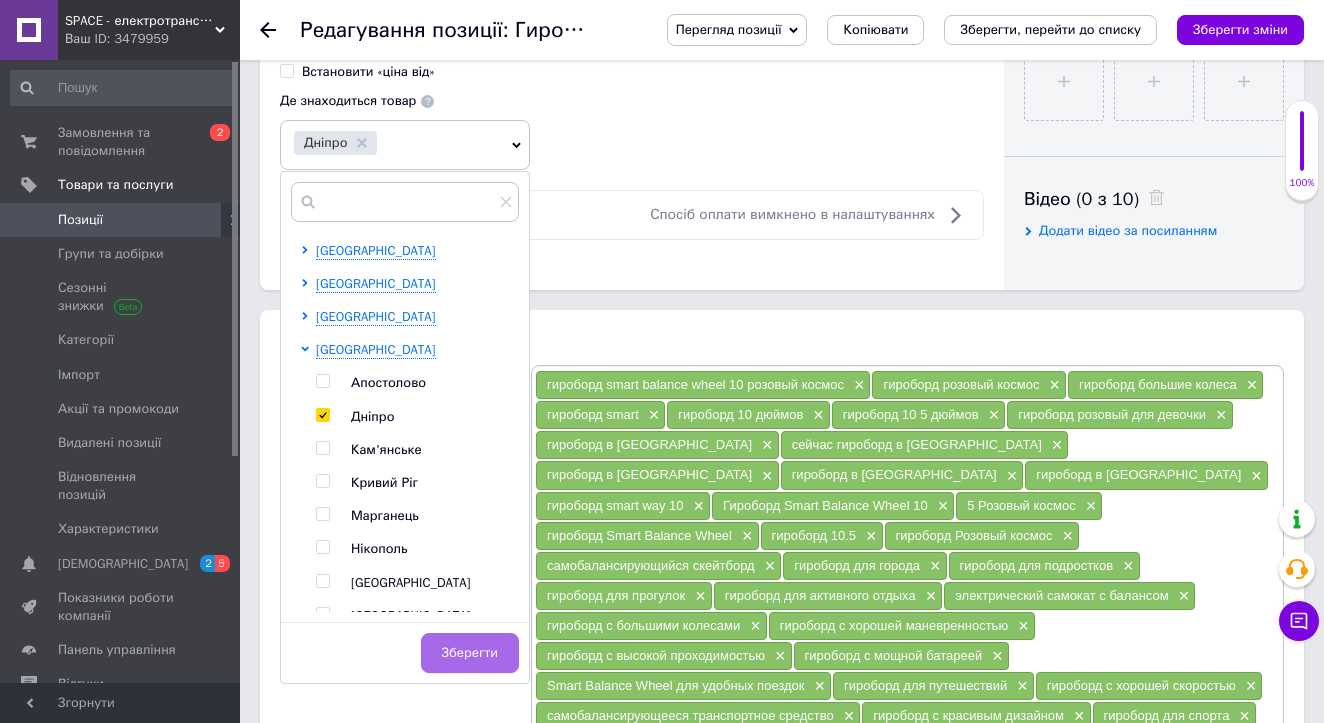 click on "Зберегти" at bounding box center (470, 653) 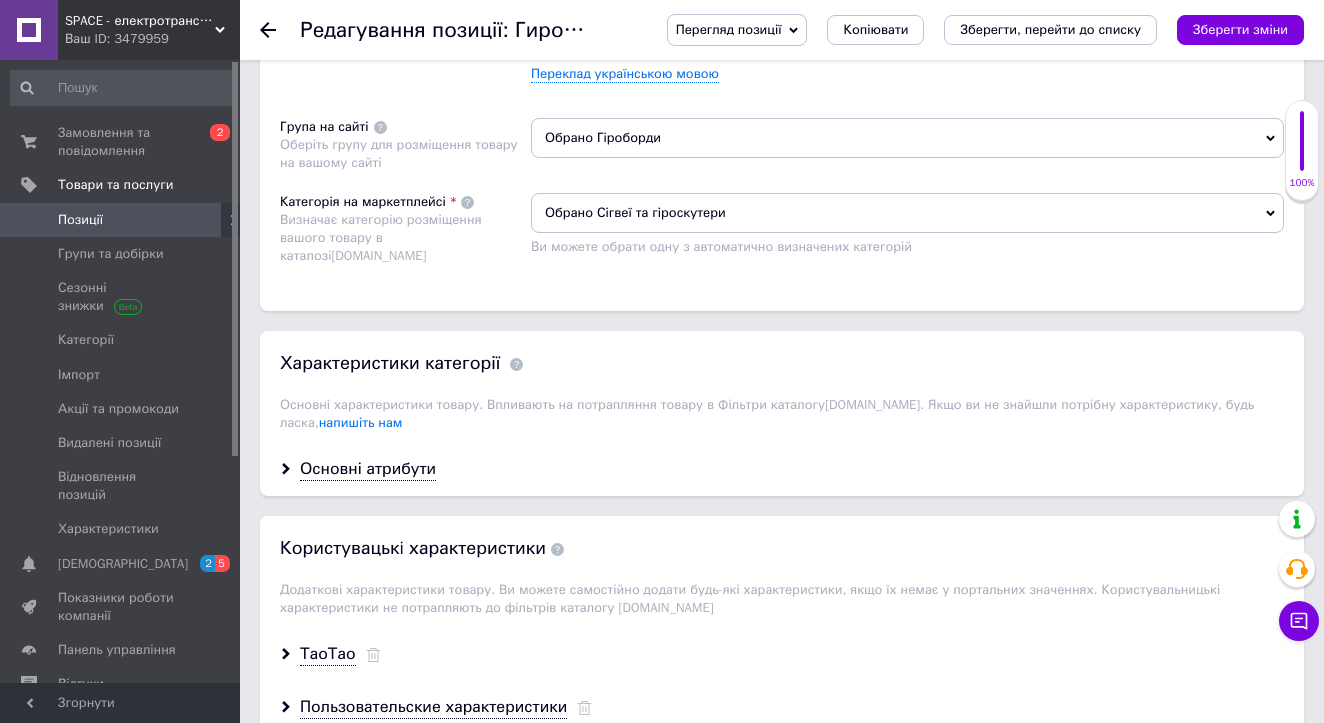 scroll, scrollTop: 1868, scrollLeft: 0, axis: vertical 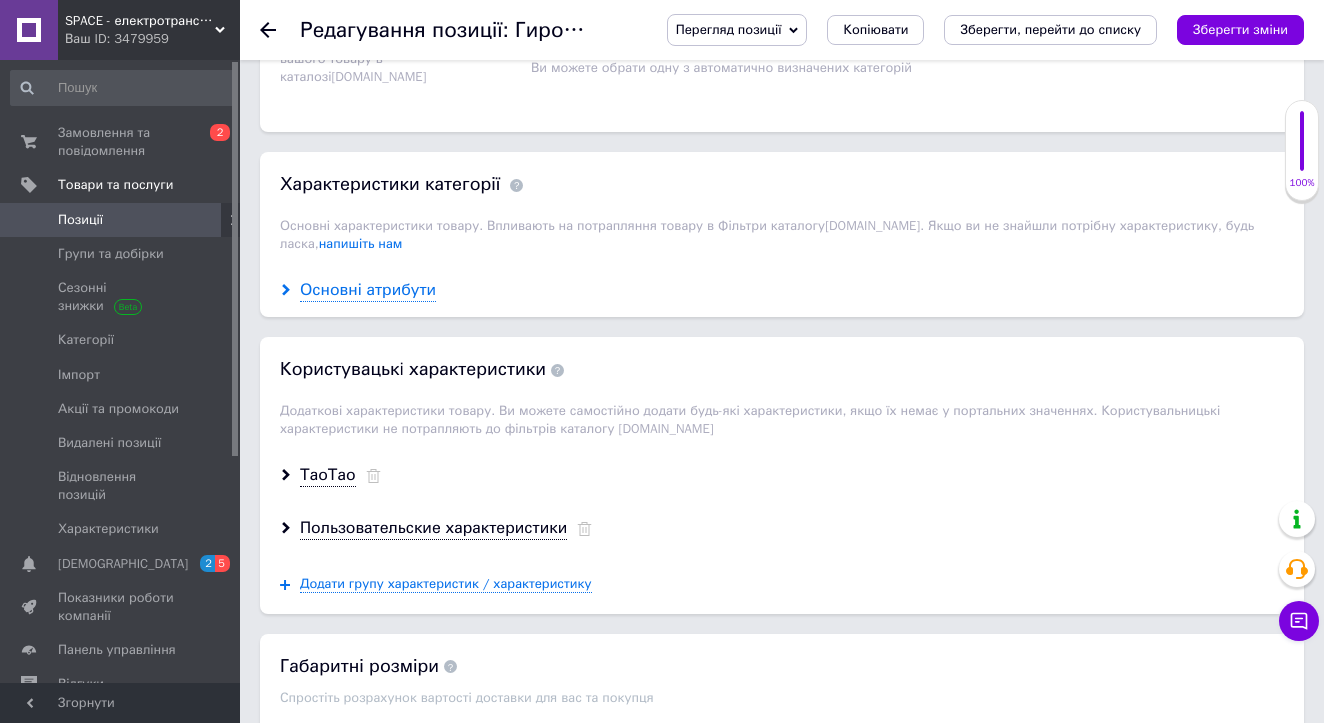 click on "Основні атрибути" at bounding box center [368, 290] 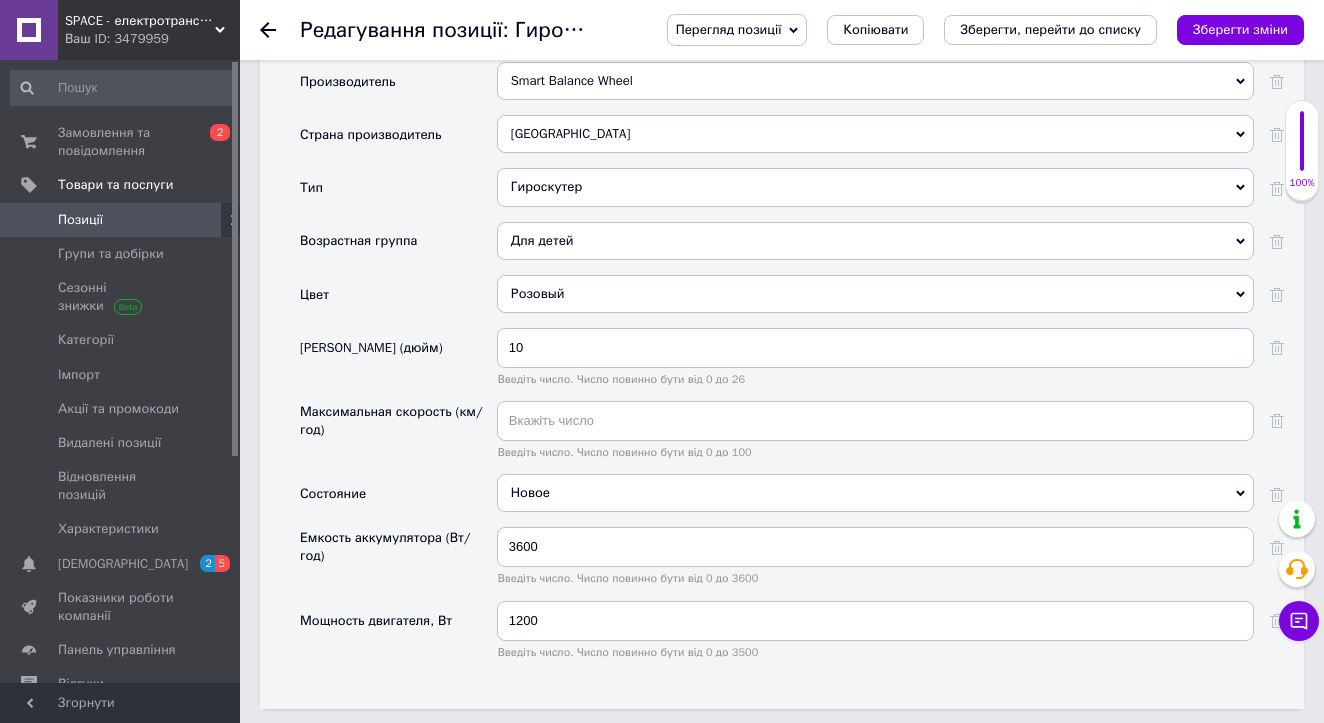 scroll, scrollTop: 2130, scrollLeft: 0, axis: vertical 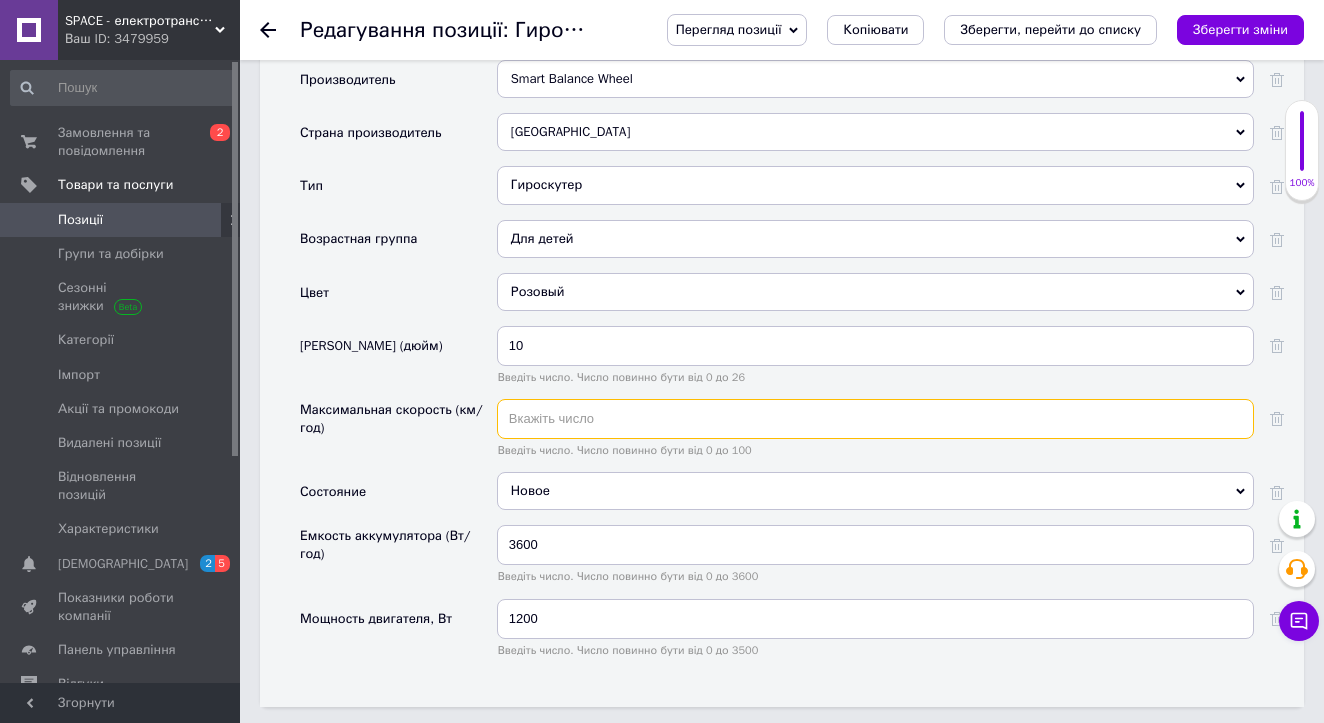 click at bounding box center (875, 419) 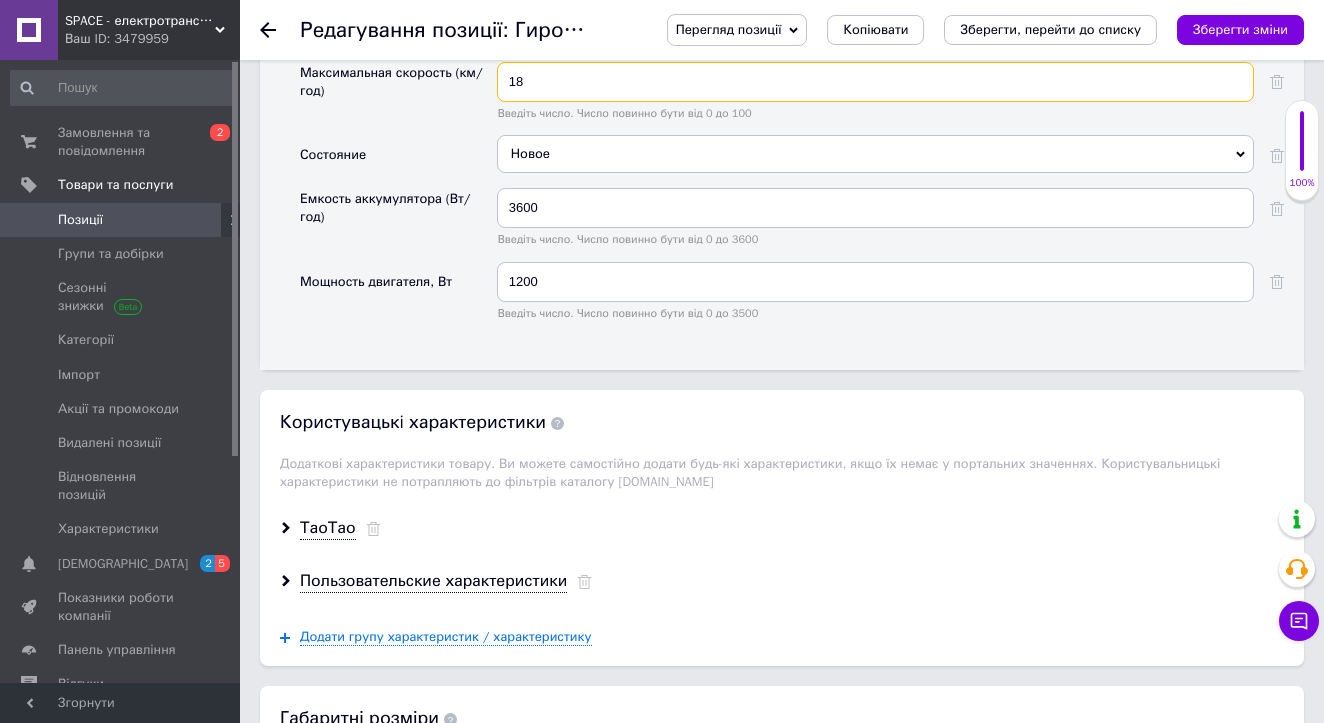 scroll, scrollTop: 2471, scrollLeft: 0, axis: vertical 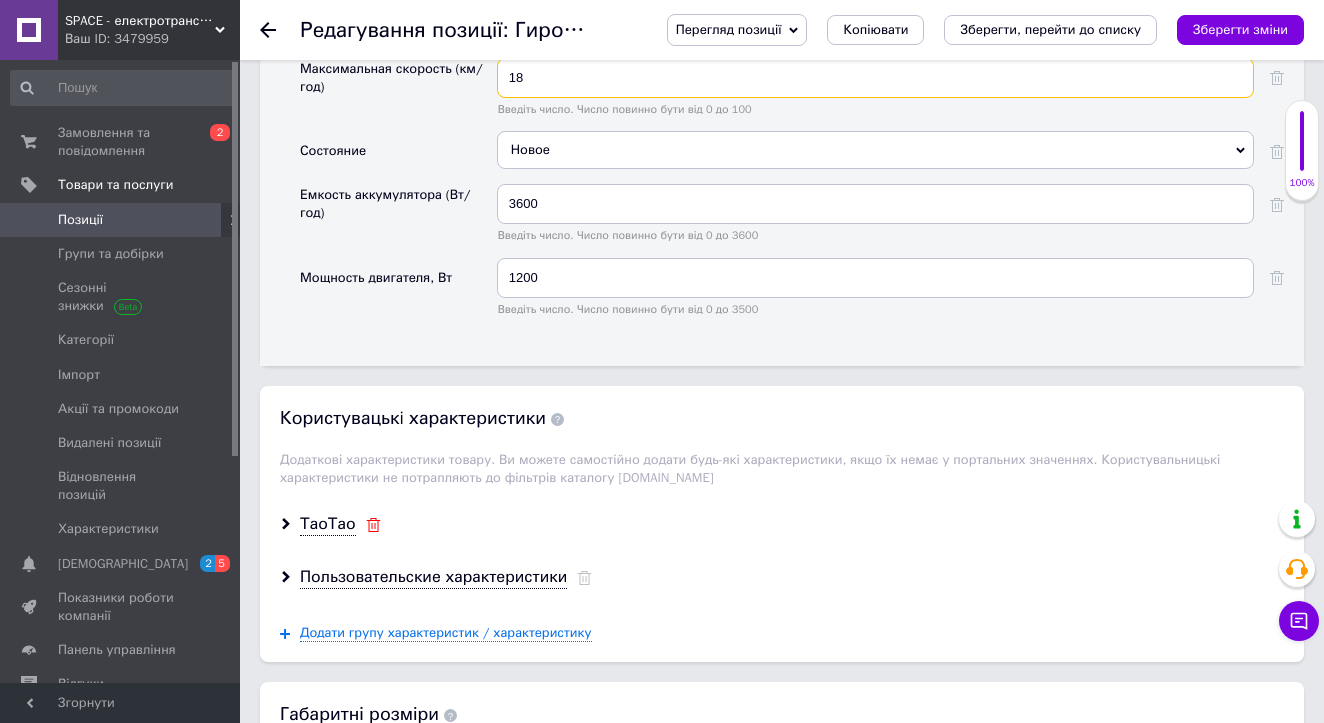 type on "18" 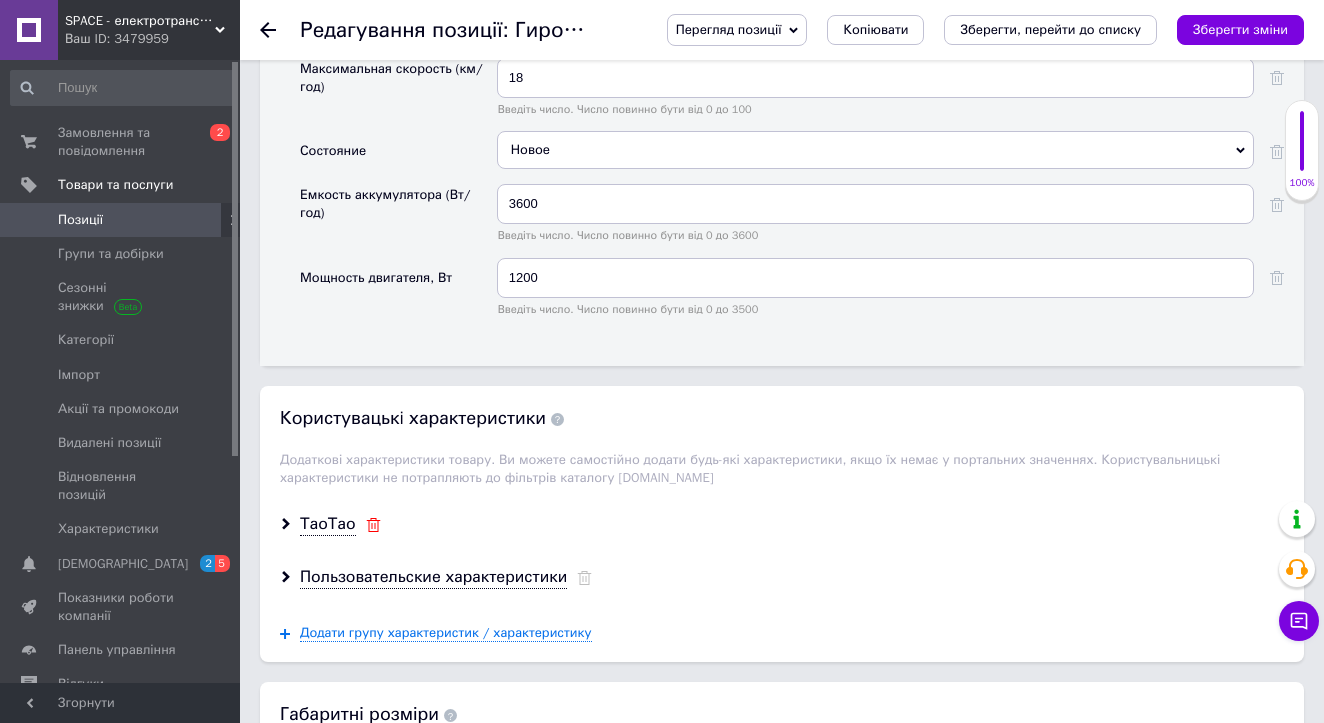 click 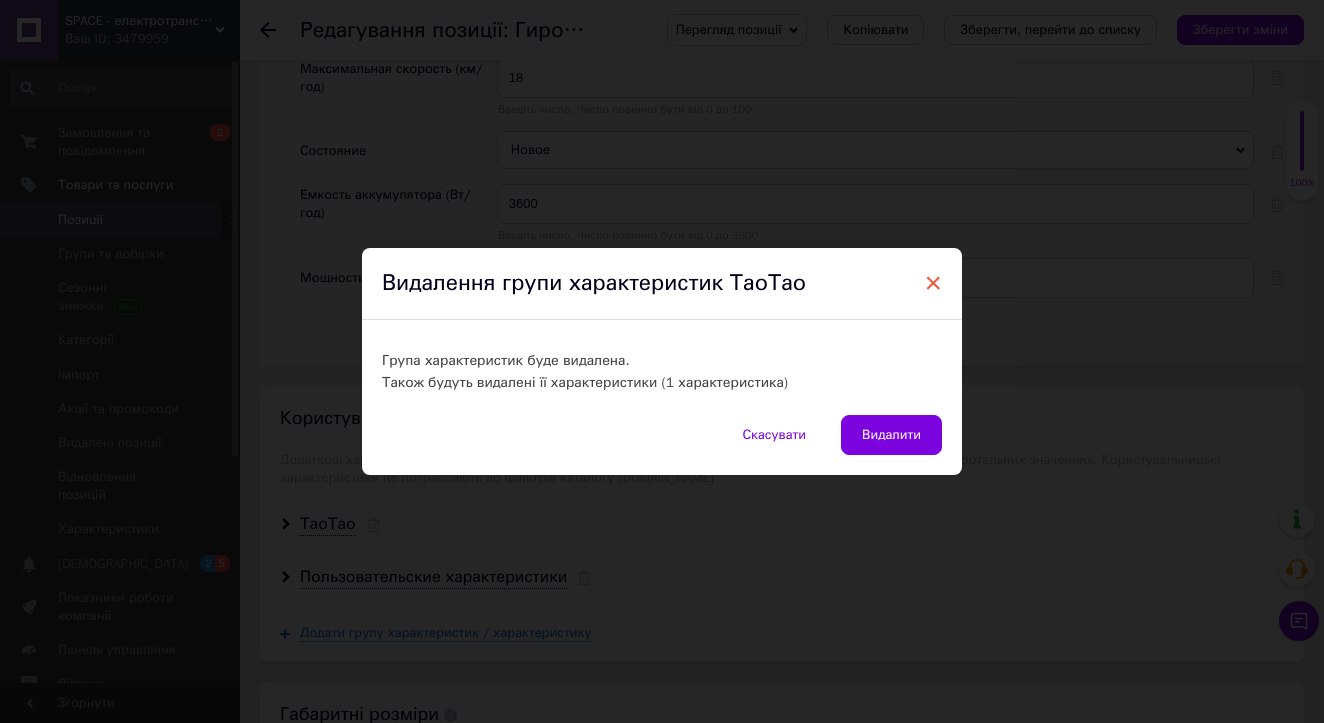 click on "×" at bounding box center (933, 283) 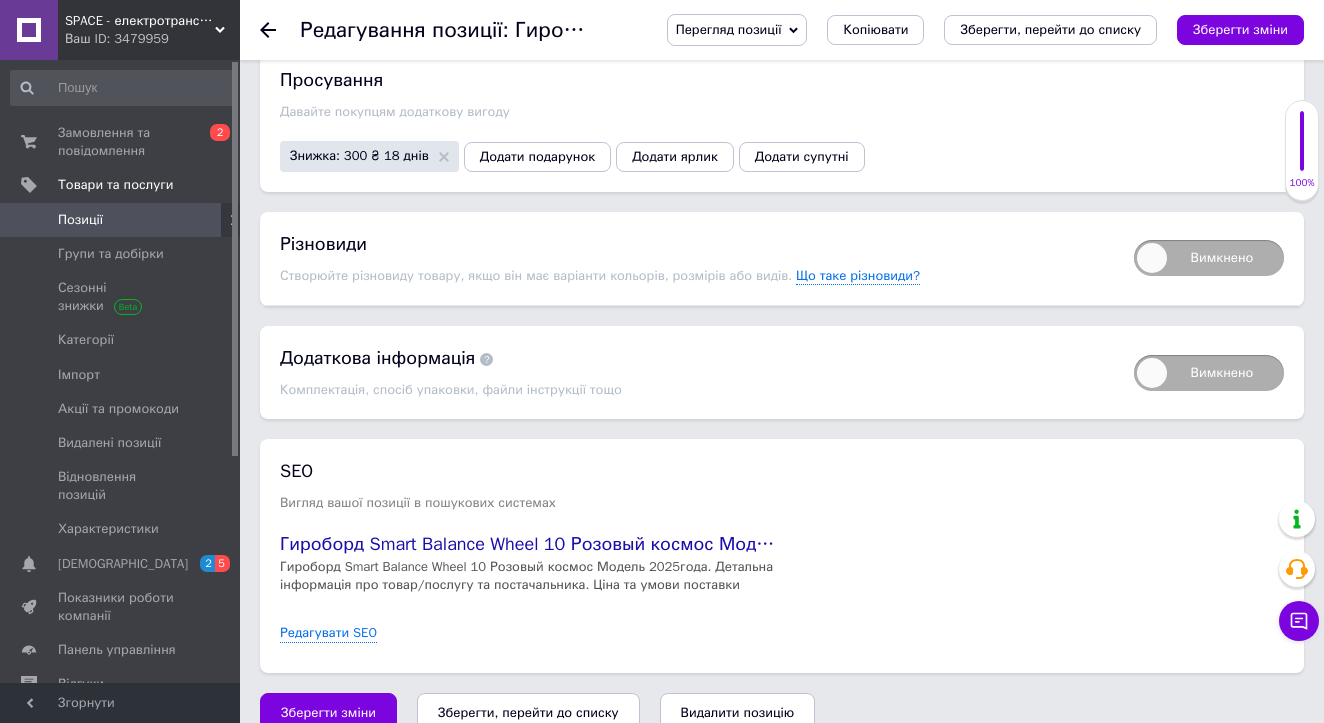 scroll, scrollTop: 3352, scrollLeft: 0, axis: vertical 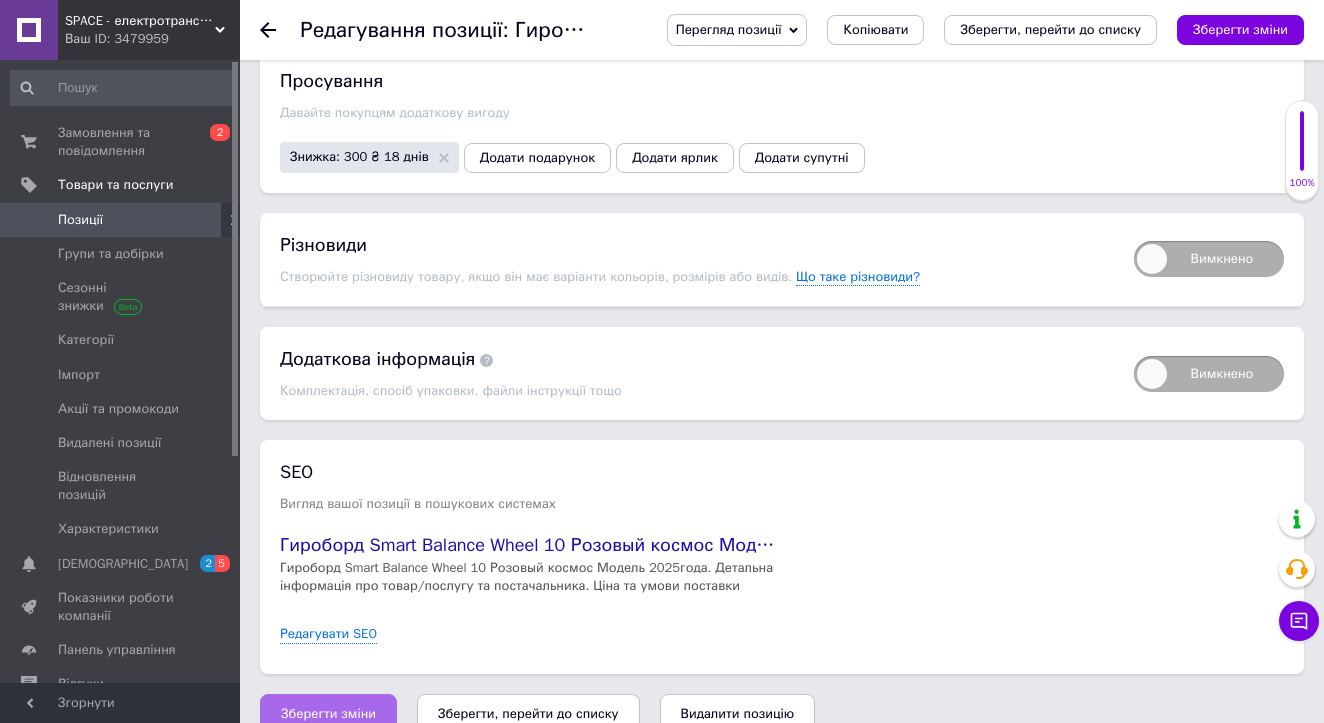 click on "Зберегти зміни" at bounding box center (328, 714) 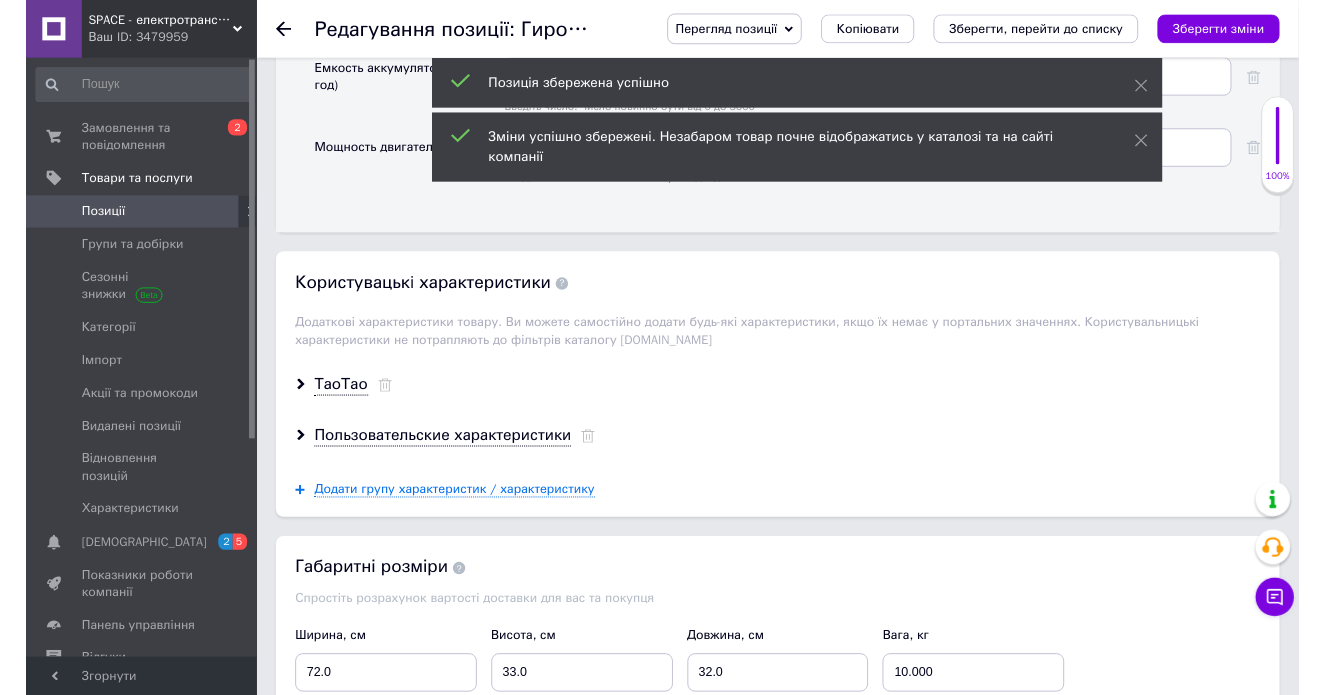 scroll, scrollTop: 2236, scrollLeft: 0, axis: vertical 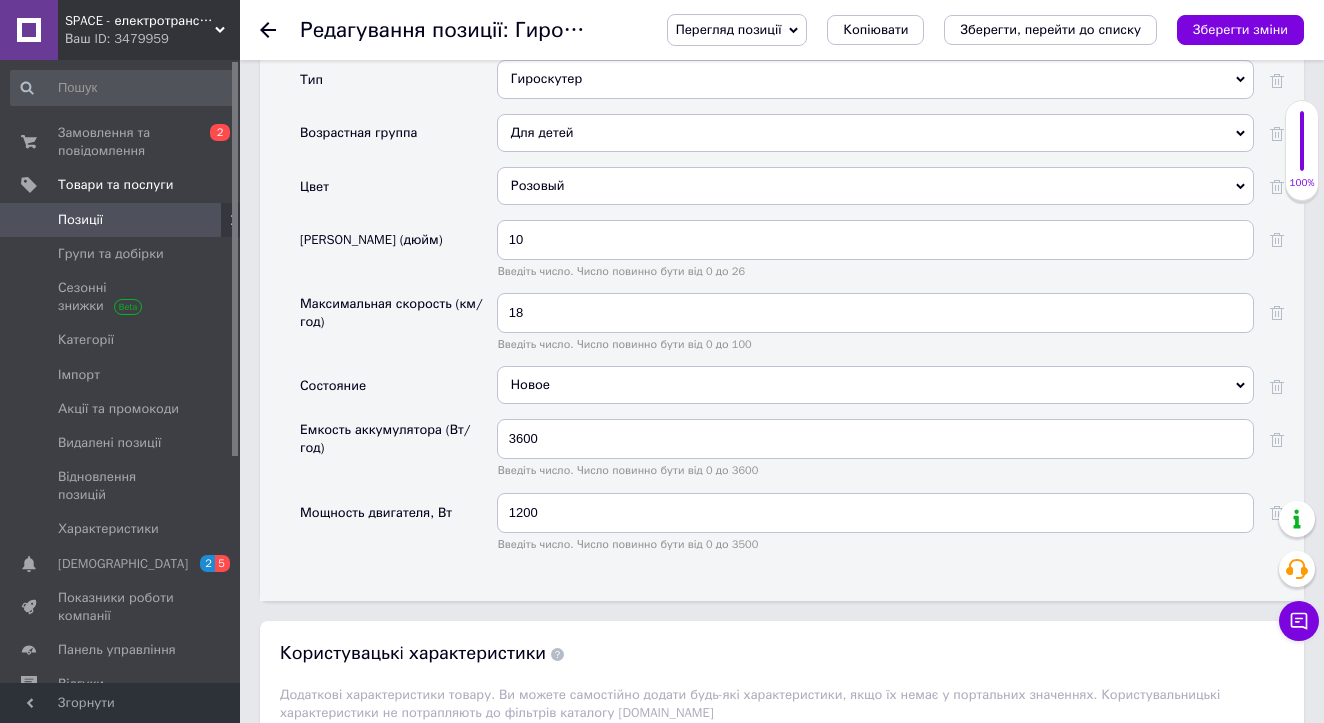 click on "Перегляд позиції" at bounding box center [729, 29] 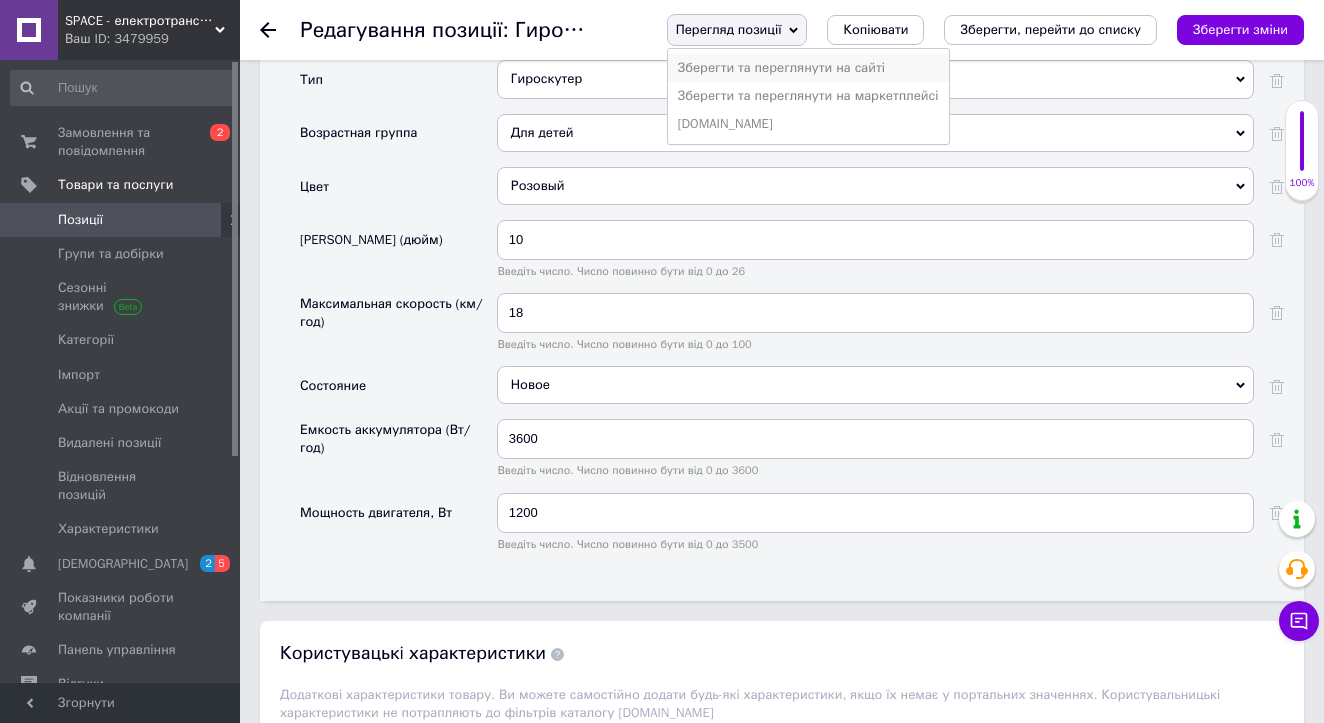 click on "Зберегти та переглянути на сайті" at bounding box center [808, 68] 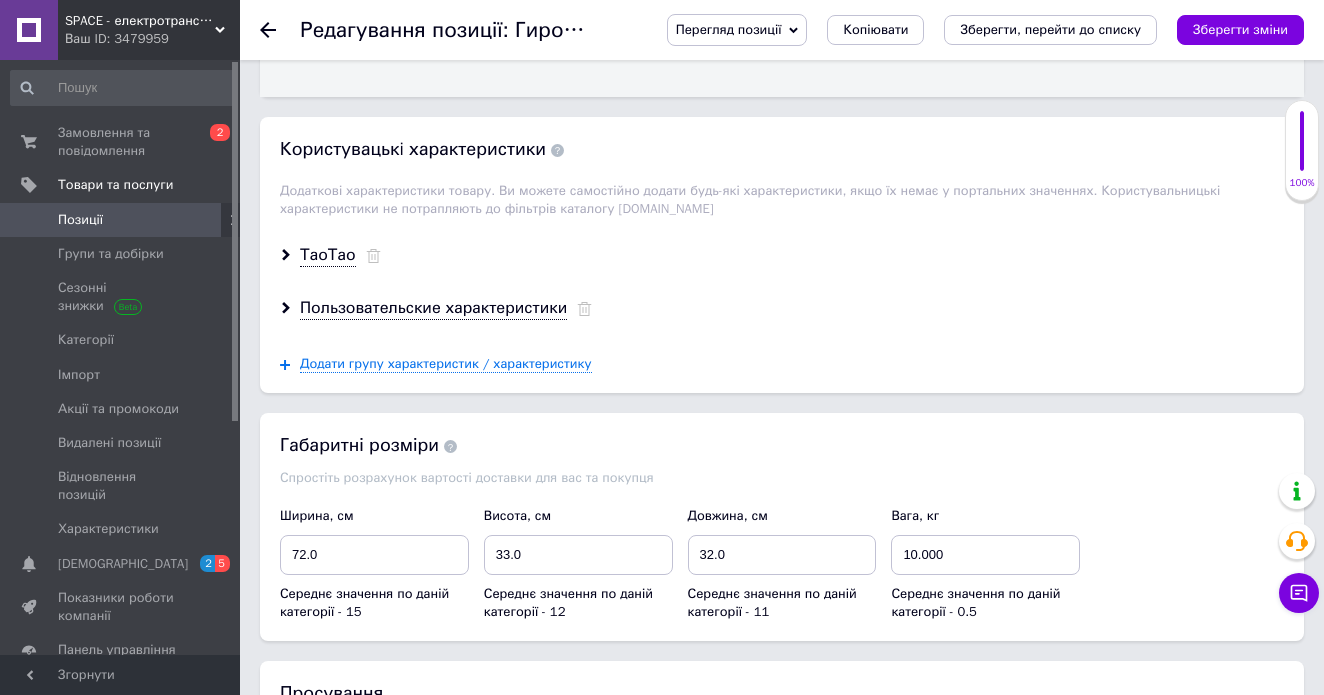 scroll, scrollTop: 2815, scrollLeft: 0, axis: vertical 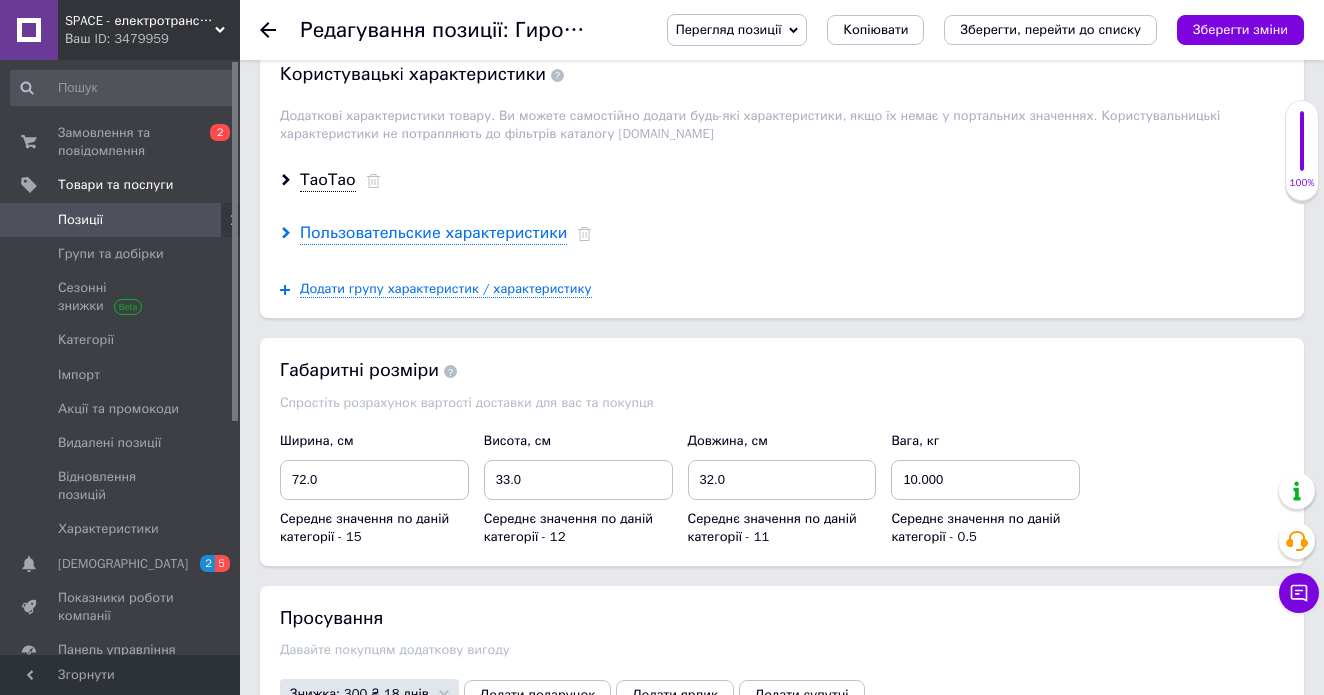 click on "Пользовательские характеристики" at bounding box center (433, 233) 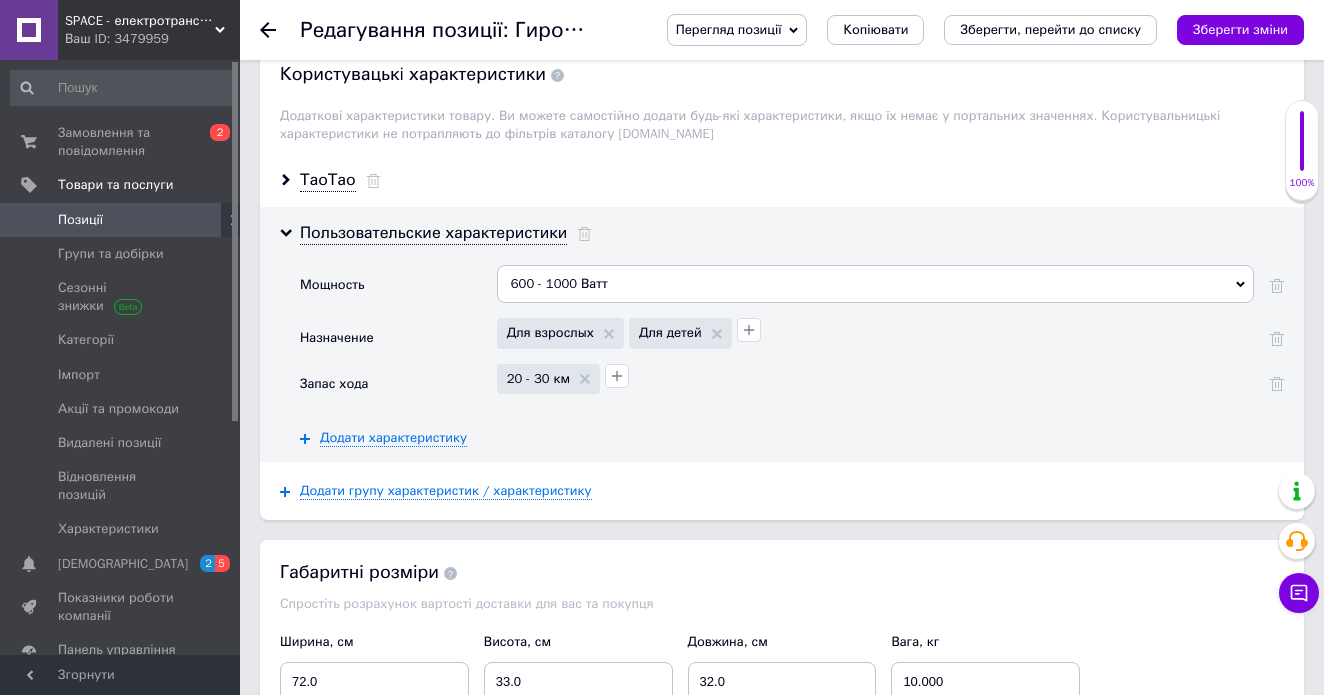 click on "600 - 1000 Ватт" at bounding box center [875, 284] 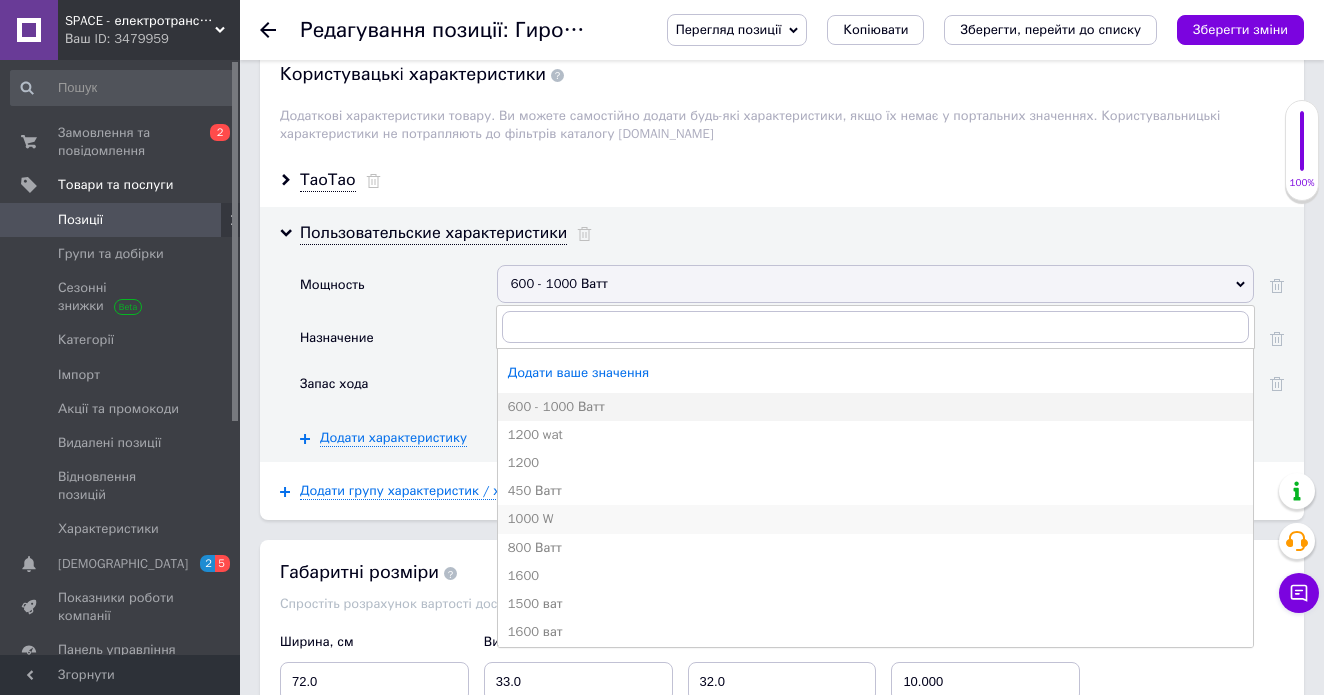 click on "1000 W" at bounding box center (875, 519) 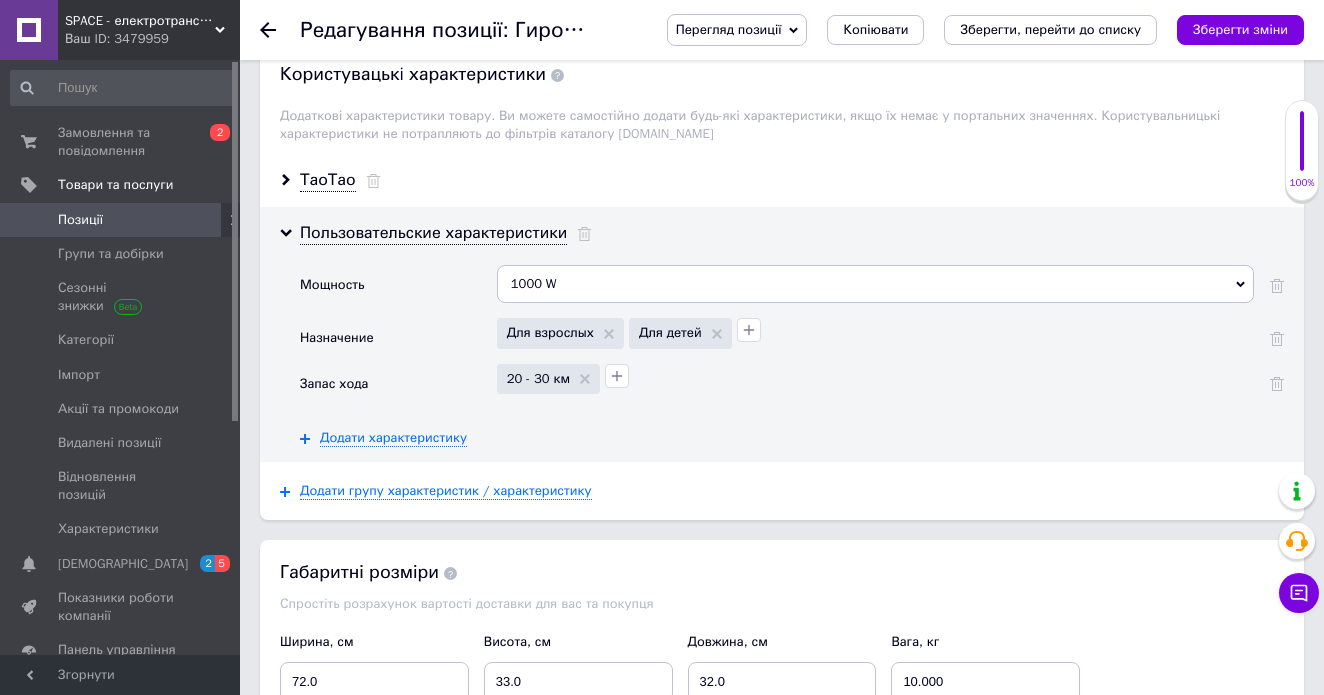 click on "Перегляд позиції Зберегти та переглянути на сайті Зберегти та переглянути на маркетплейсі [DOMAIN_NAME] Копіювати Зберегти, перейти до списку Зберегти зміни" at bounding box center (965, 30) 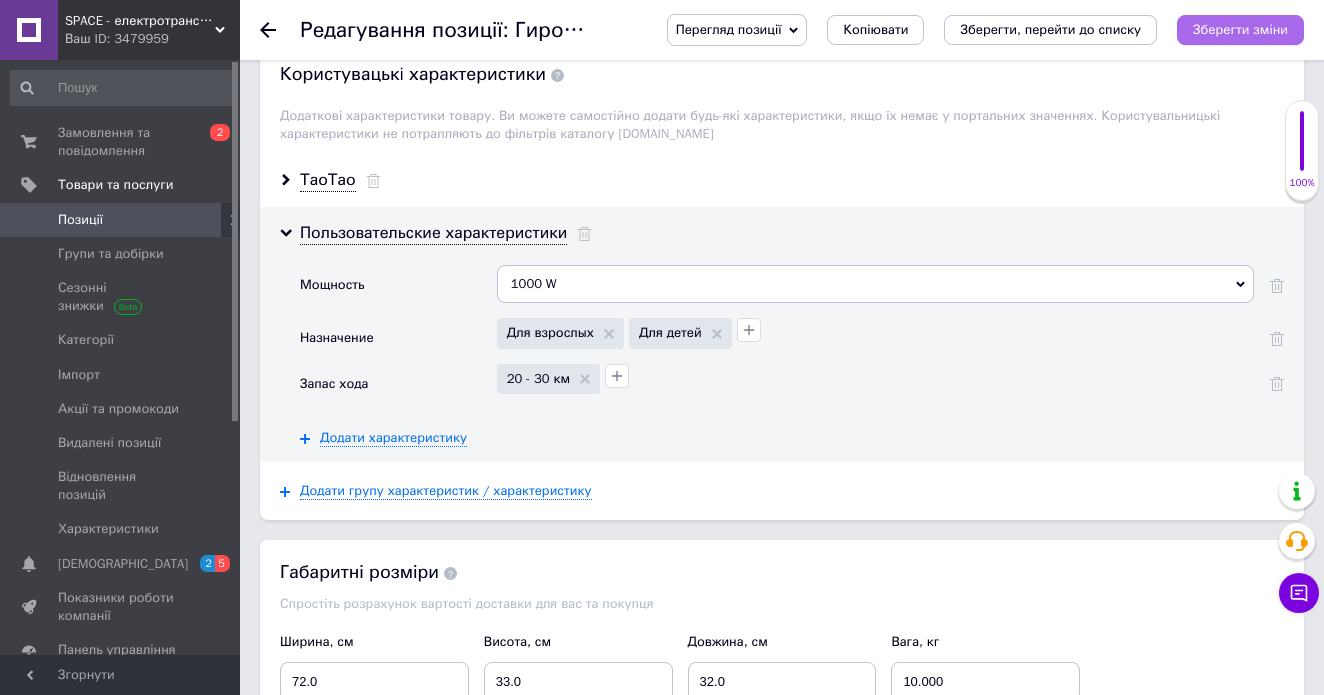 click on "Зберегти зміни" at bounding box center (1240, 29) 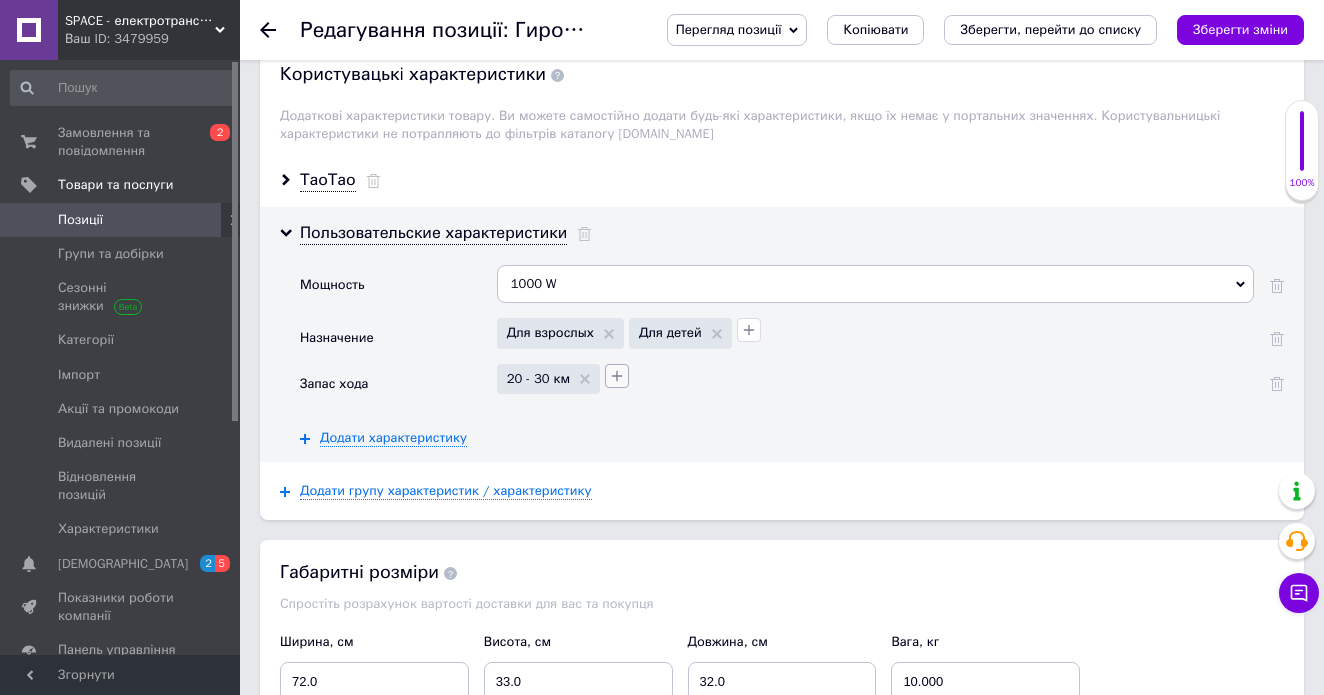 click 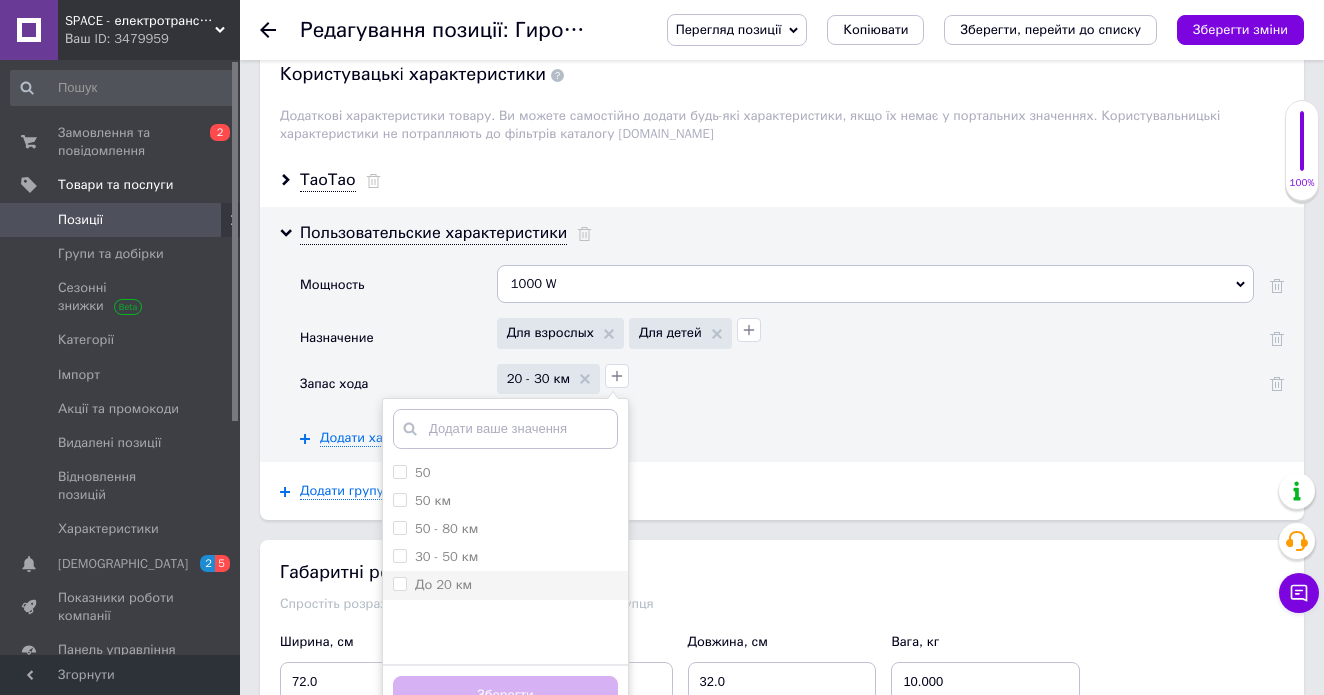 click at bounding box center (400, 584) 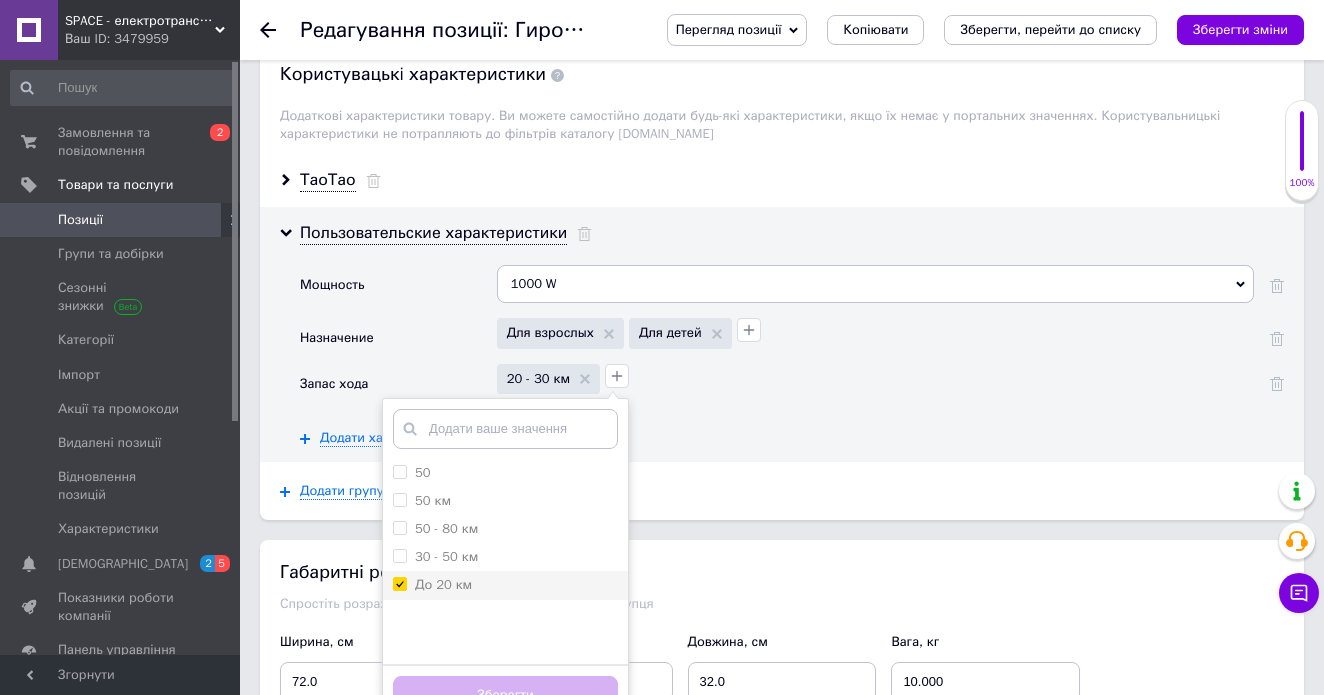 click on "До 20 км" at bounding box center (399, 583) 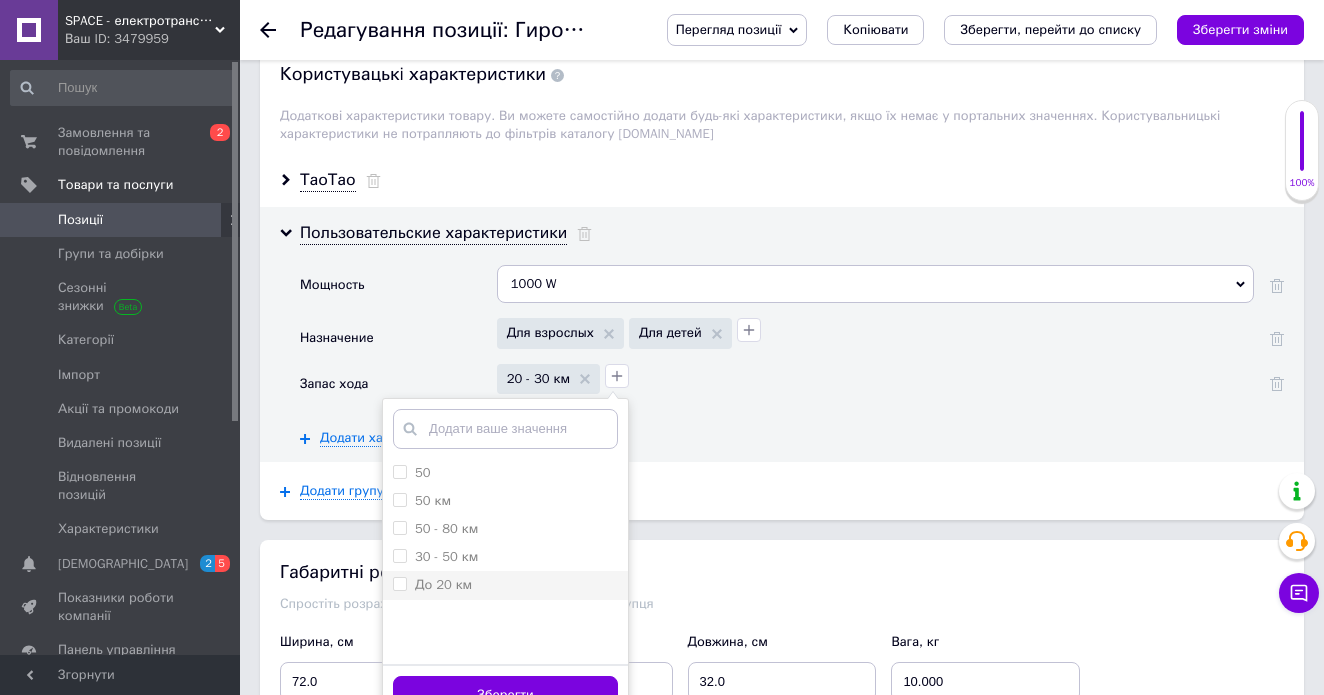 click on "До 20 км" at bounding box center [399, 583] 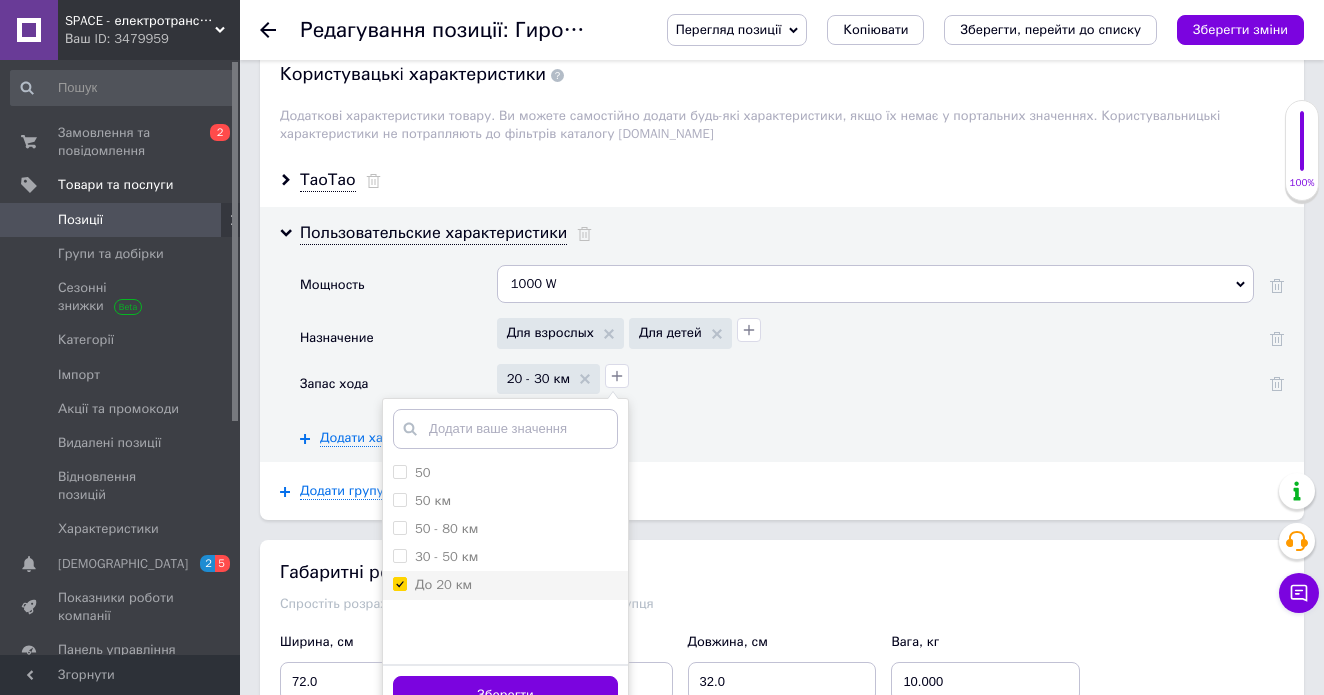 checkbox on "true" 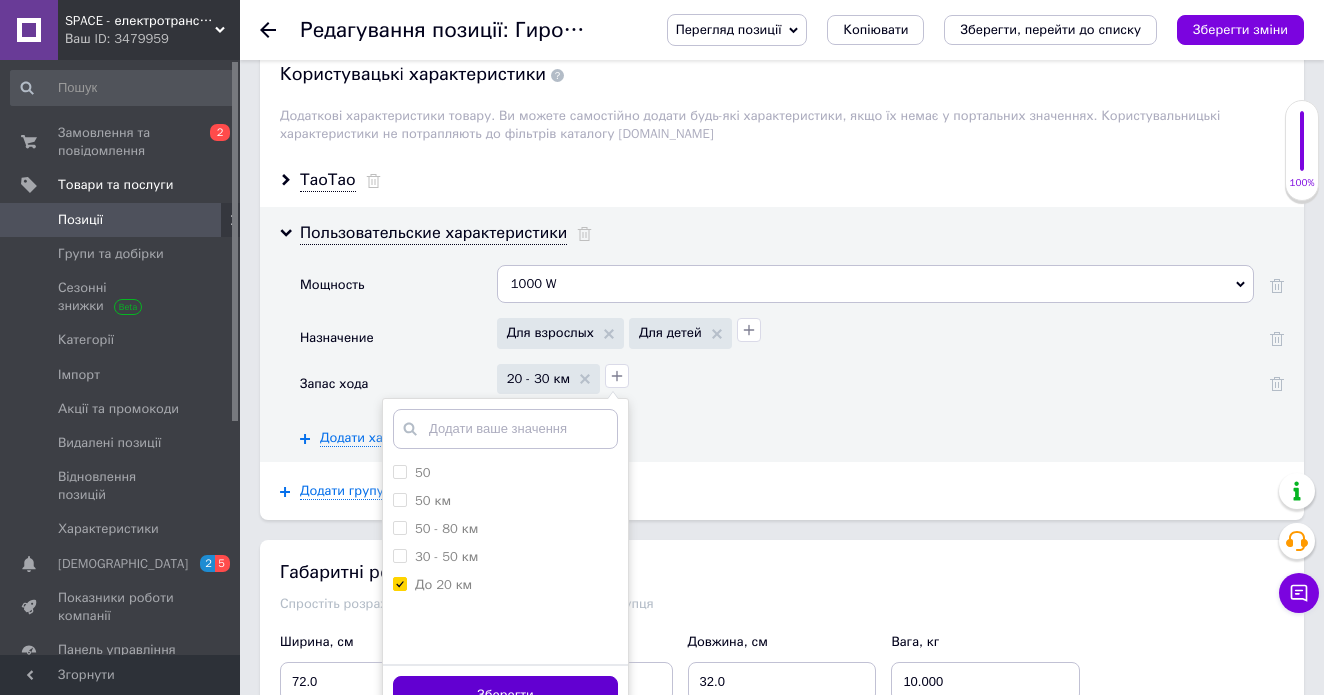 click on "Зберегти" at bounding box center (505, 695) 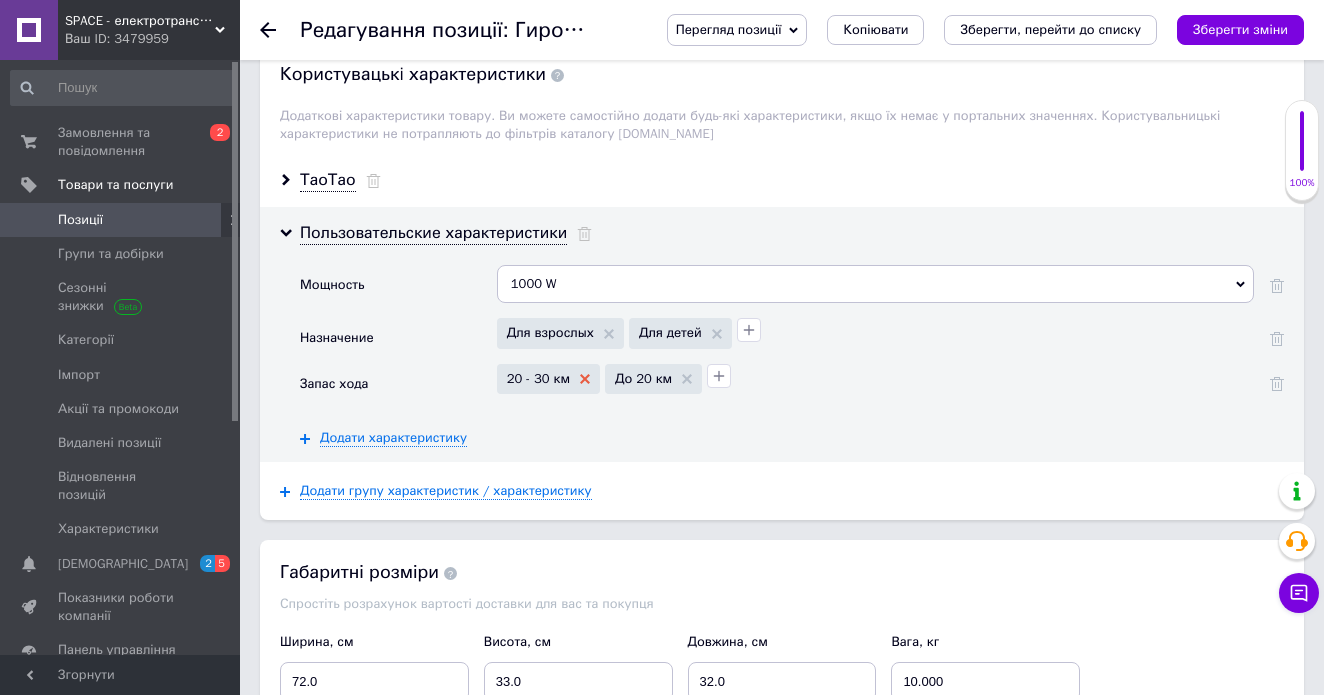 click 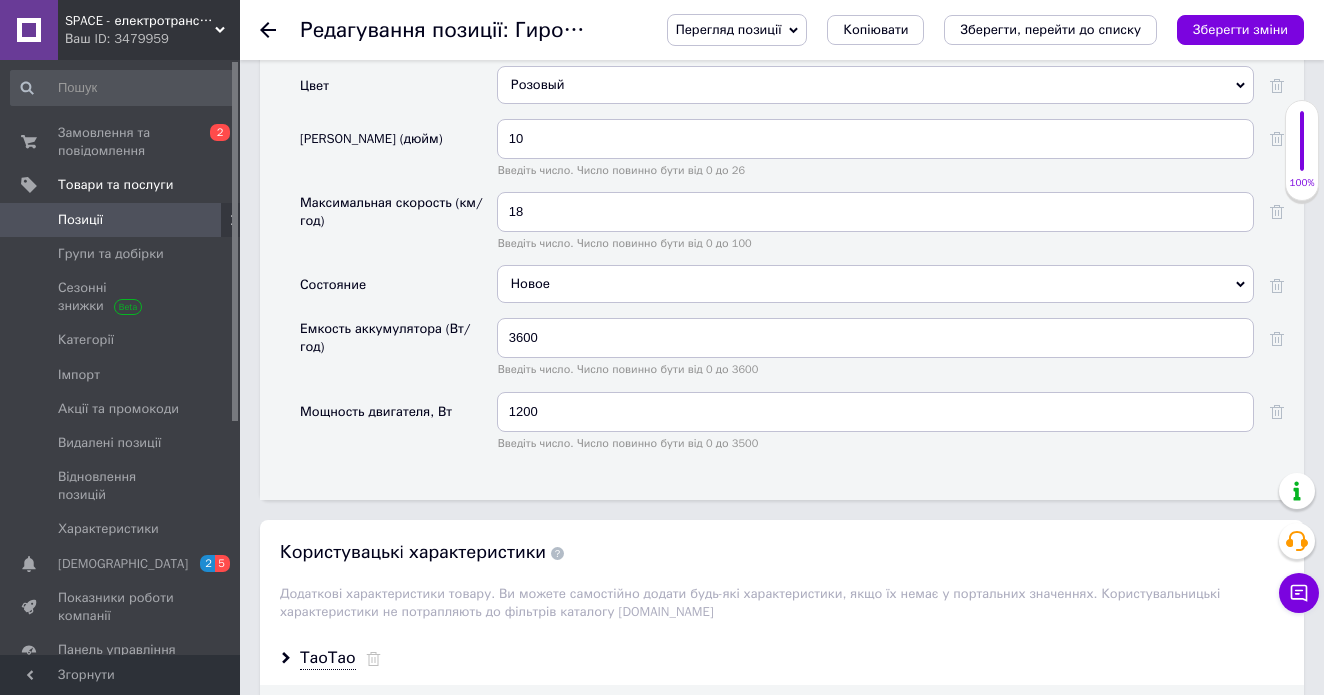 scroll, scrollTop: 2306, scrollLeft: 0, axis: vertical 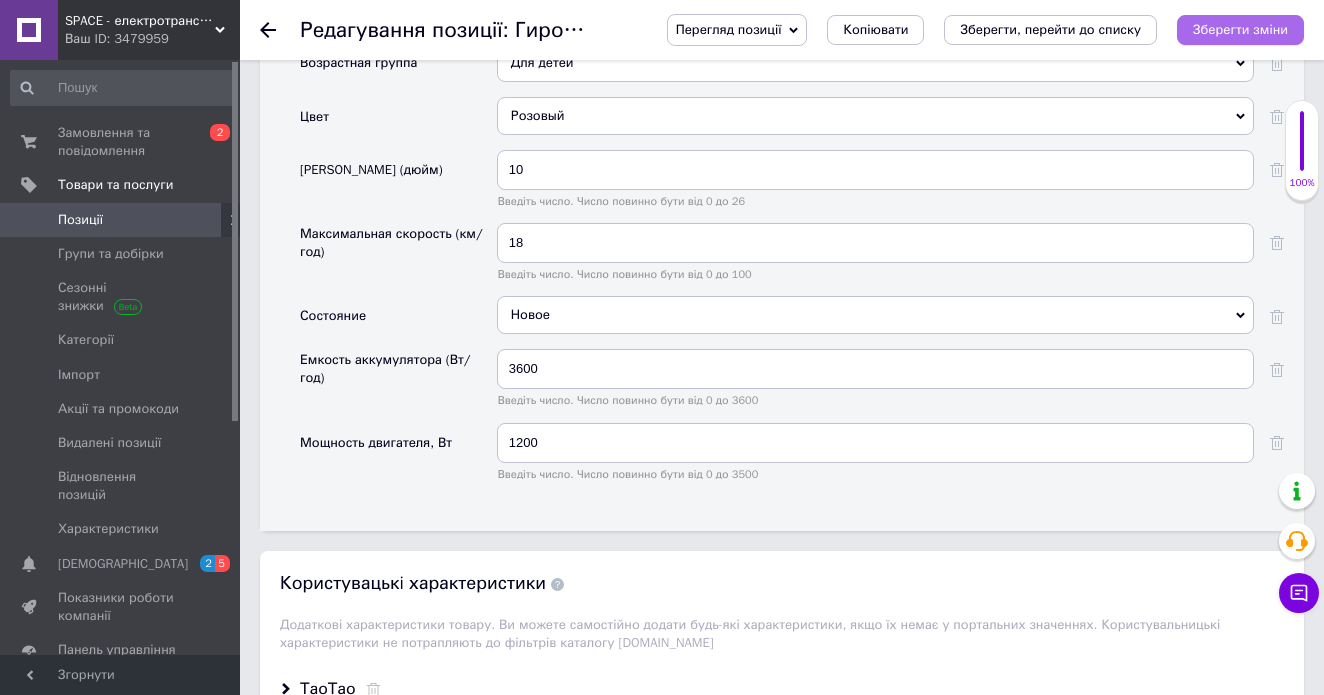 click on "Зберегти зміни" at bounding box center [1240, 30] 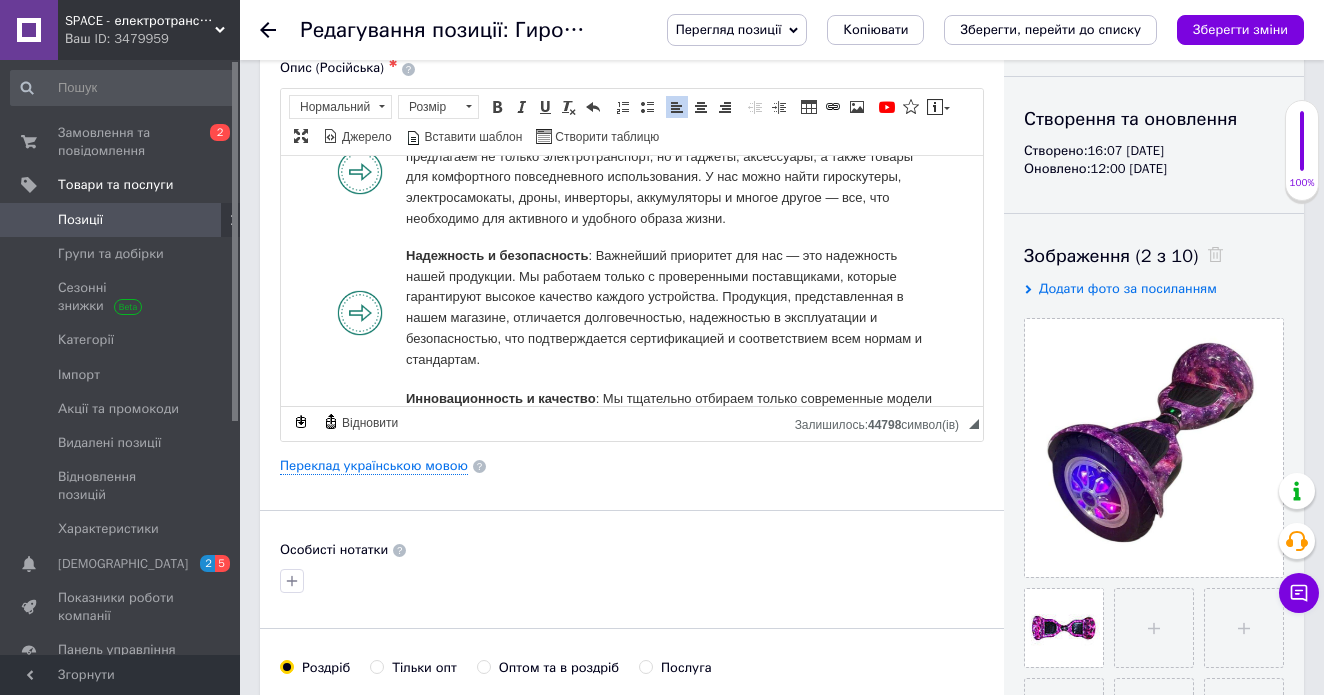 scroll, scrollTop: 188, scrollLeft: 0, axis: vertical 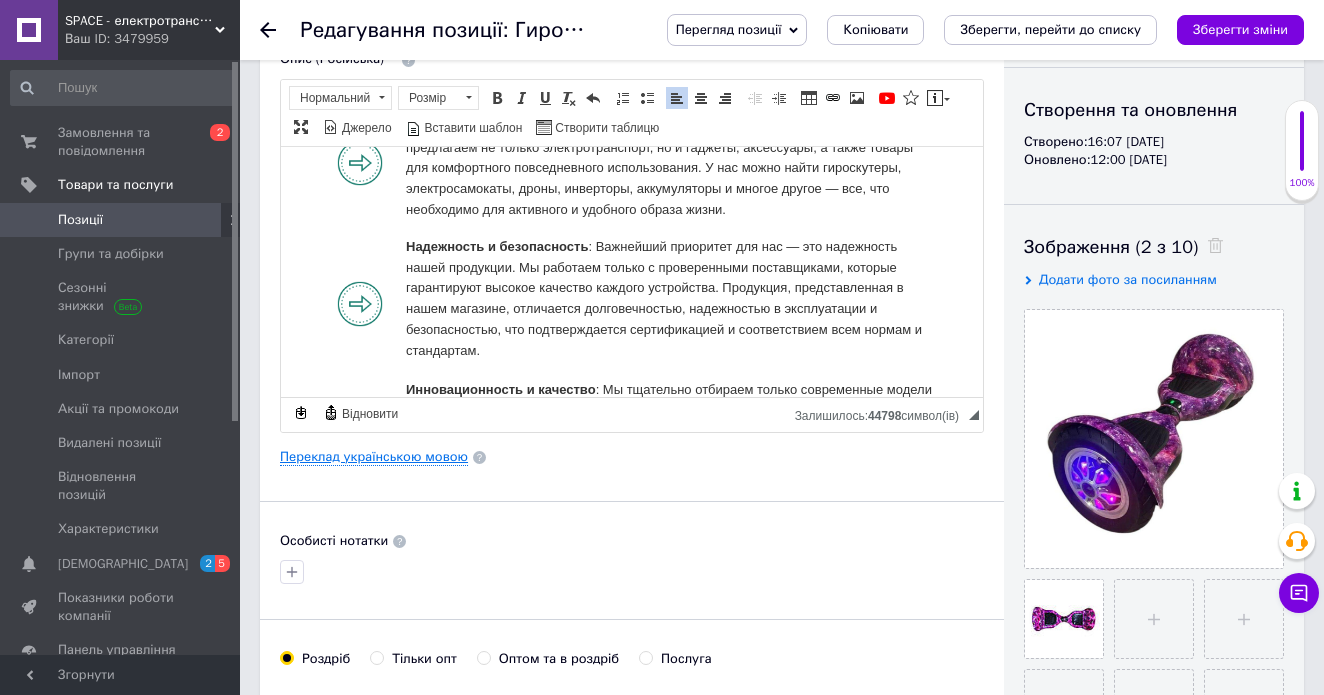 click on "Переклад українською мовою" at bounding box center [374, 457] 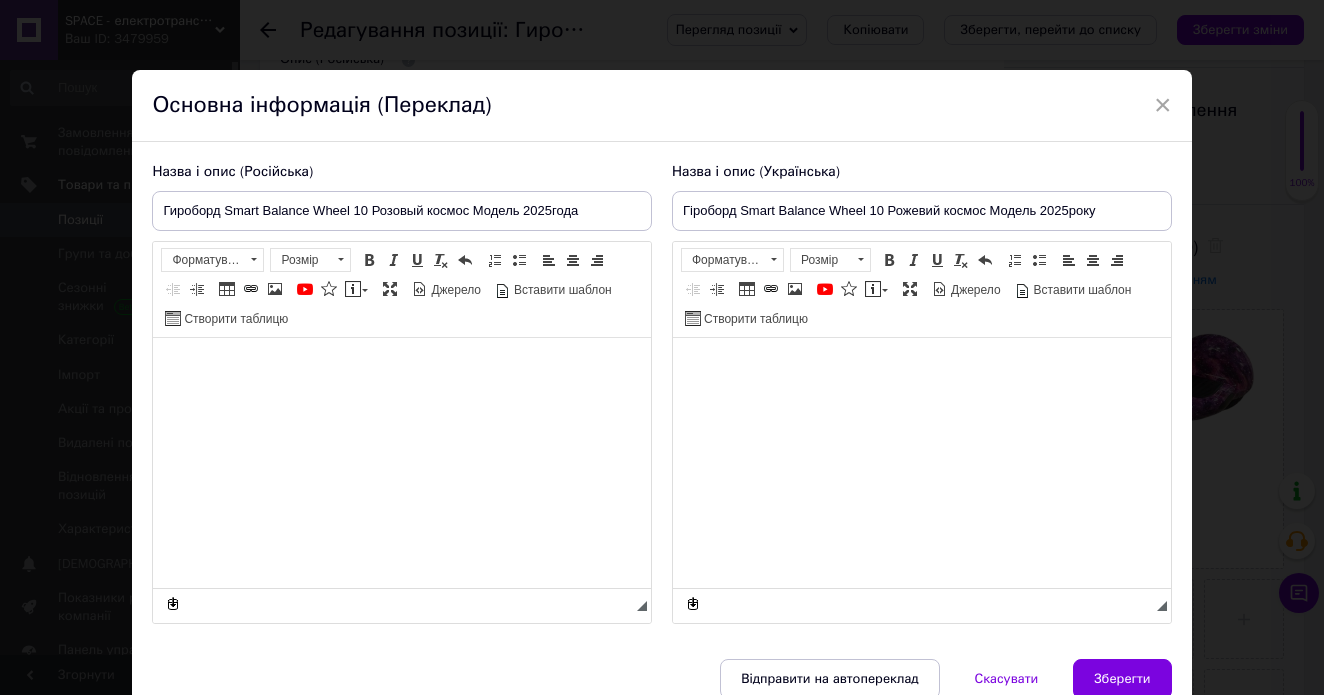 type on "Гіроборд Smart Balance Wheel 10 Рожевий космос Модель 2025року" 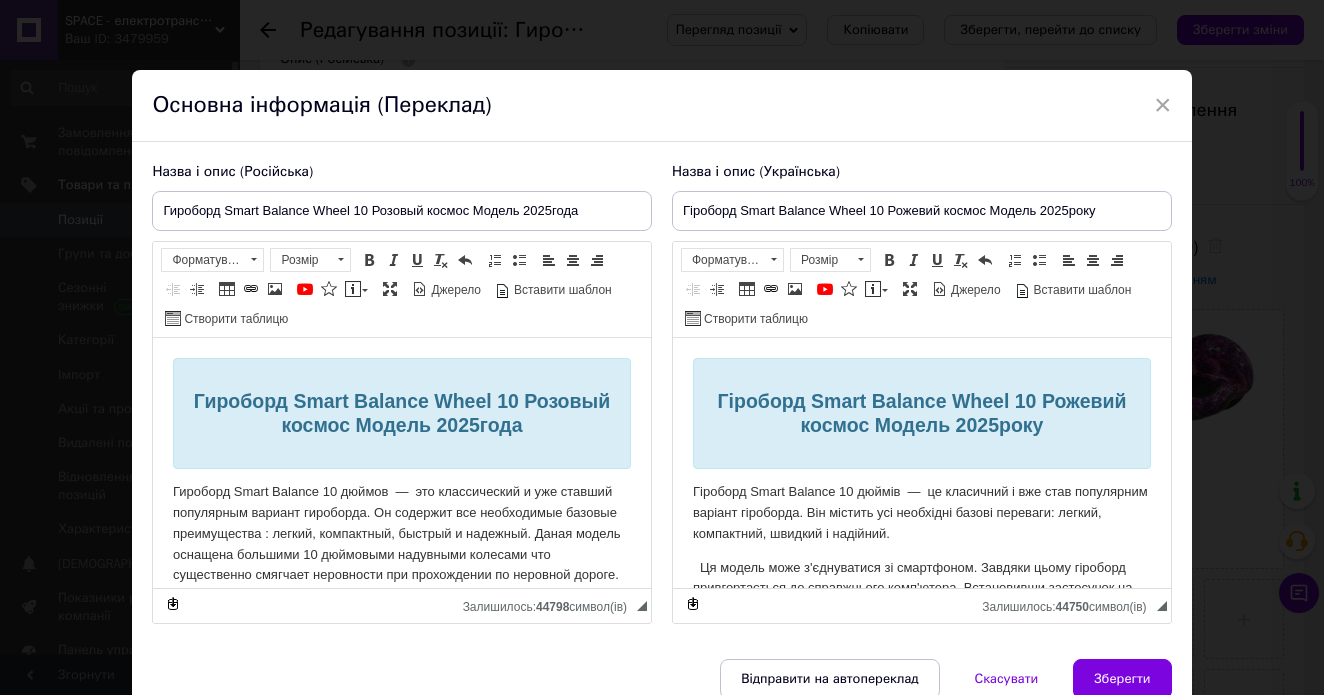 scroll, scrollTop: 0, scrollLeft: 0, axis: both 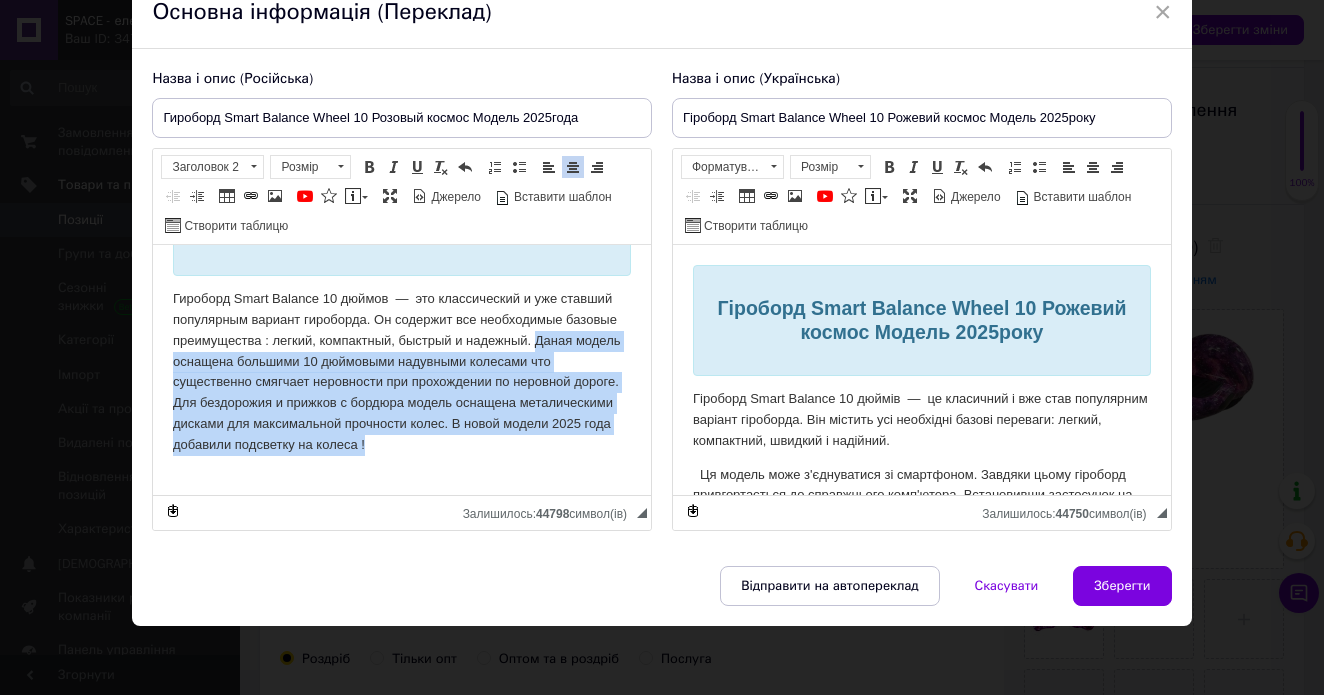 drag, startPoint x: 546, startPoint y: 340, endPoint x: 601, endPoint y: 429, distance: 104.62313 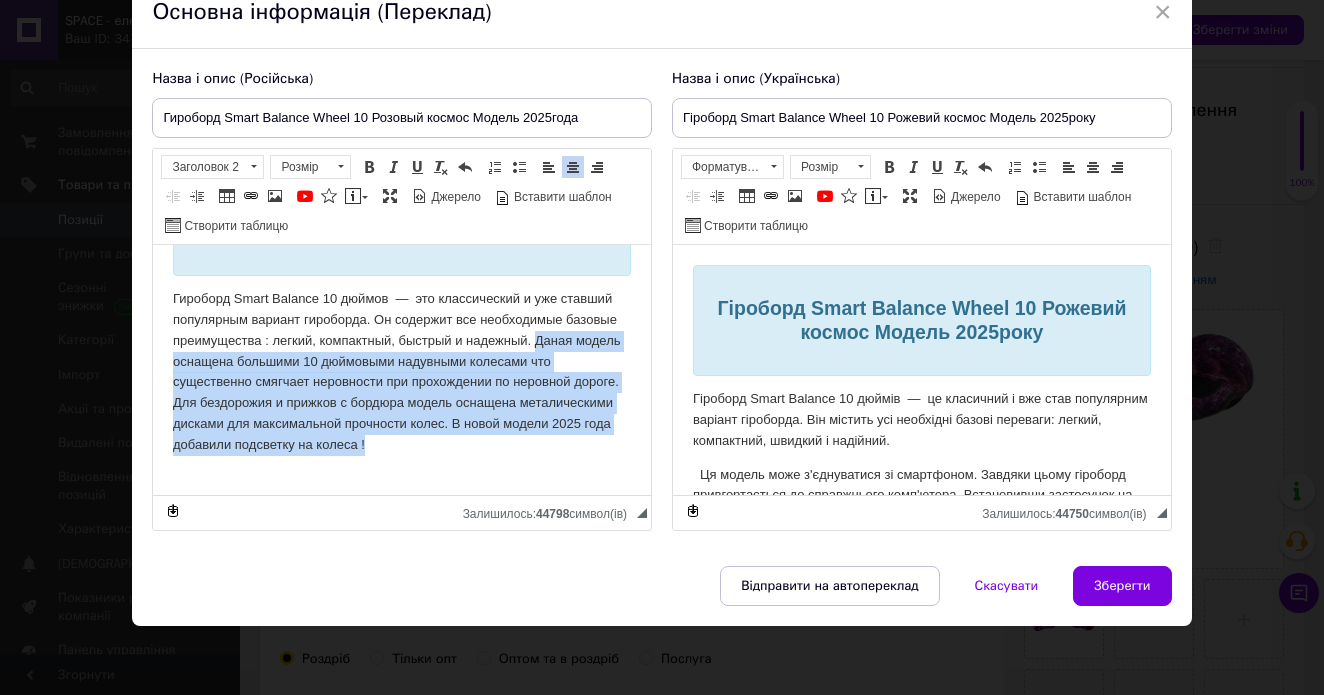 click on "Гироборд Smart Balance 10 дюймовﾠ—ﾠэто классический и уже ставший популярным вариант гироборда. Он содержит все необходимые базовые преимущества : легкий, компактный, быстрый и надежный. Даная модель оснащена большими 10 дюймовыми надувными колесами что существенно смягчает неровности при прохождении по неровной дороге. Для бездорожия и прижков с бордюра модель оснащена металическими дисками для максимальной прочности колес. В новой модели 2025 года добавили подсветку на колеса !" at bounding box center (402, 372) 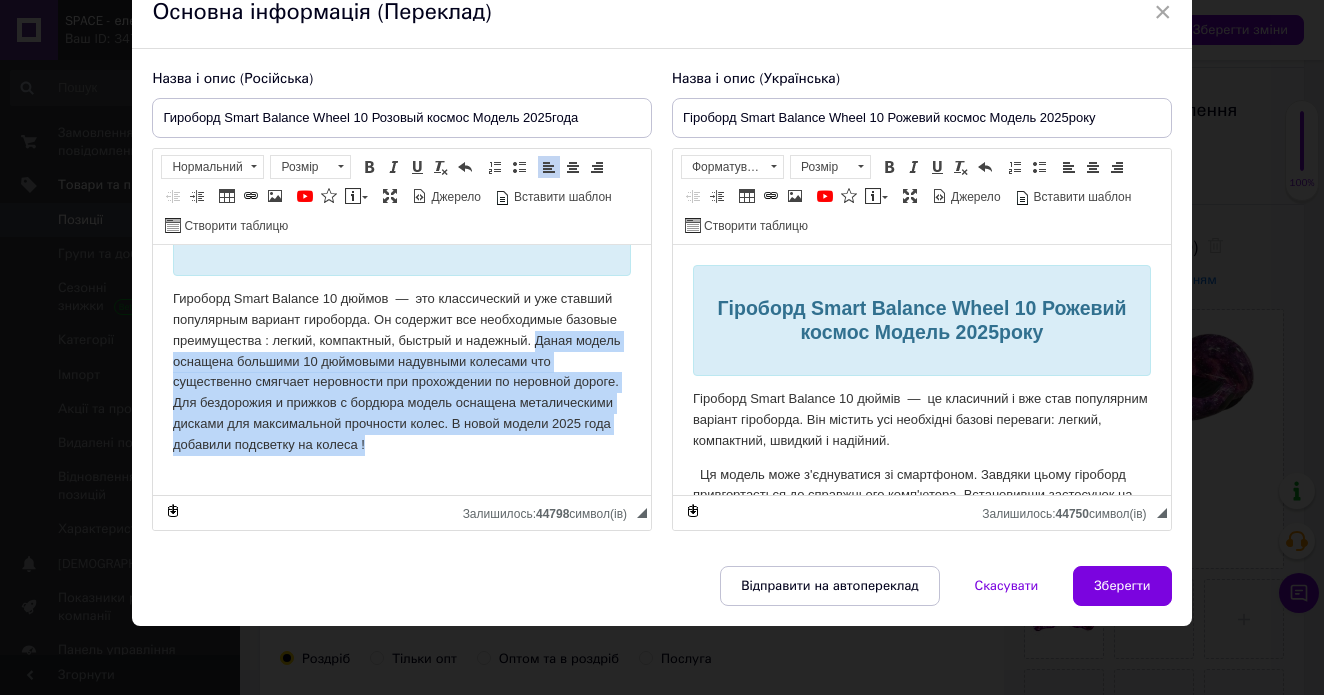 copy on "Даная модель оснащена большими 10 дюймовыми надувными колесами что существенно смягчает неровности при прохождении по неровной дороге. Для бездорожия и прижков с бордюра модель оснащена металическими дисками для максимальной прочности колес. В новой модели 2025 года добавили подсветку на колеса !" 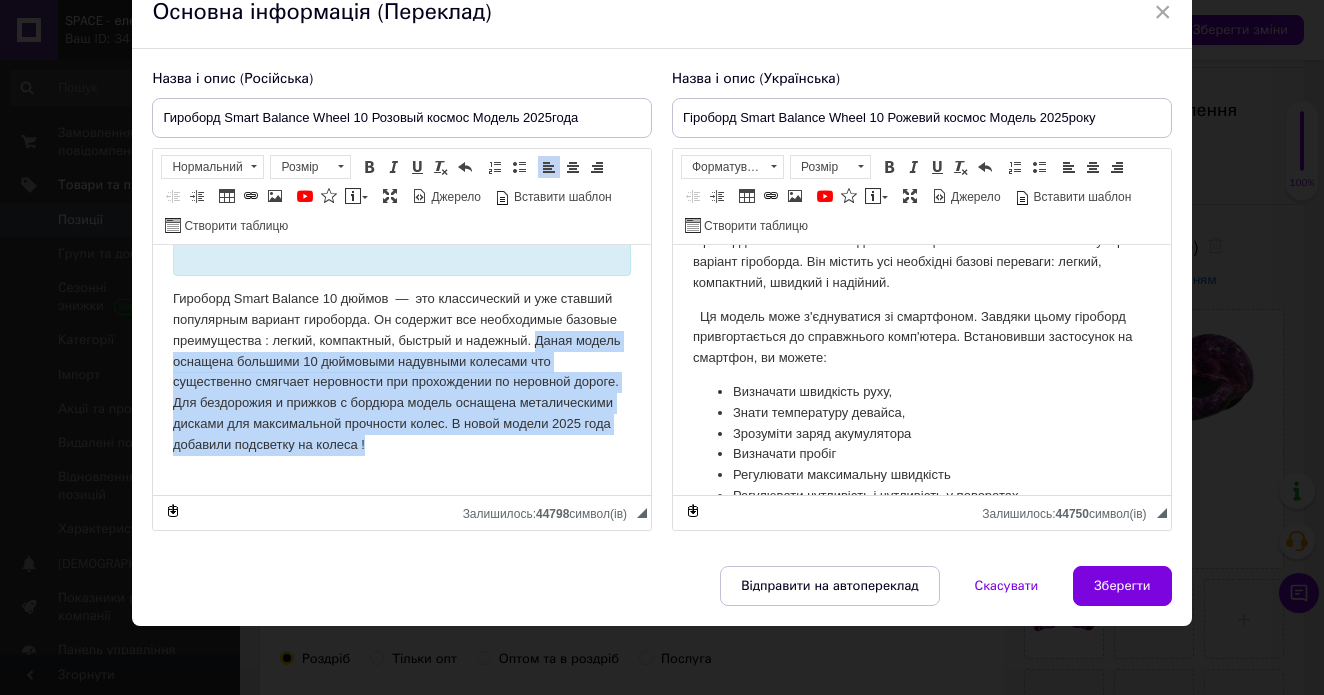 scroll, scrollTop: 161, scrollLeft: 0, axis: vertical 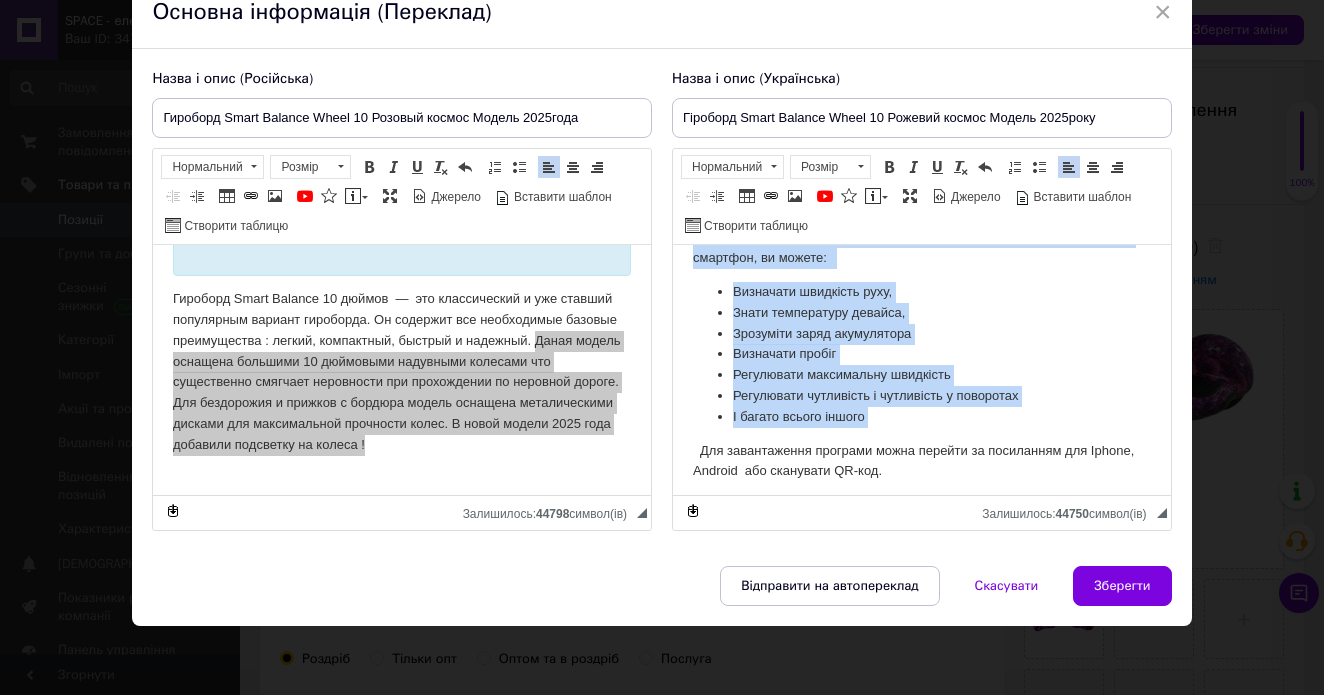 drag, startPoint x: 692, startPoint y: 312, endPoint x: 821, endPoint y: 426, distance: 172.154 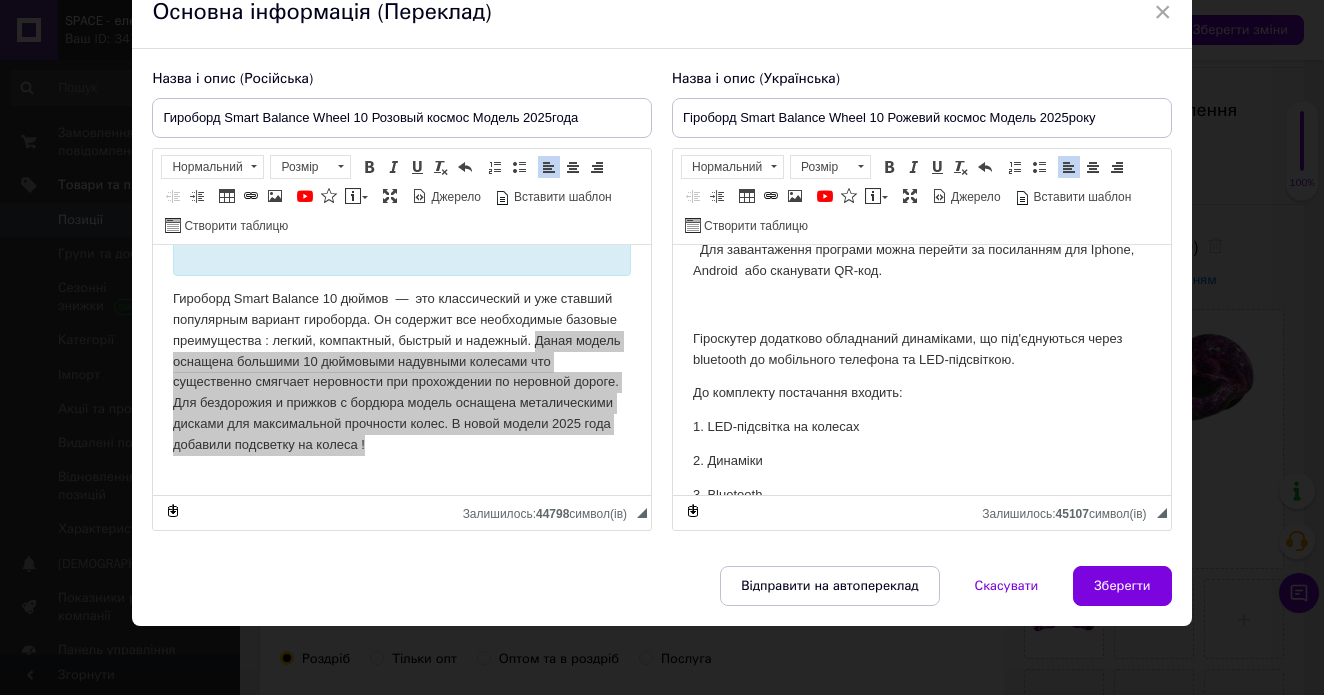 scroll, scrollTop: 218, scrollLeft: 0, axis: vertical 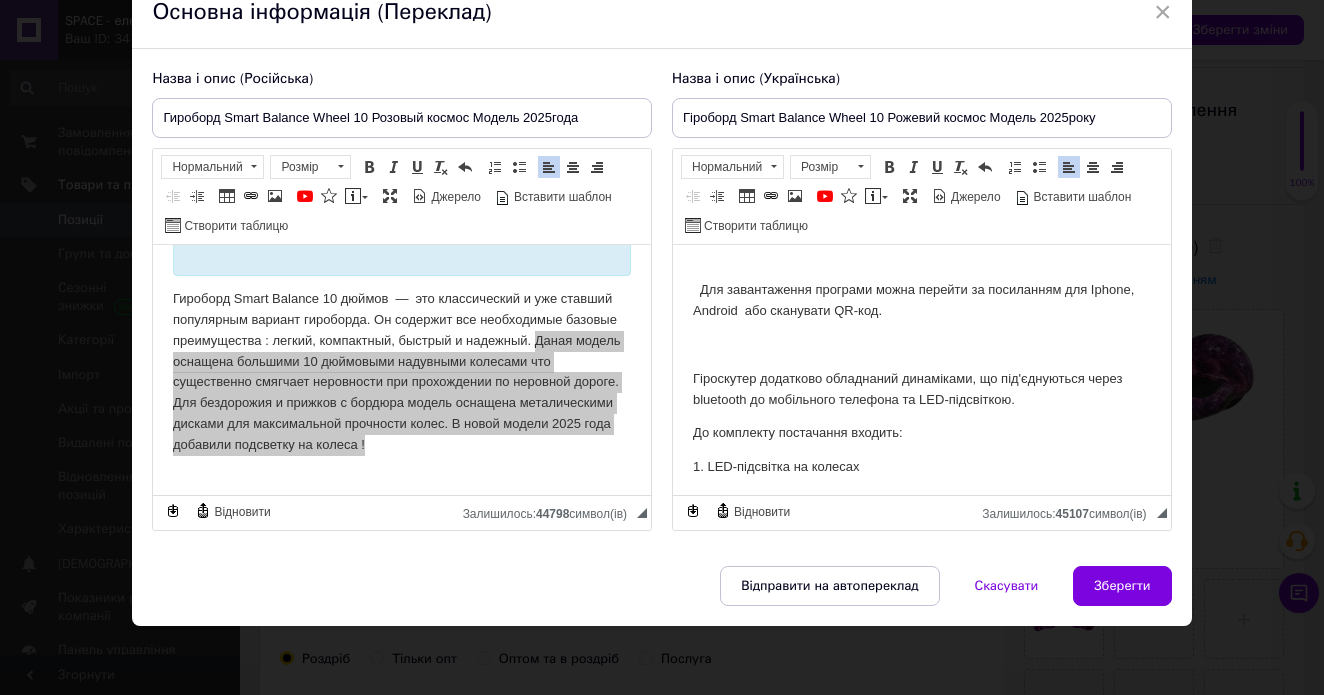 drag, startPoint x: 886, startPoint y: 318, endPoint x: 687, endPoint y: 293, distance: 200.56421 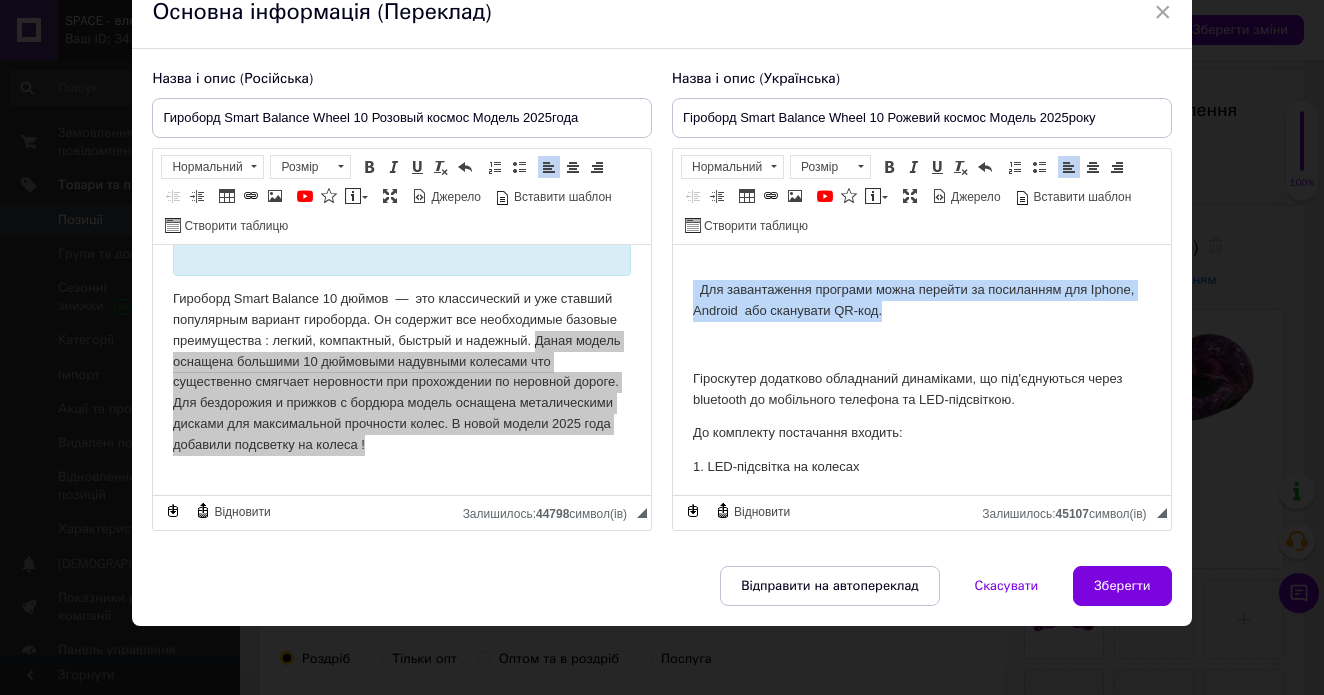 type 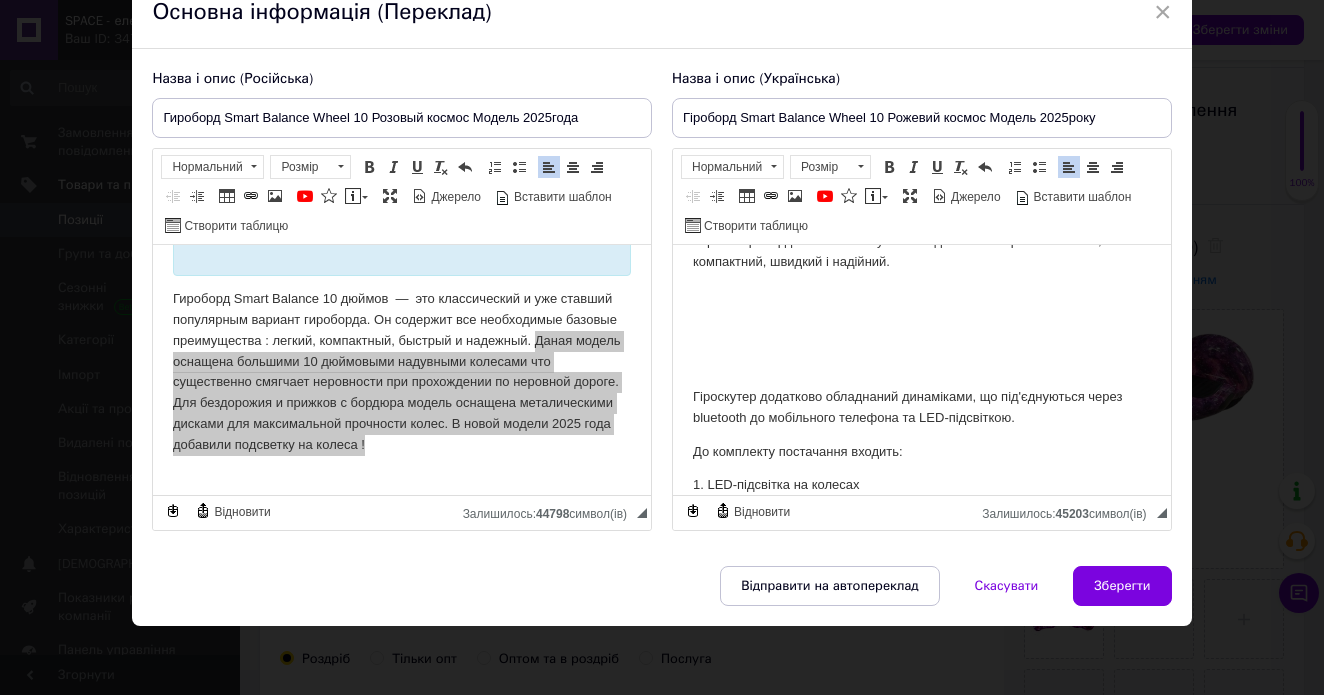 scroll, scrollTop: 167, scrollLeft: 0, axis: vertical 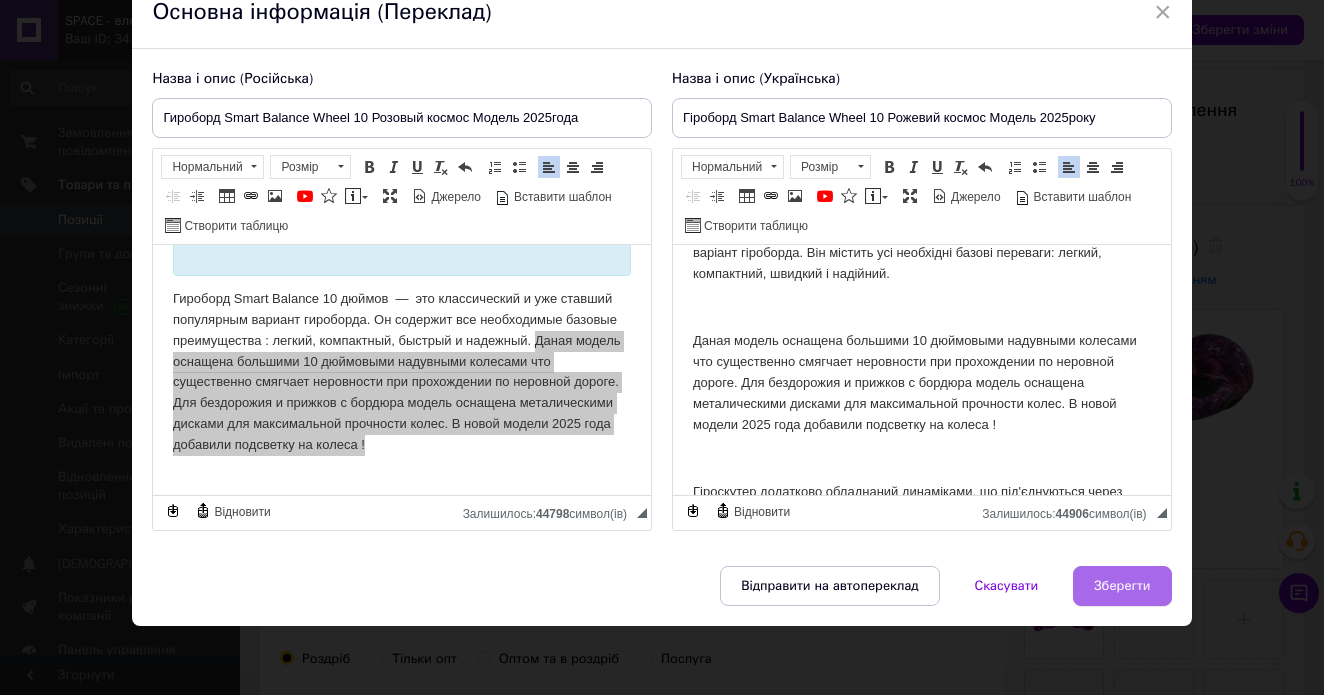 click on "Зберегти" at bounding box center [1122, 586] 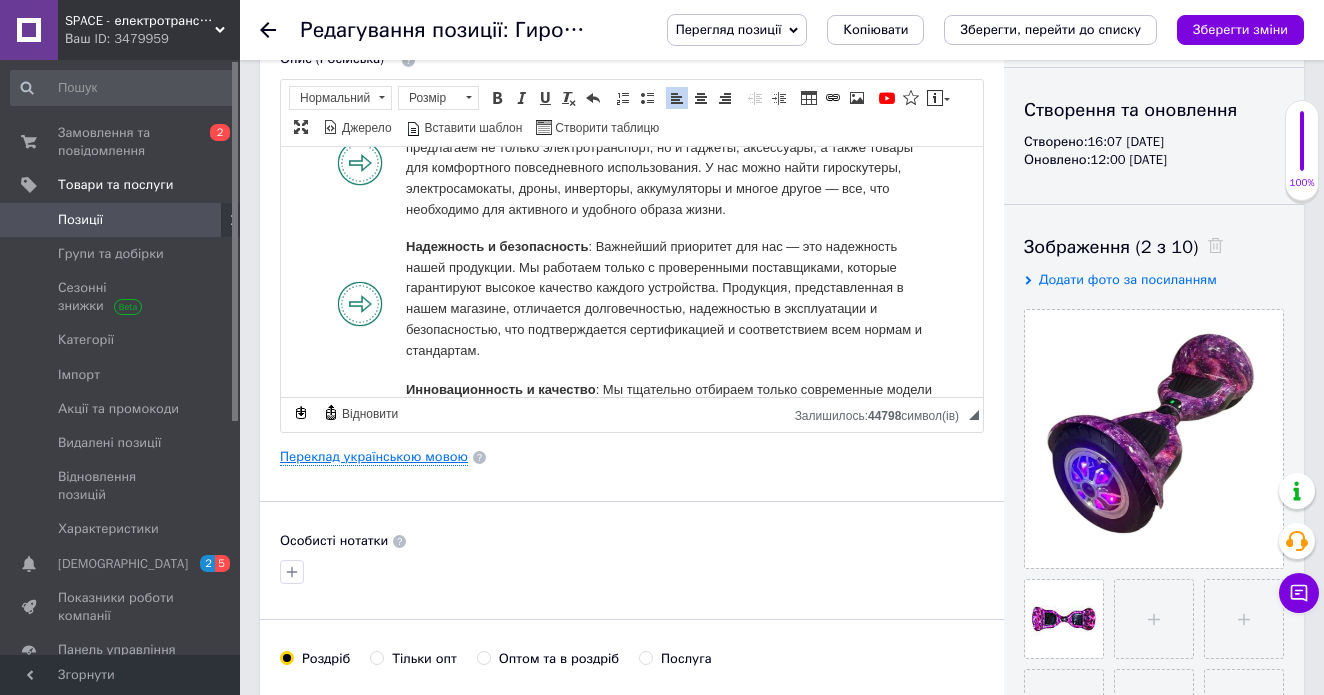 click on "Переклад українською мовою" at bounding box center (374, 457) 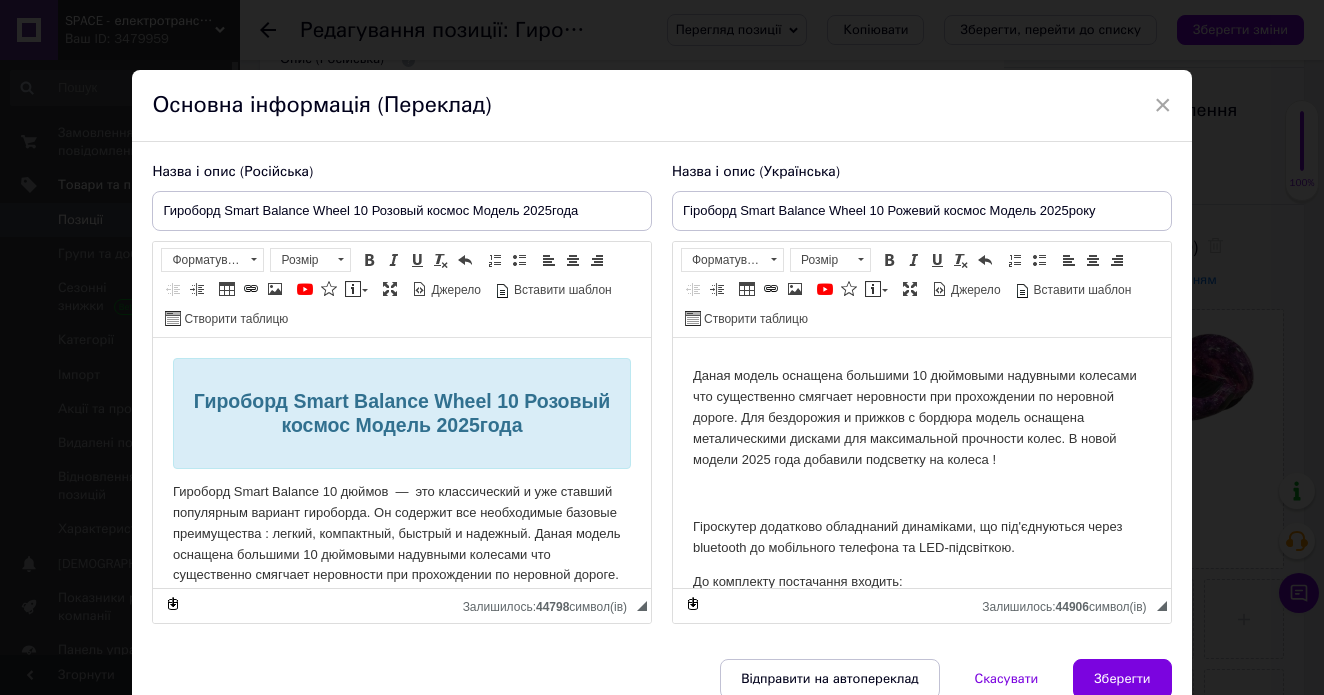 scroll, scrollTop: 230, scrollLeft: 0, axis: vertical 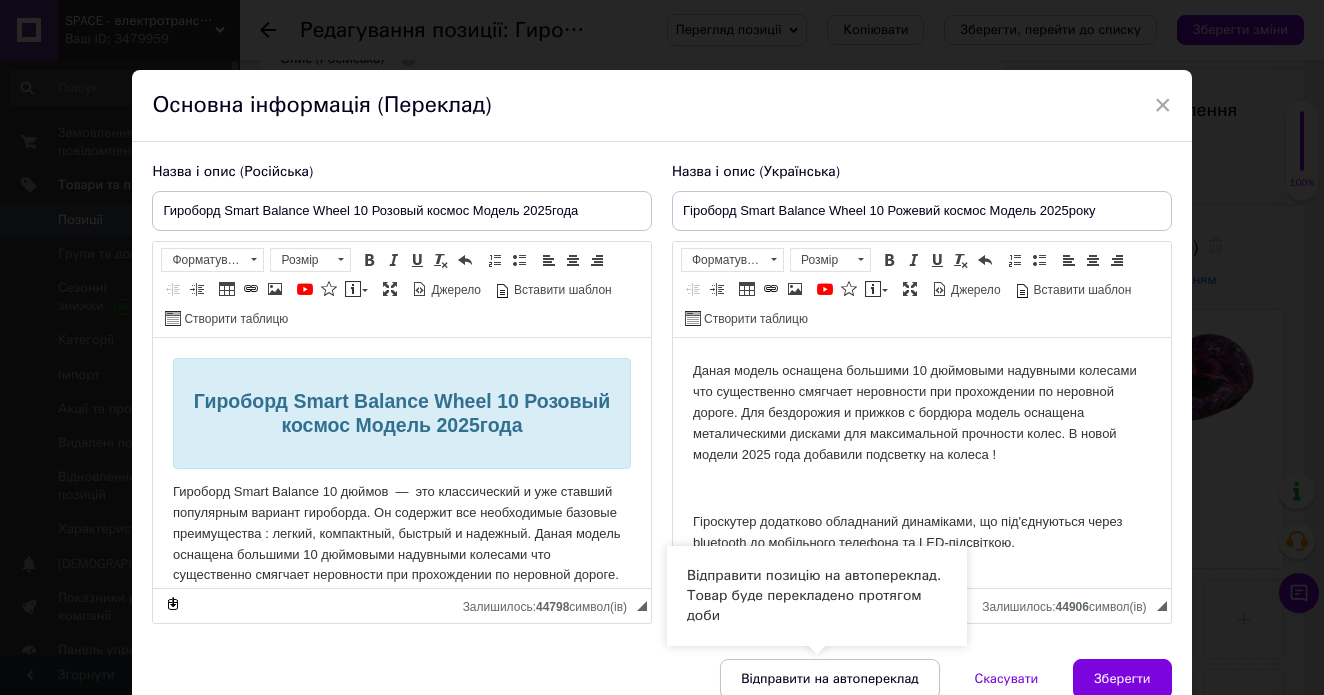 click on "Відправити на автопереклад" at bounding box center [829, 679] 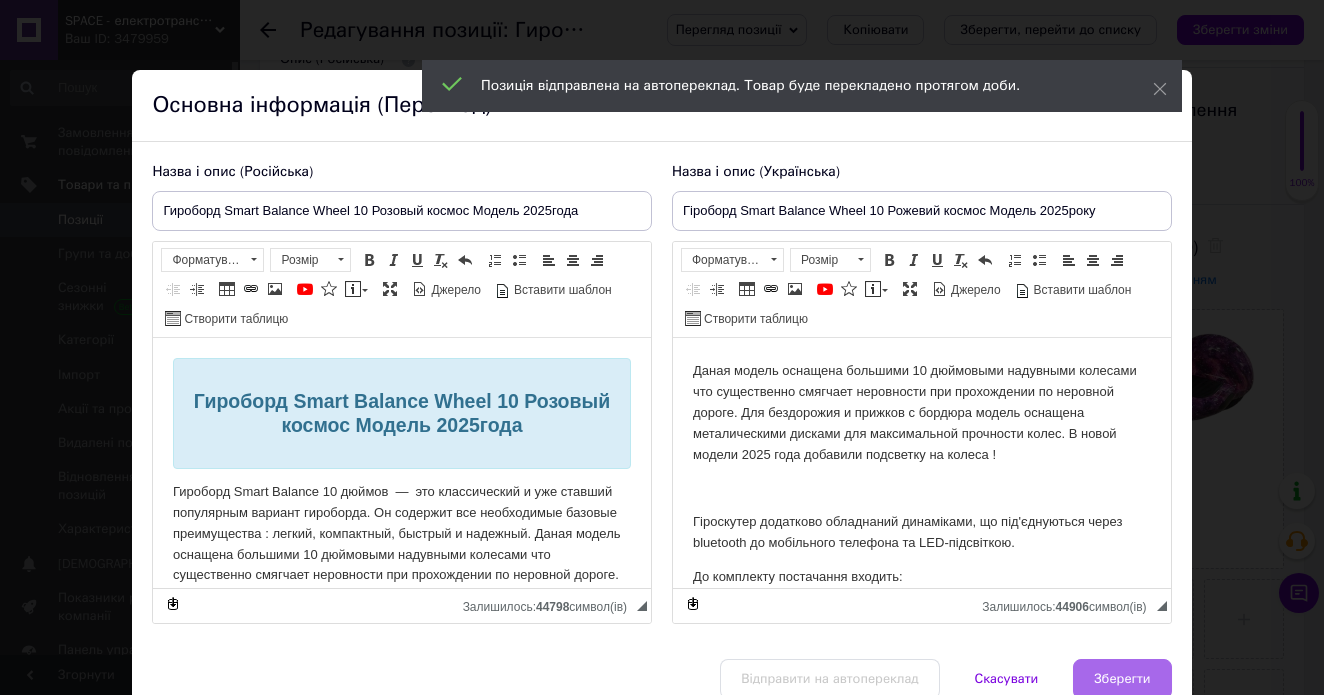 click on "Зберегти" at bounding box center [1122, 679] 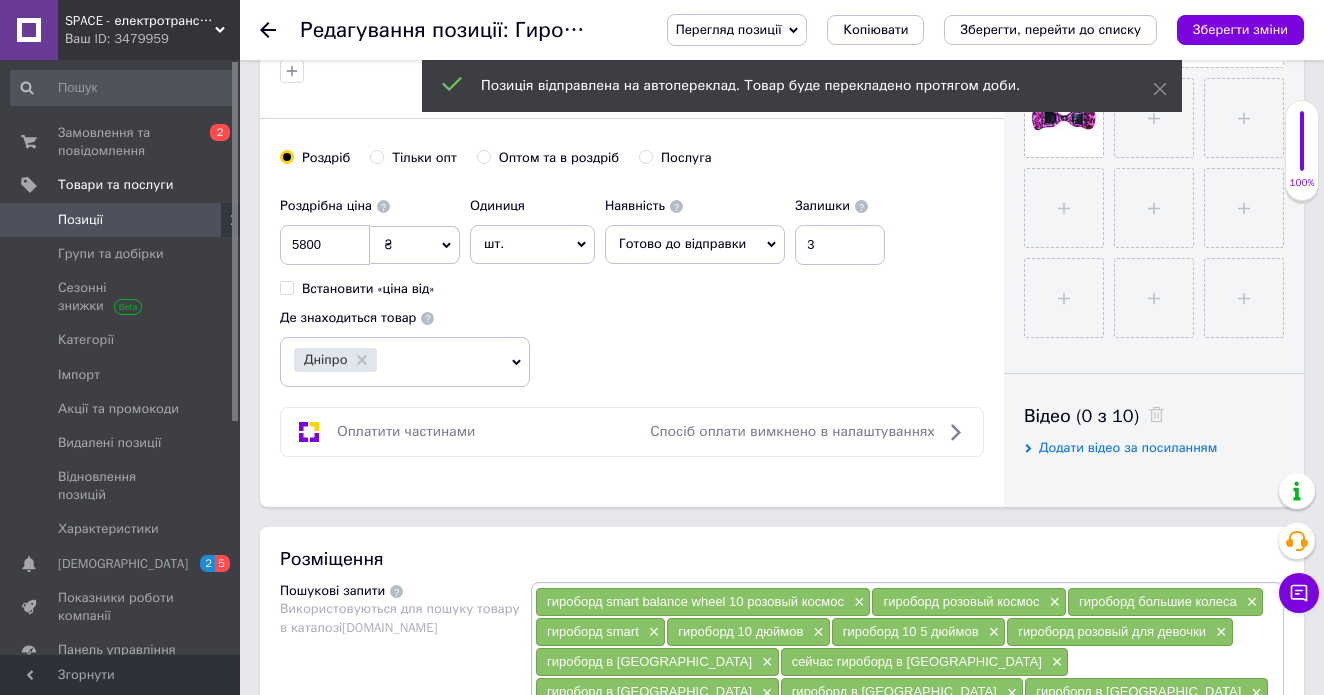 scroll, scrollTop: 721, scrollLeft: 0, axis: vertical 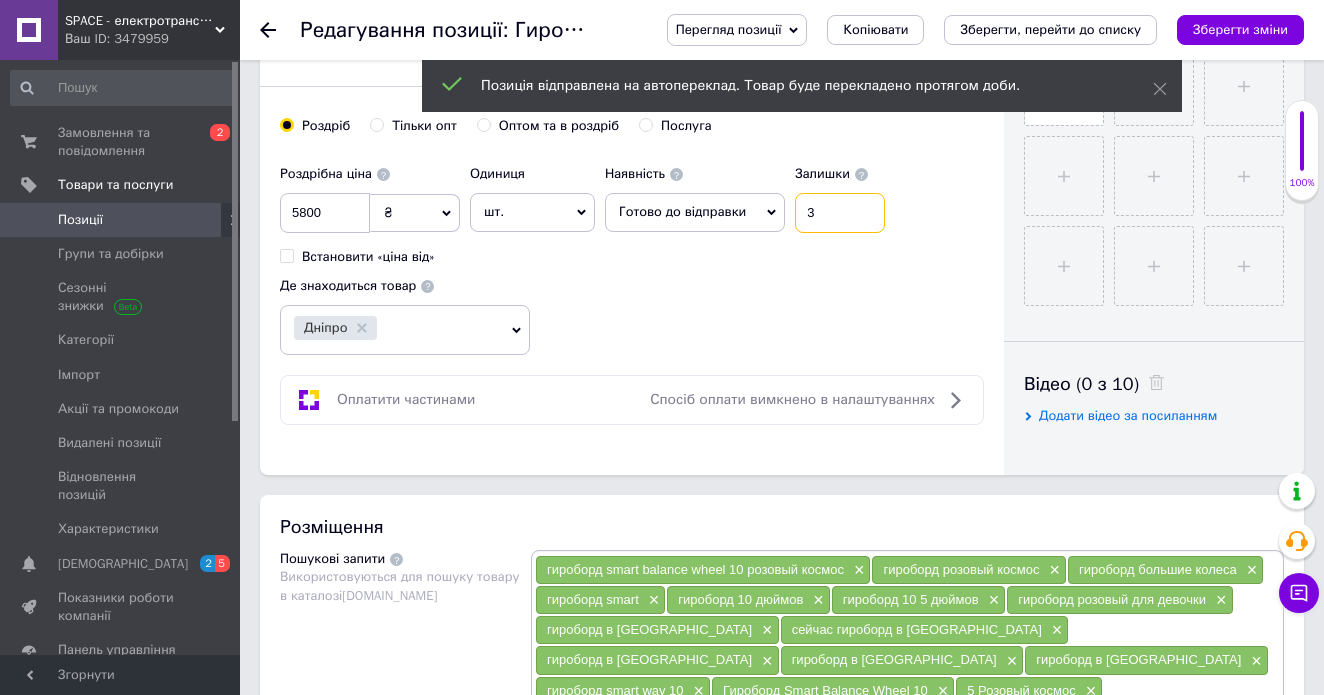 click on "3" at bounding box center [840, 213] 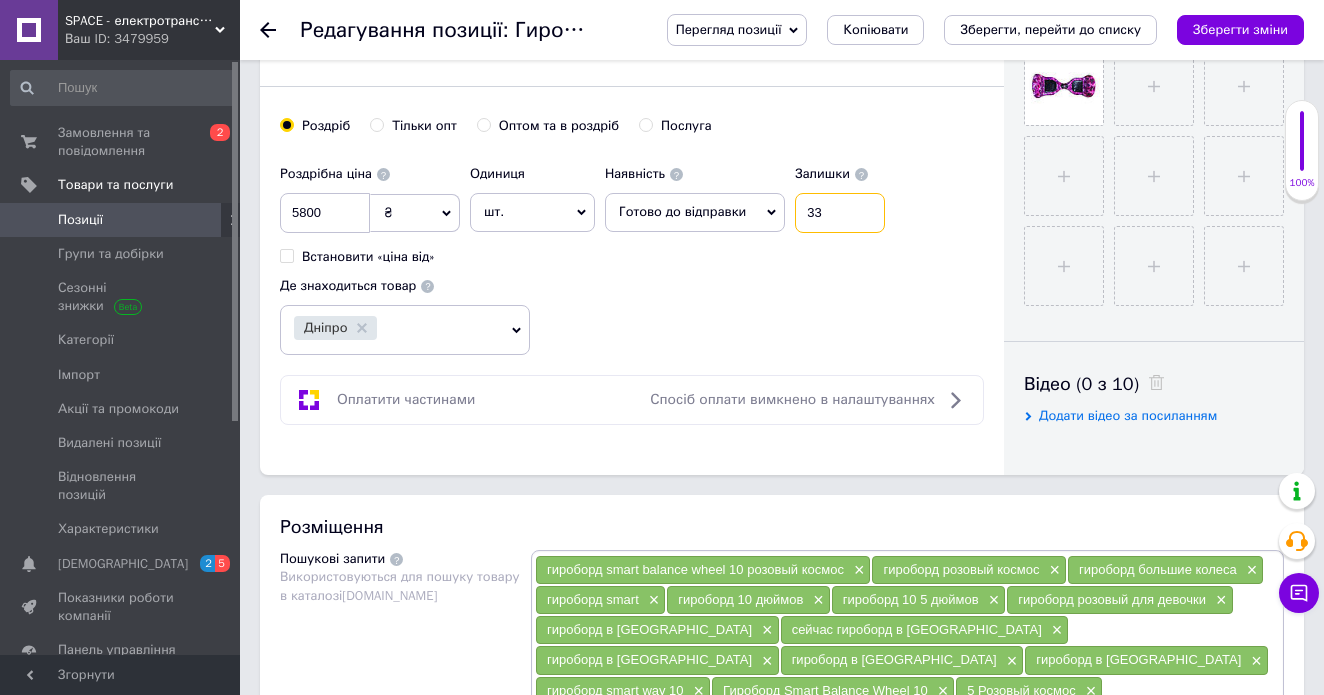 type on "33" 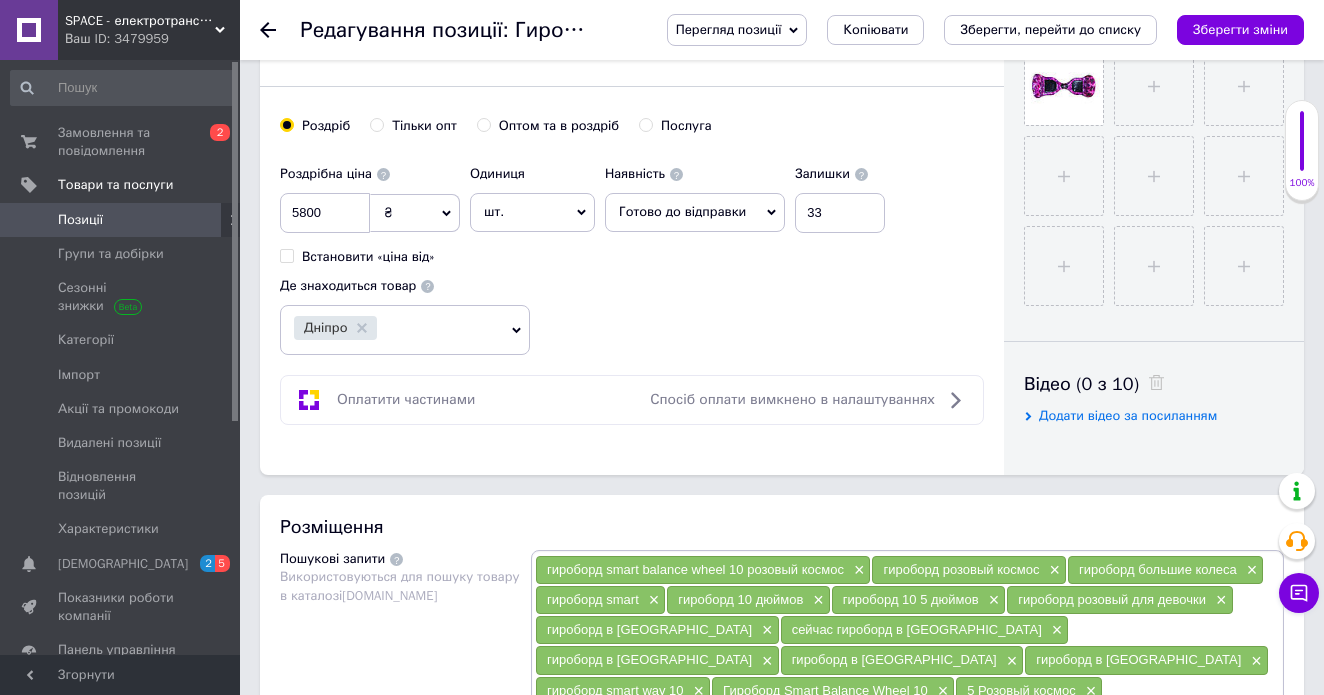 click on "Основна інформація Назва позиції (Російська) ✱ Гироборд Smart Balance Wheel 10 Розовый космос Модель 2025года Код/Артикул 583 Опис (Російська) ✱
Гироборд Smart Balance Wheel 10 Розовый космос Модель 2025года
Гироскутер дополнительно оснащен динамиками, подключающимися через bluetooth к мобильному телефону и LED подсветкой.
В комплект поставки входит:
1. LED подсветка на колесах
2. Динамики
3. Bluetooth
4. Инструкция
5. Зарядное устройство
6. [GEOGRAPHIC_DATA]
Основные технические характеристики гироскутера Smart Balance:
• Вес: 9.5 кг.
• Мощность двигателей: 1000 Ватт. (2х500вт)" at bounding box center (632, -83) 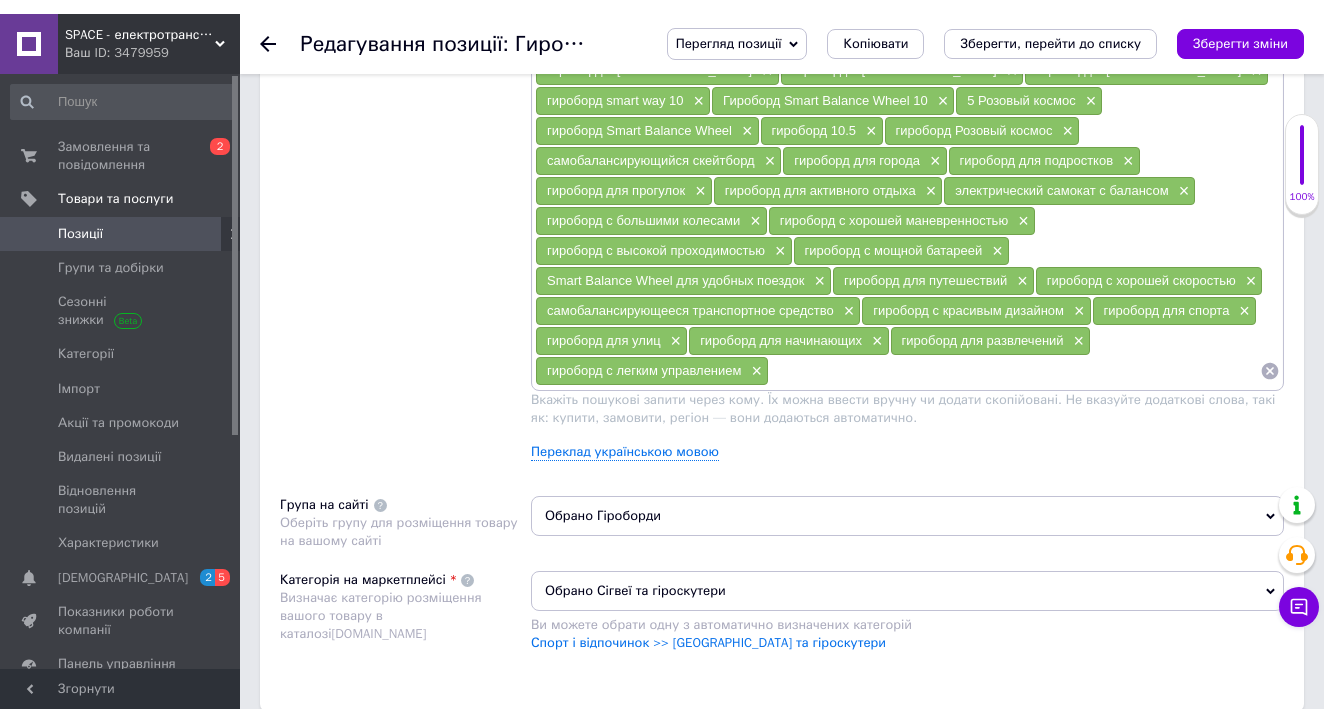 scroll, scrollTop: 1930, scrollLeft: 0, axis: vertical 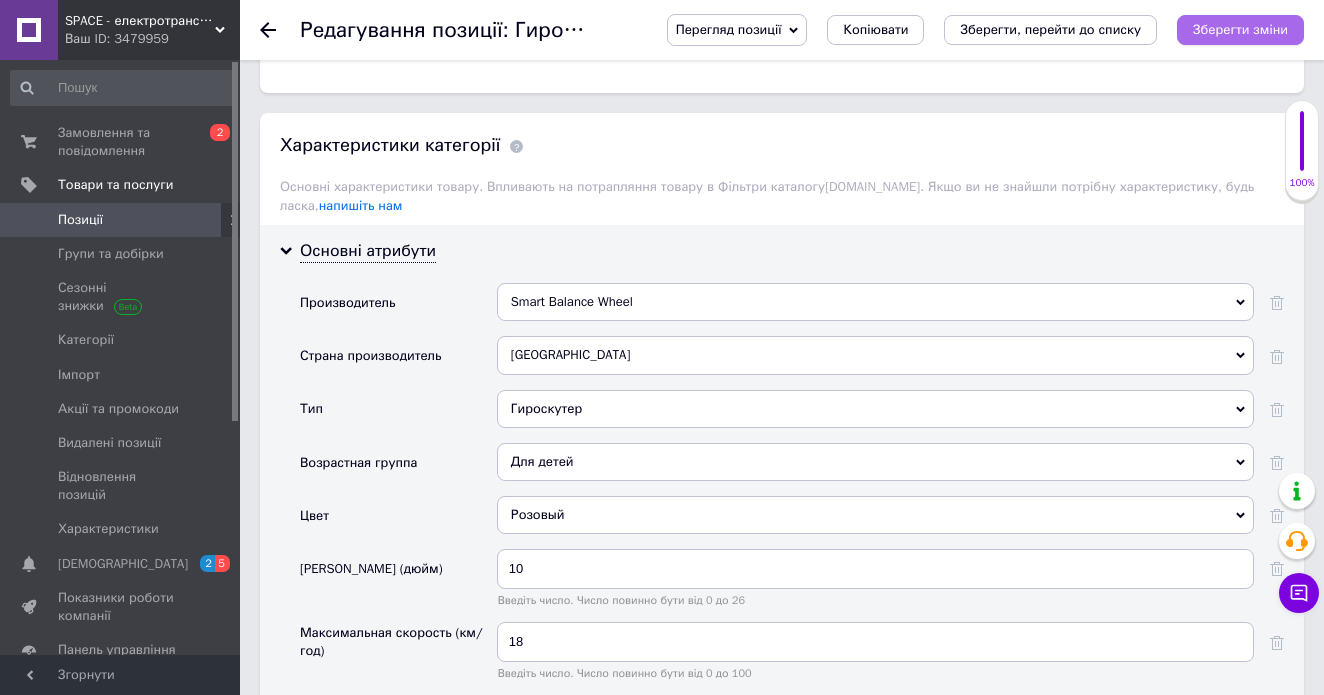 click on "Зберегти зміни" at bounding box center [1240, 29] 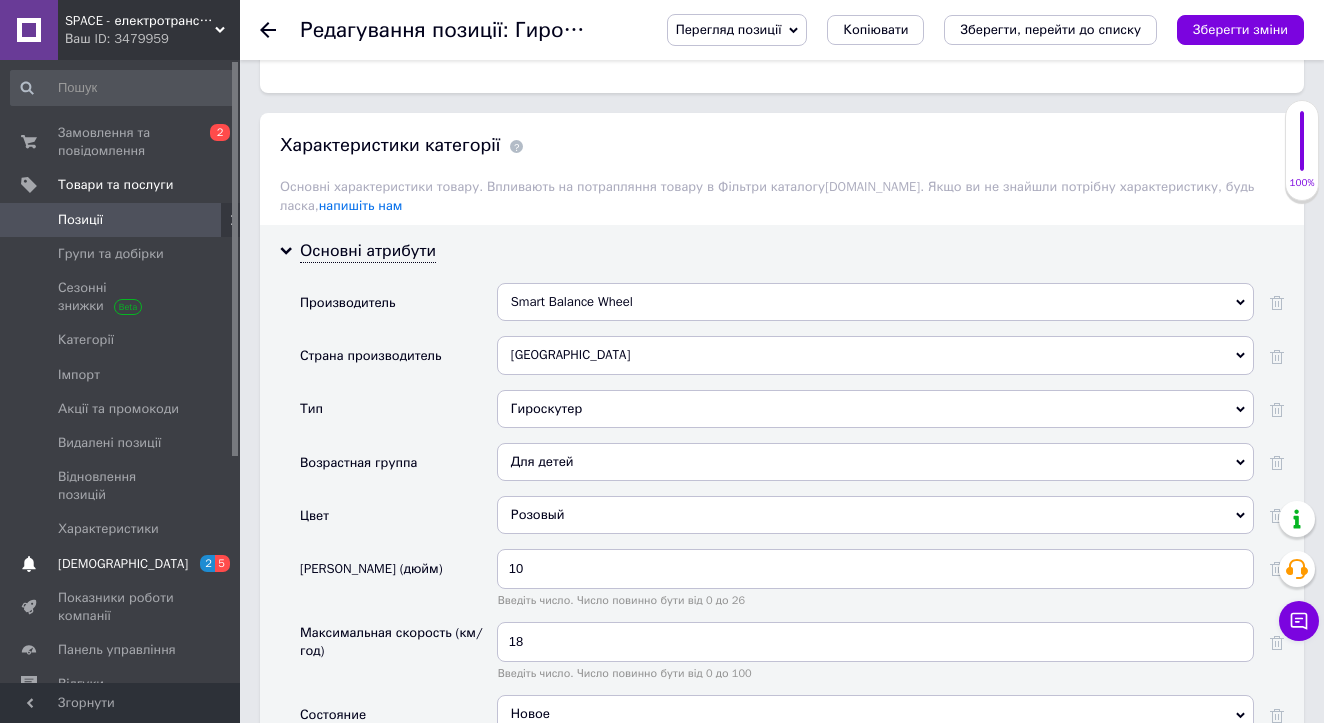 click on "[DEMOGRAPHIC_DATA]" at bounding box center [121, 564] 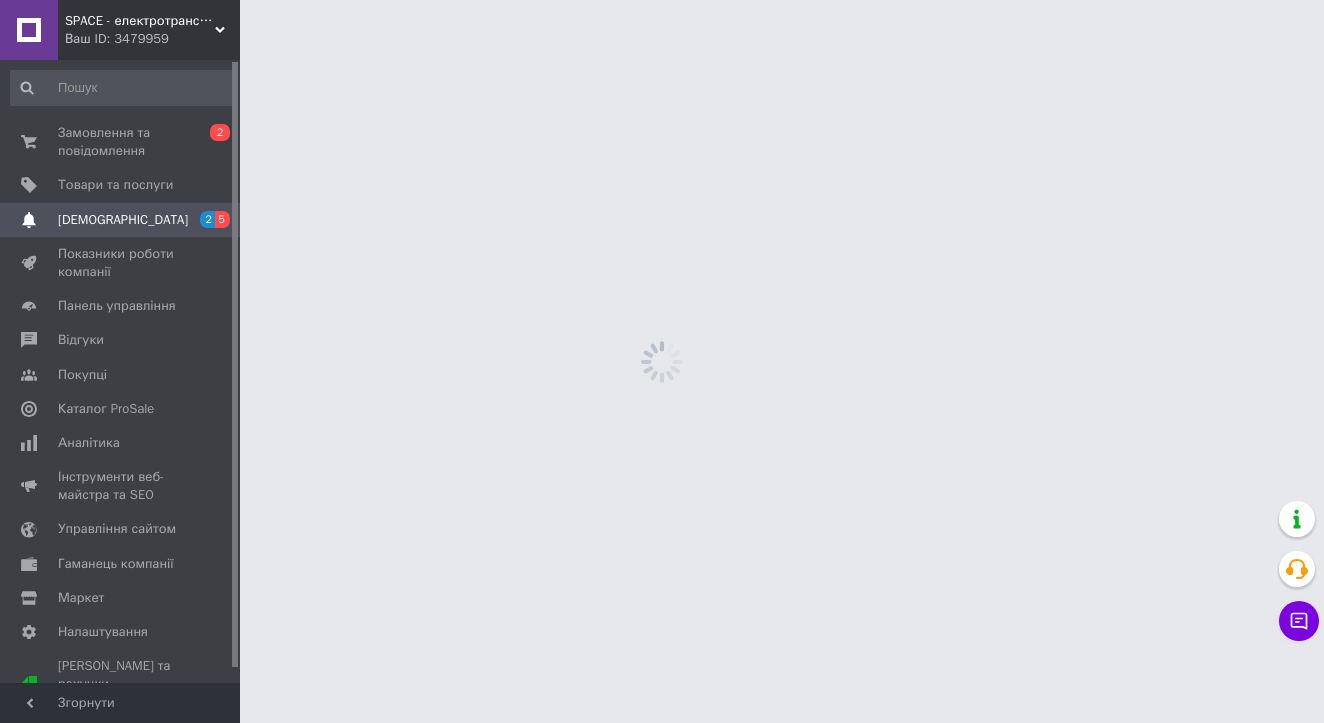scroll, scrollTop: 0, scrollLeft: 0, axis: both 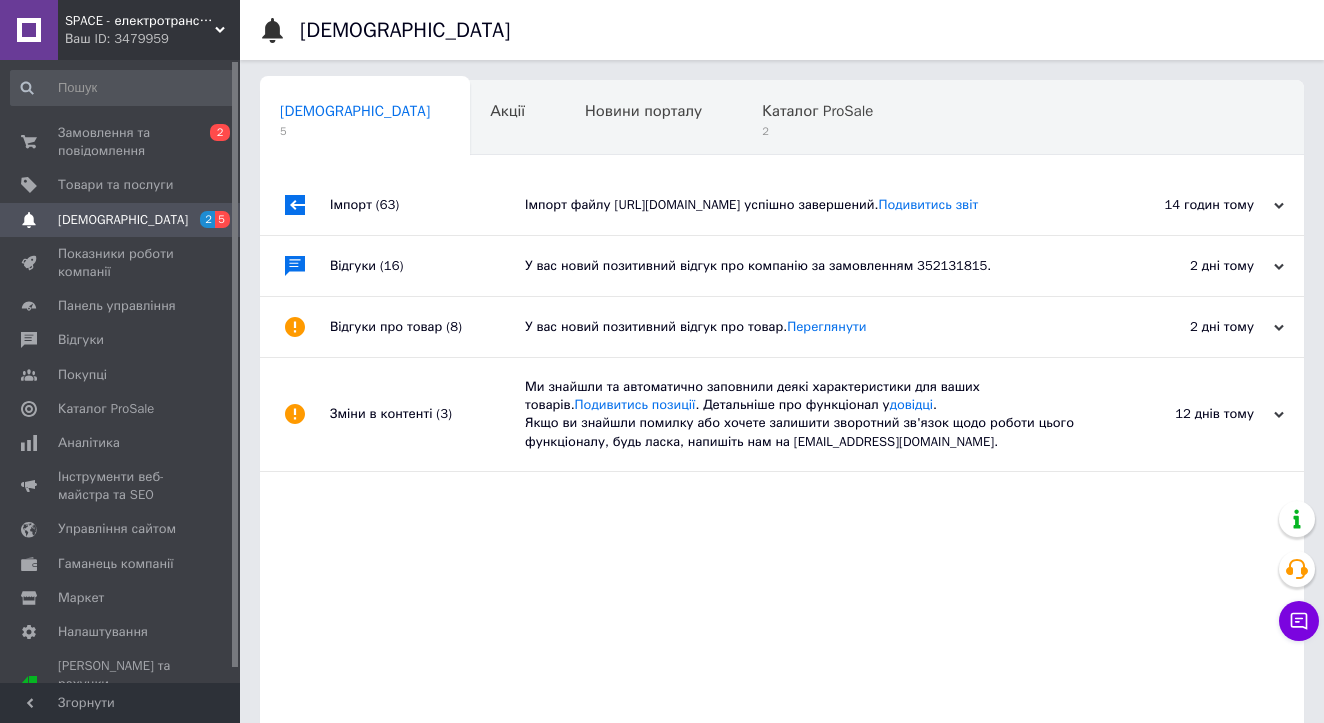 click on "Відгуки   (16)" at bounding box center (427, 266) 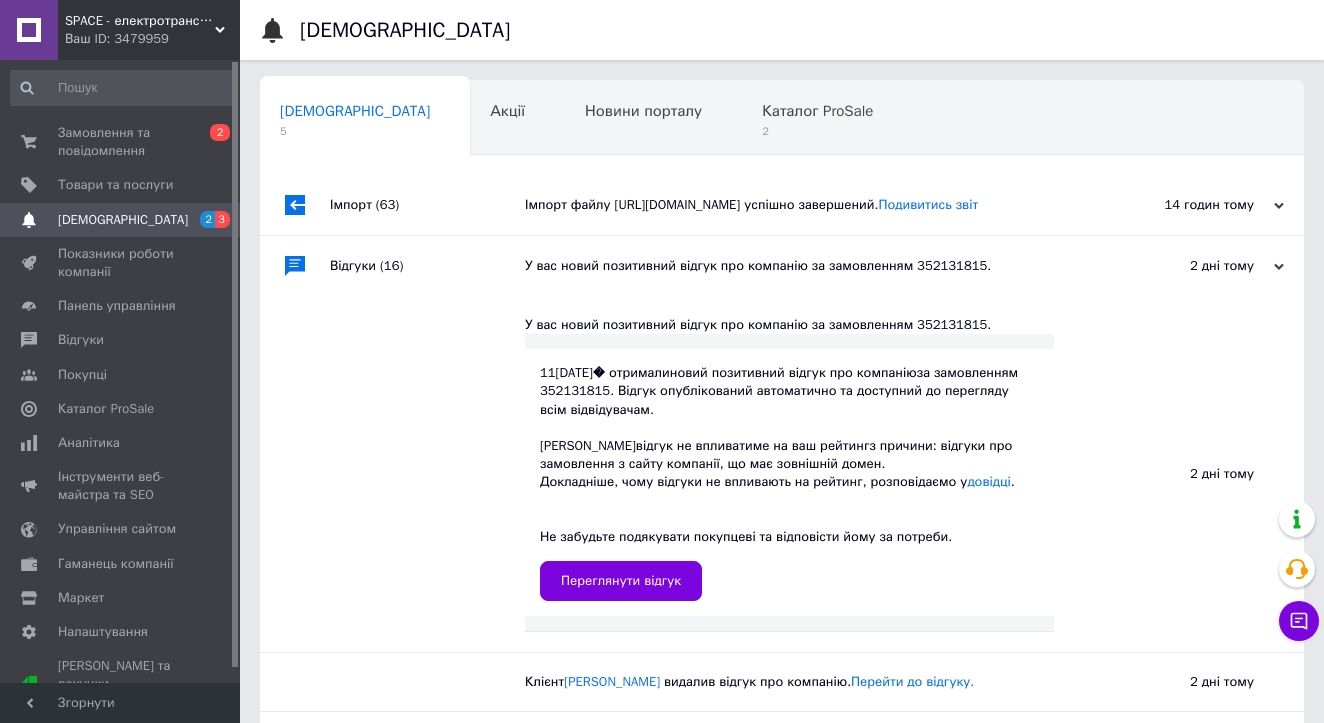 click on "Імпорт   (63)" at bounding box center (427, 205) 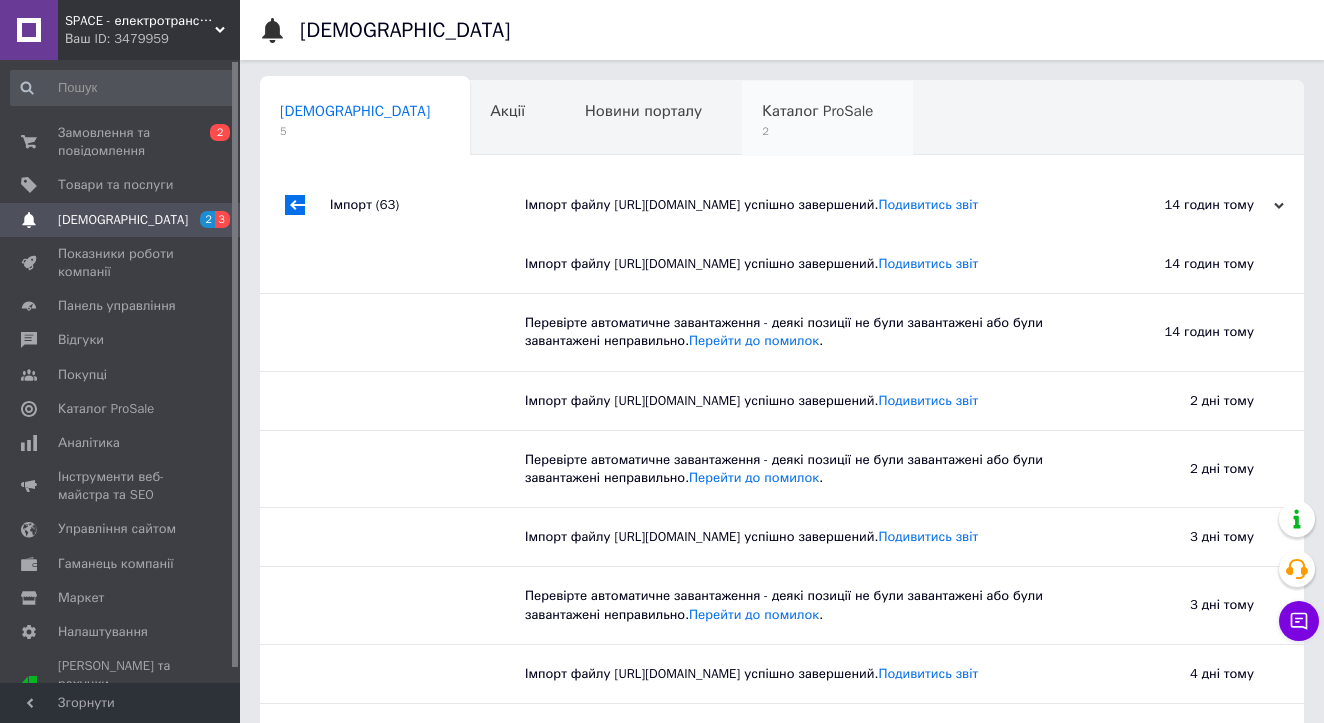 click on "2" at bounding box center [817, 131] 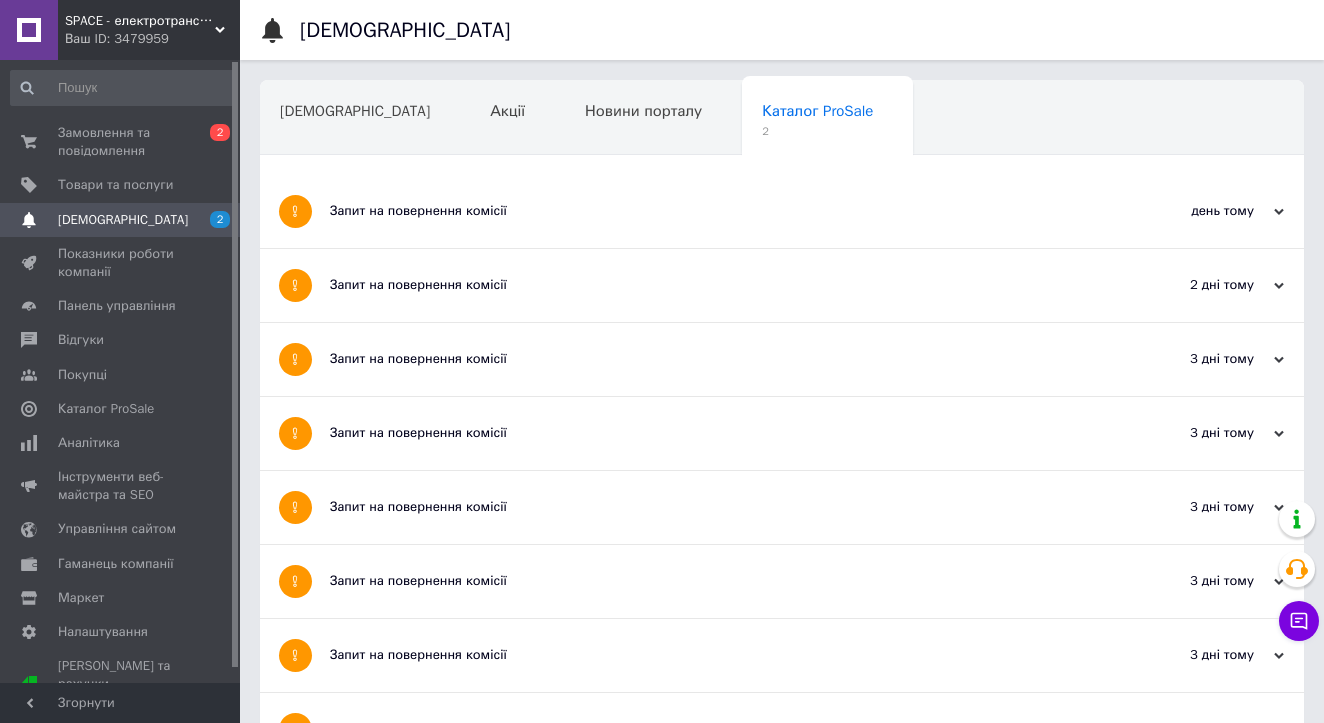 click on "Запит на повернення комісії" at bounding box center [707, 285] 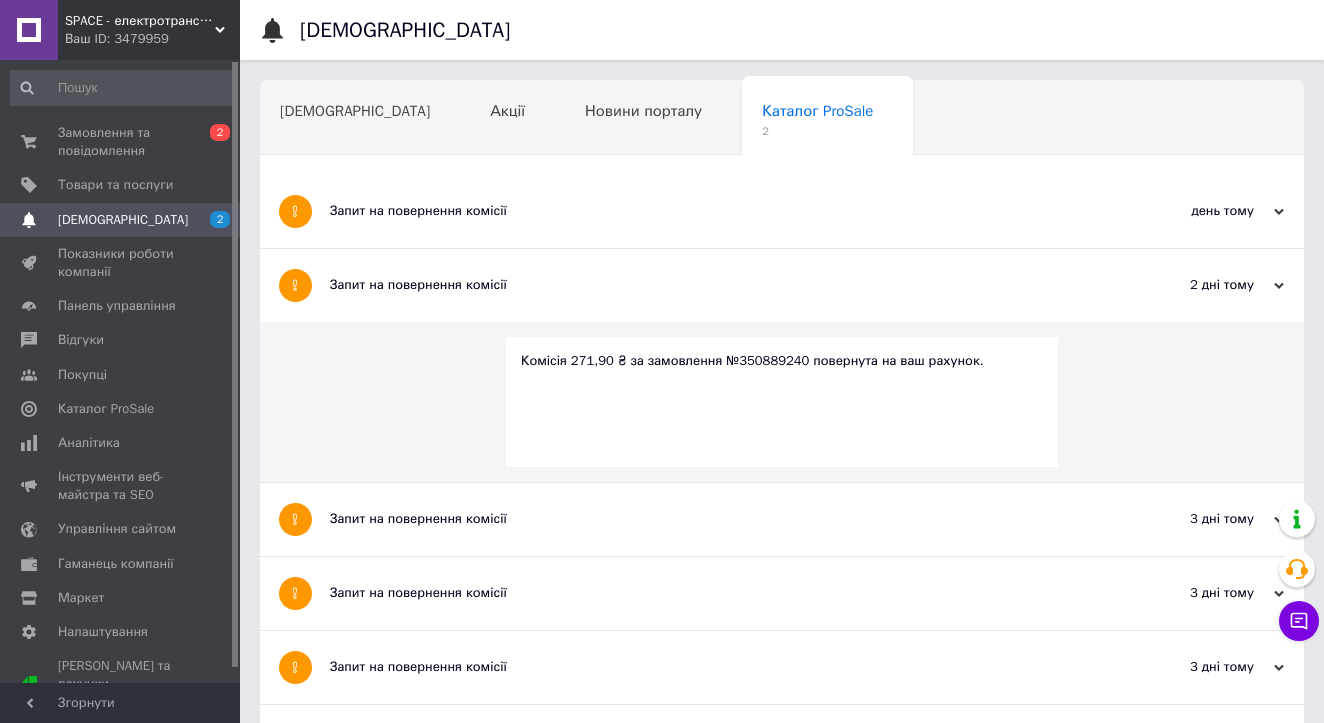 click on "Запит на повернення комісії" at bounding box center (707, 211) 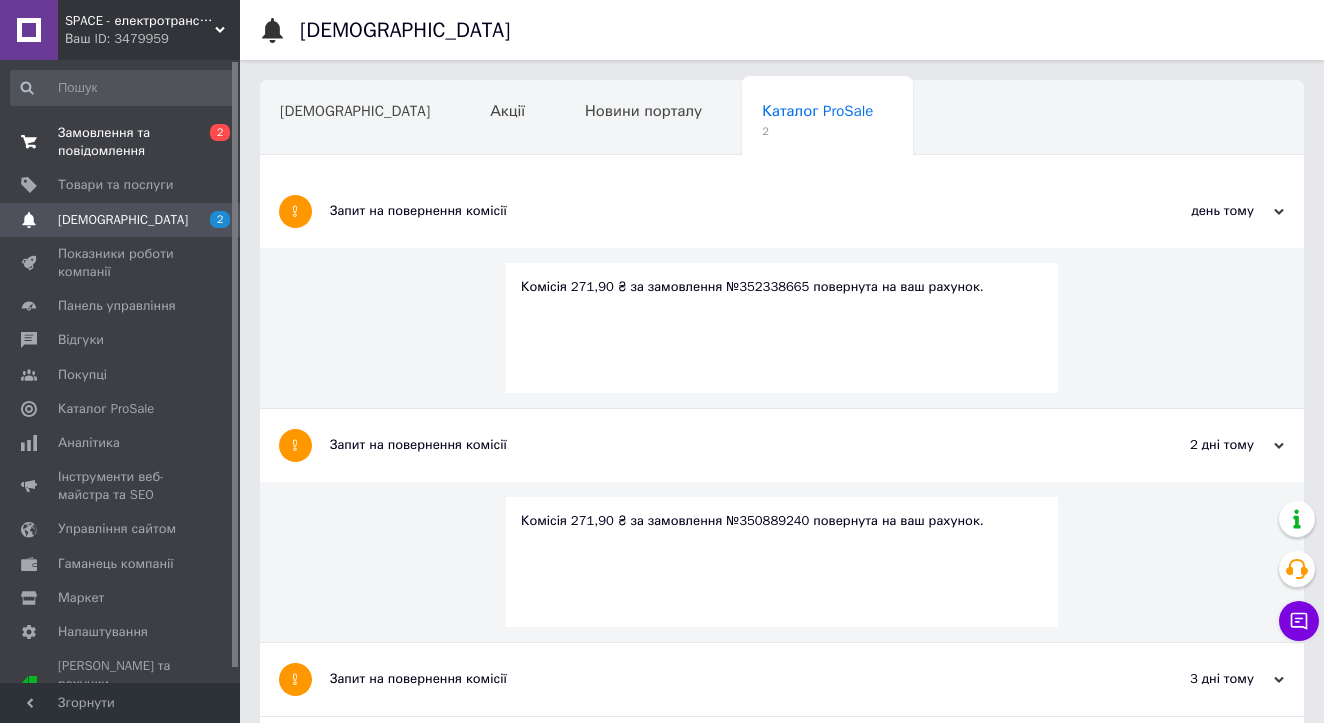 click on "Замовлення та повідомлення" at bounding box center (121, 142) 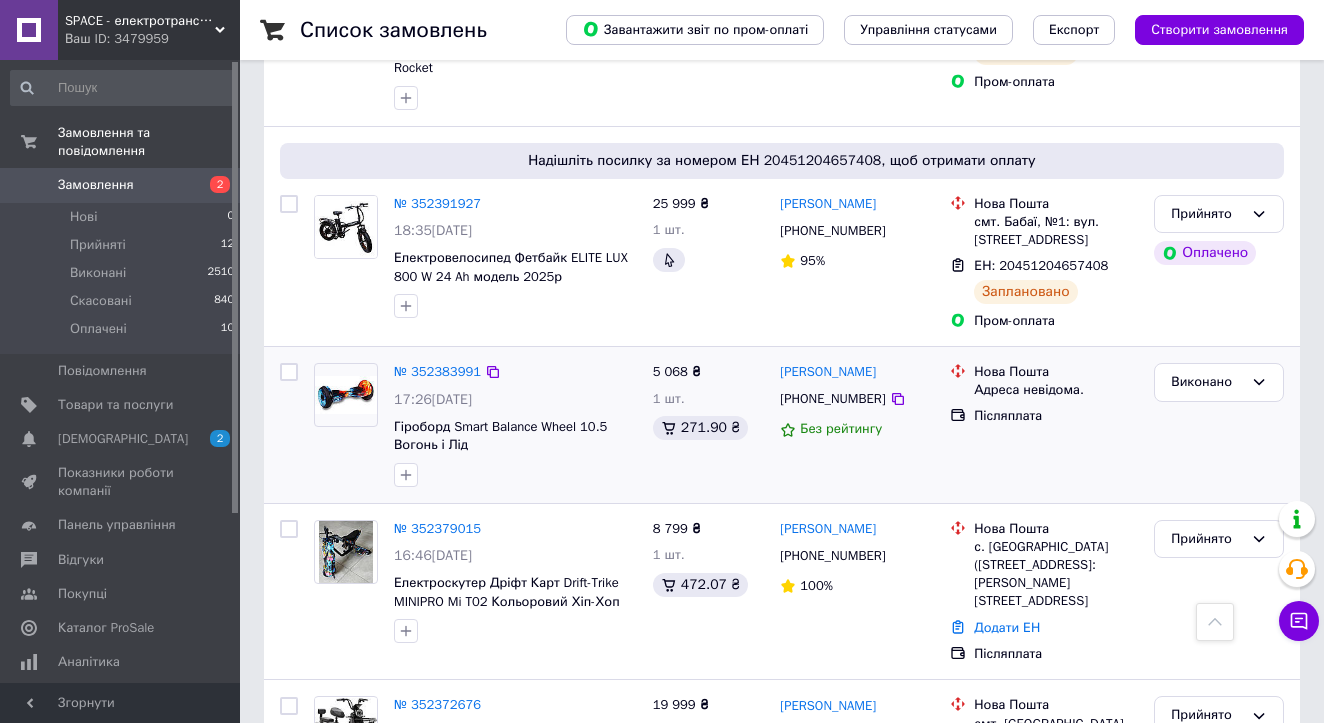 scroll, scrollTop: 916, scrollLeft: 0, axis: vertical 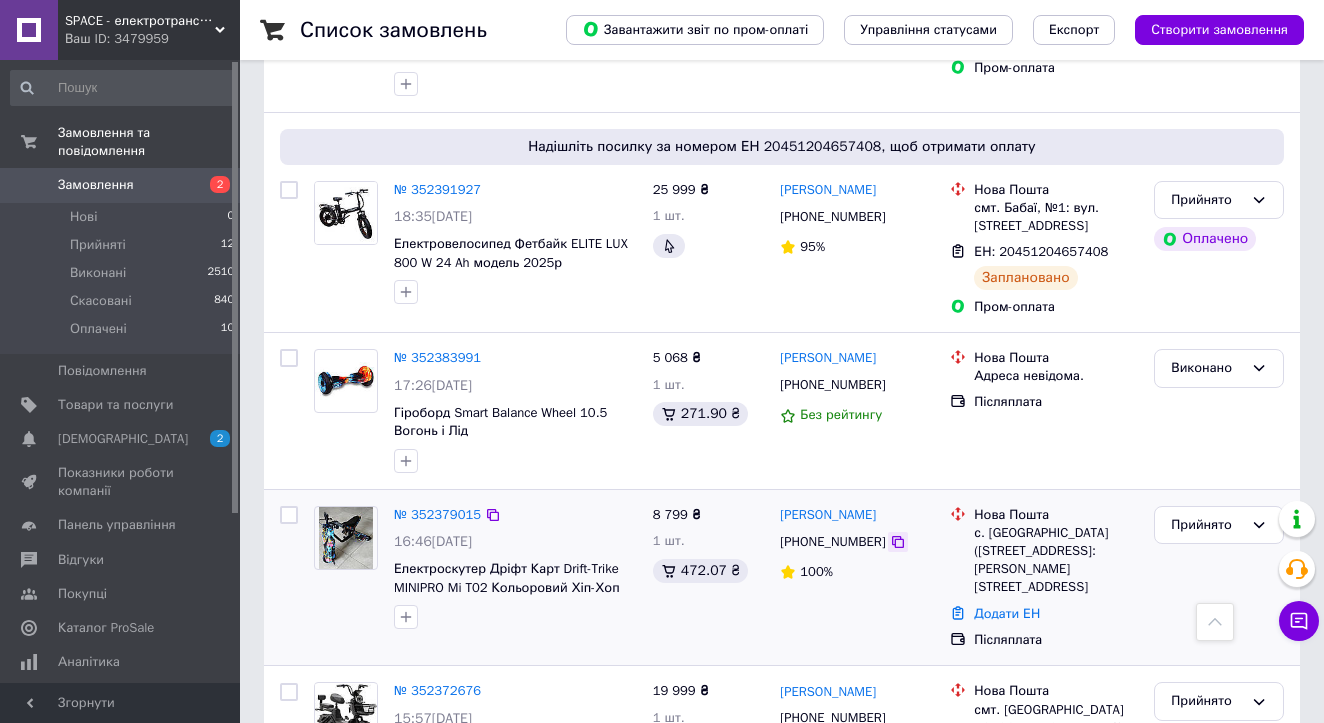 click 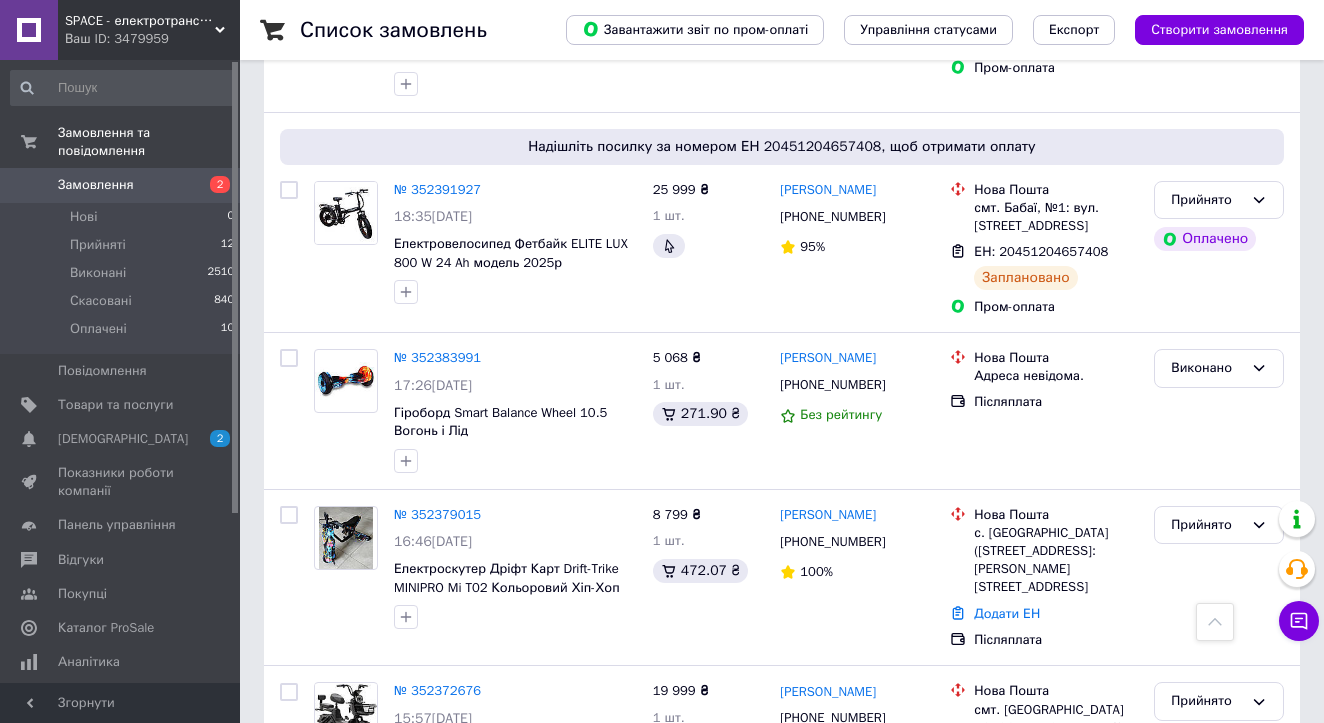 click on "Замовлення" at bounding box center (96, 185) 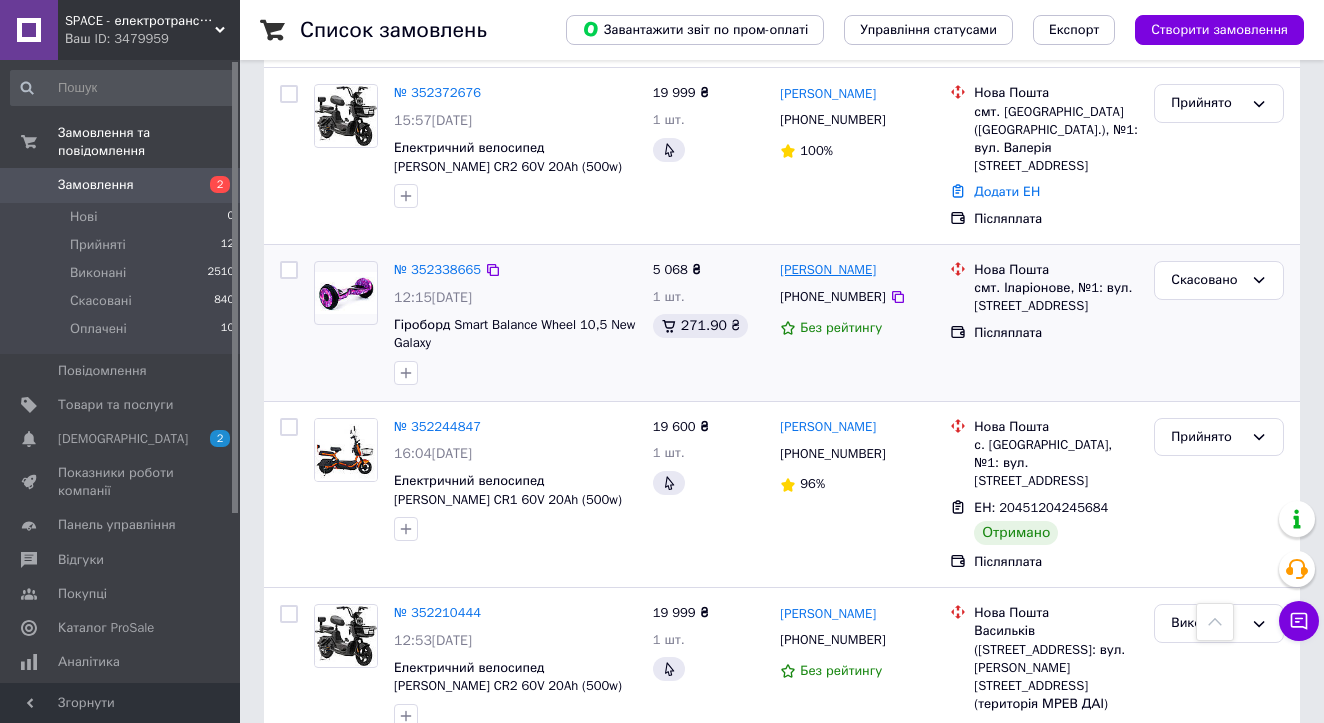 scroll, scrollTop: 1520, scrollLeft: 0, axis: vertical 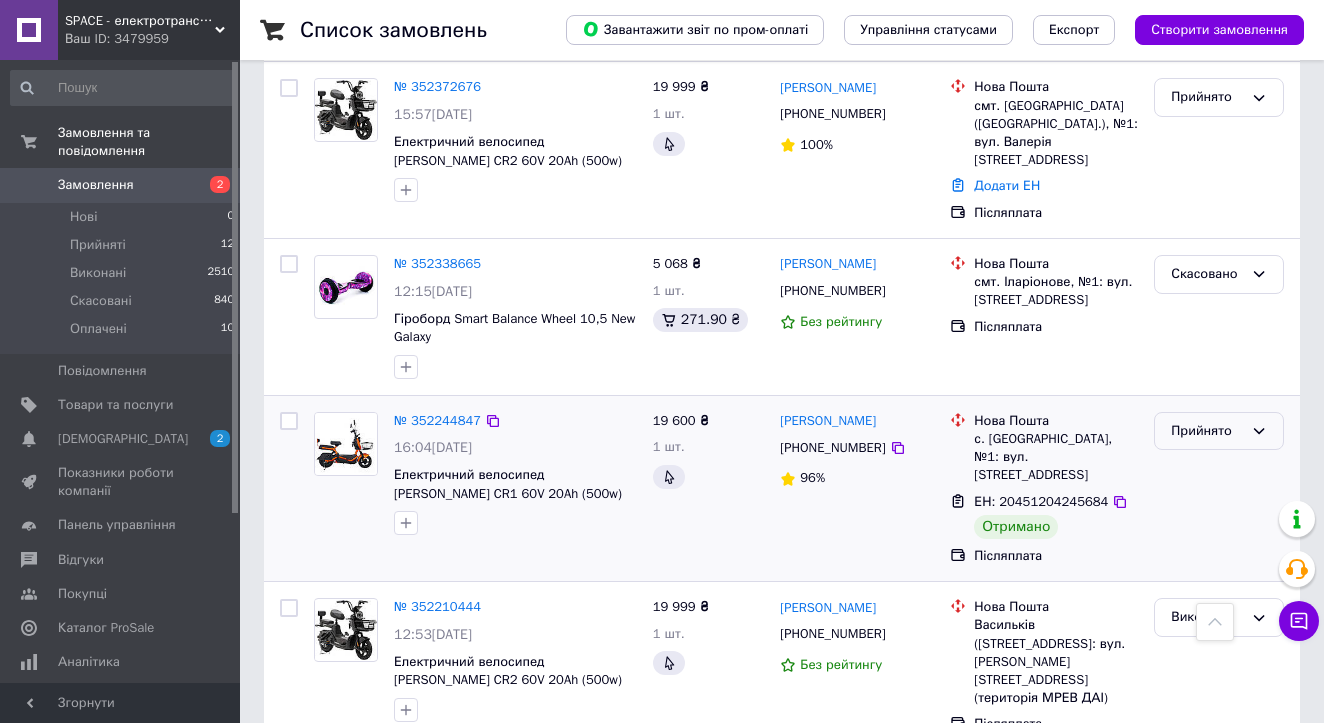 click on "Прийнято" at bounding box center [1207, 431] 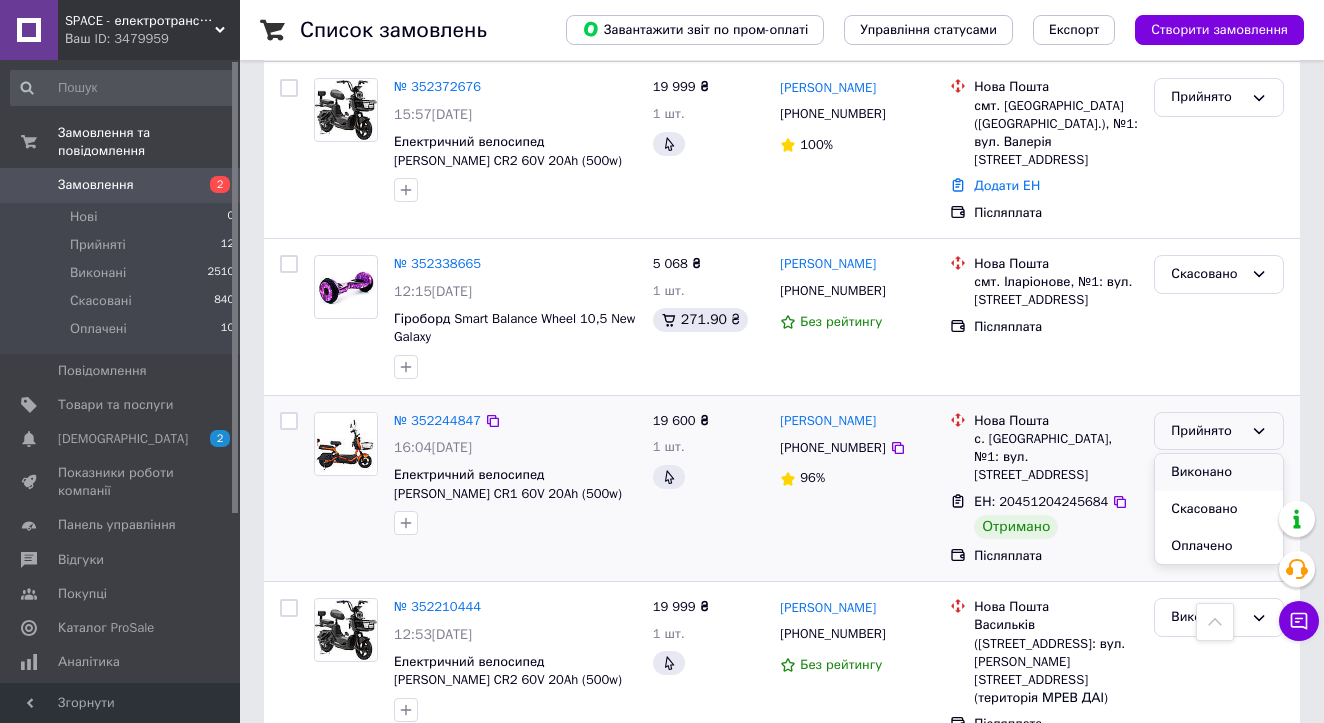 click on "Виконано" at bounding box center (1219, 472) 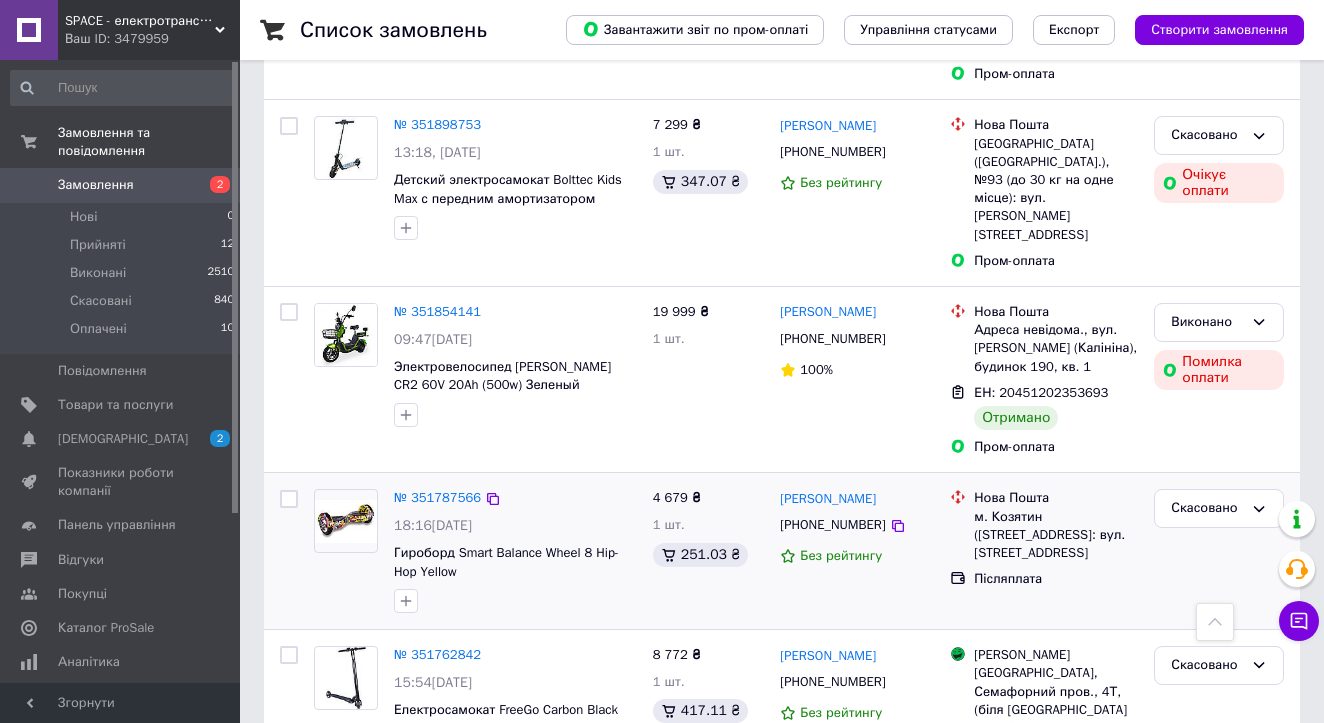 scroll, scrollTop: 3228, scrollLeft: 0, axis: vertical 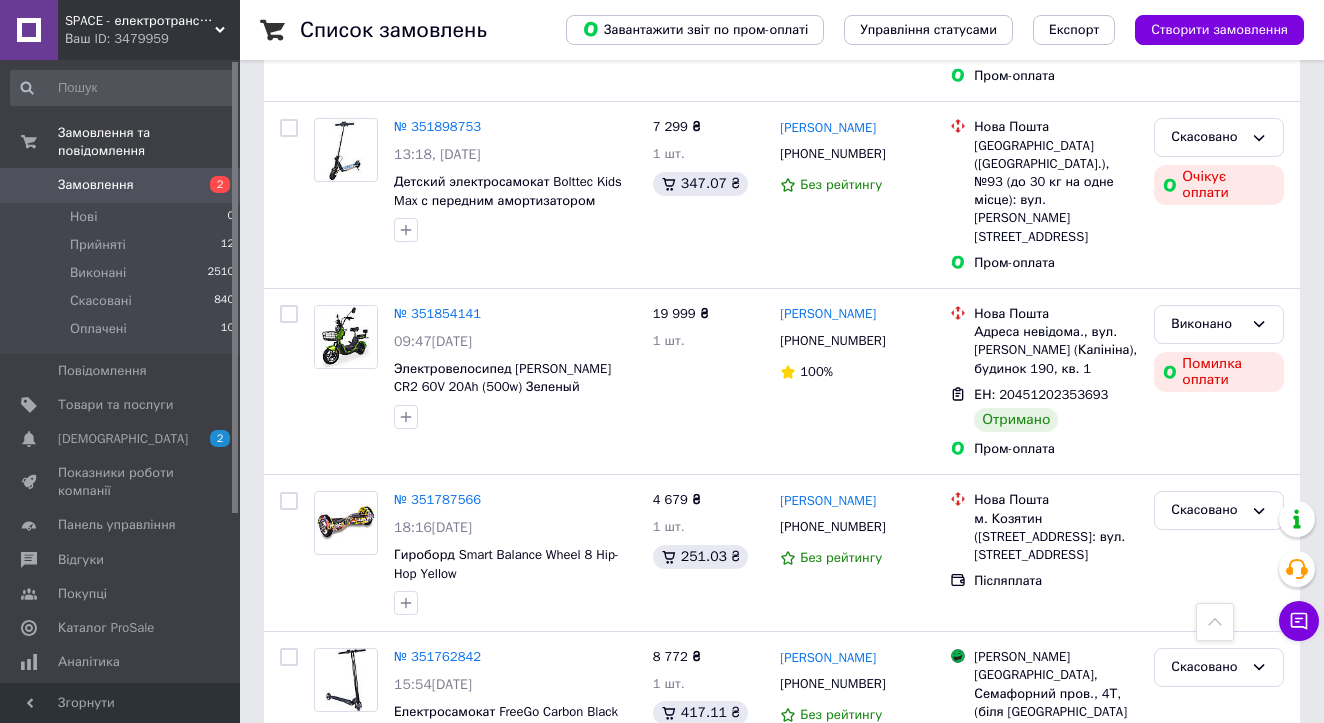 click on "Наступна" at bounding box center [543, 826] 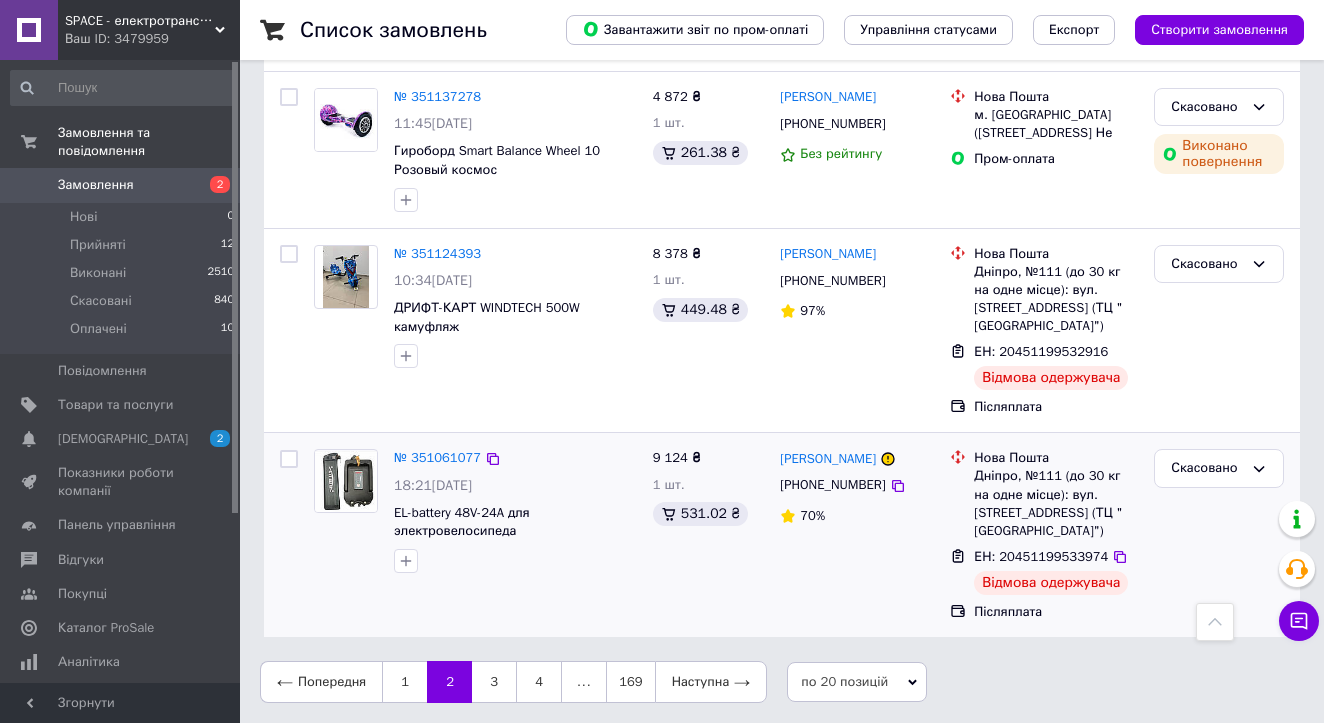 scroll, scrollTop: 3606, scrollLeft: 0, axis: vertical 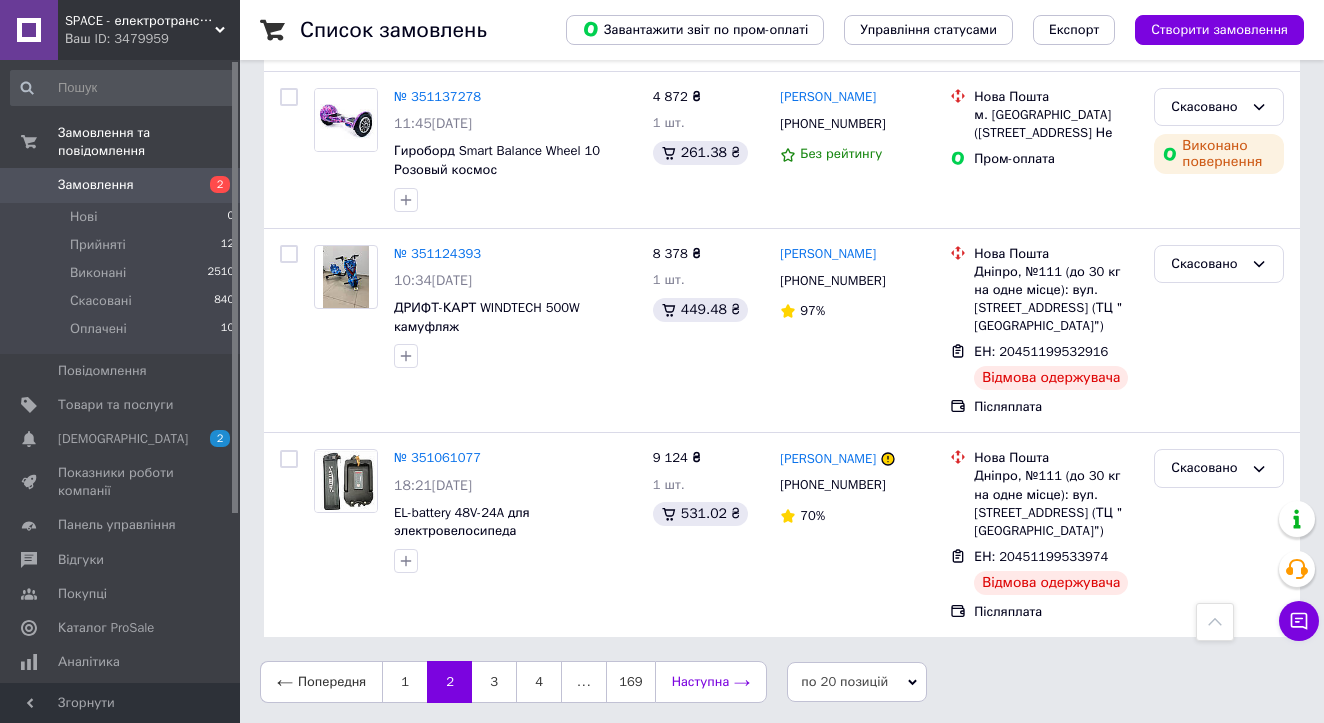 click on "Наступна" at bounding box center [711, 682] 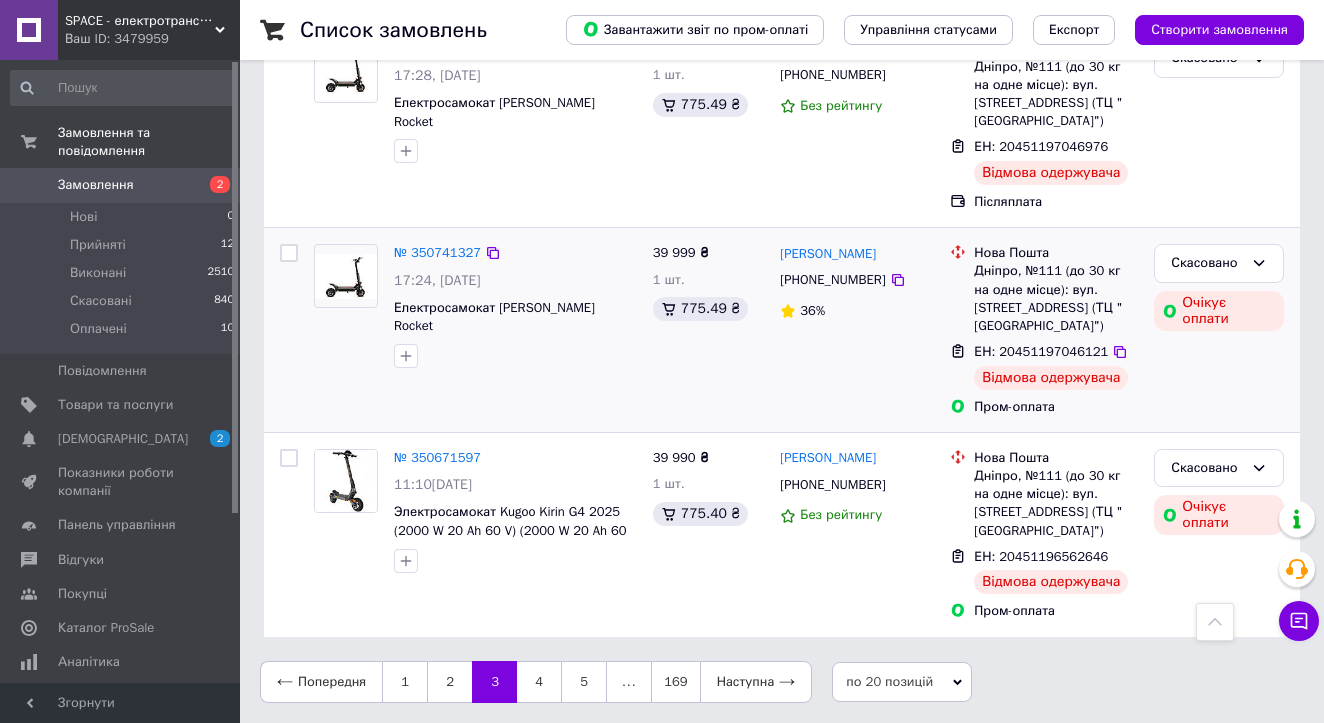 scroll, scrollTop: 3464, scrollLeft: 0, axis: vertical 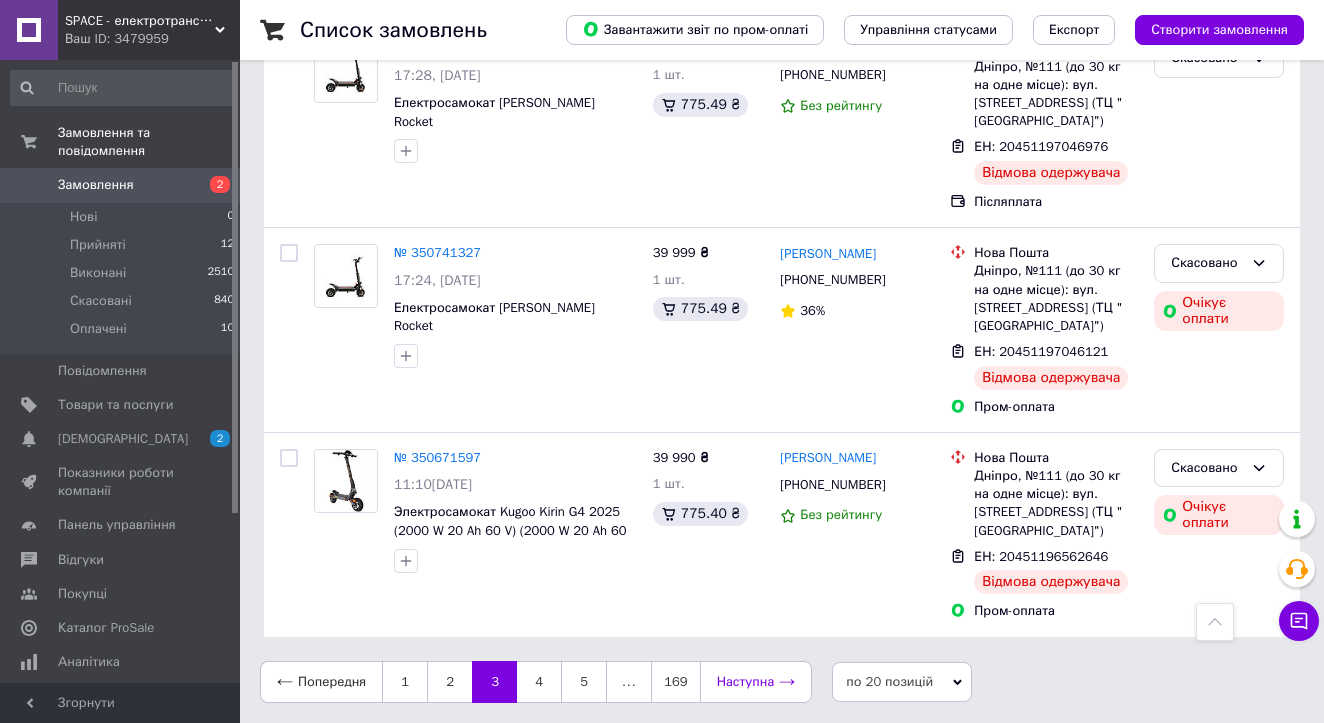 click 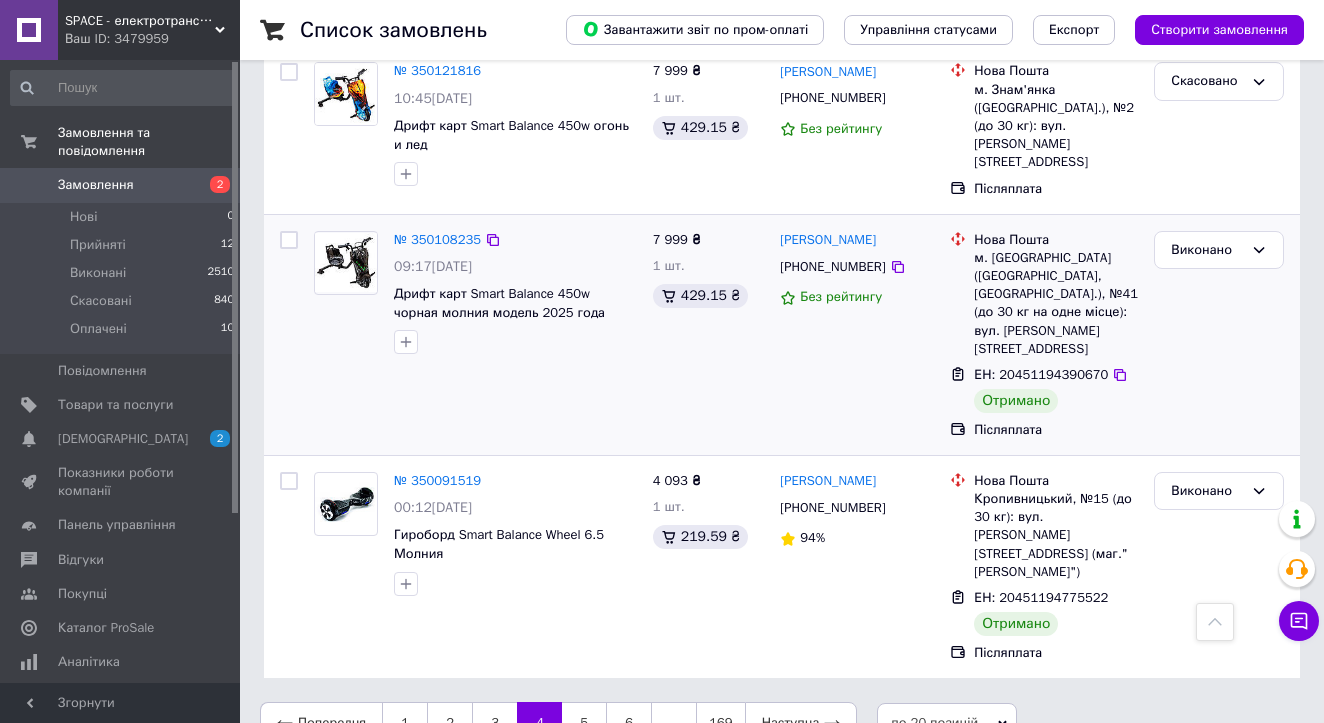 scroll, scrollTop: 3436, scrollLeft: 0, axis: vertical 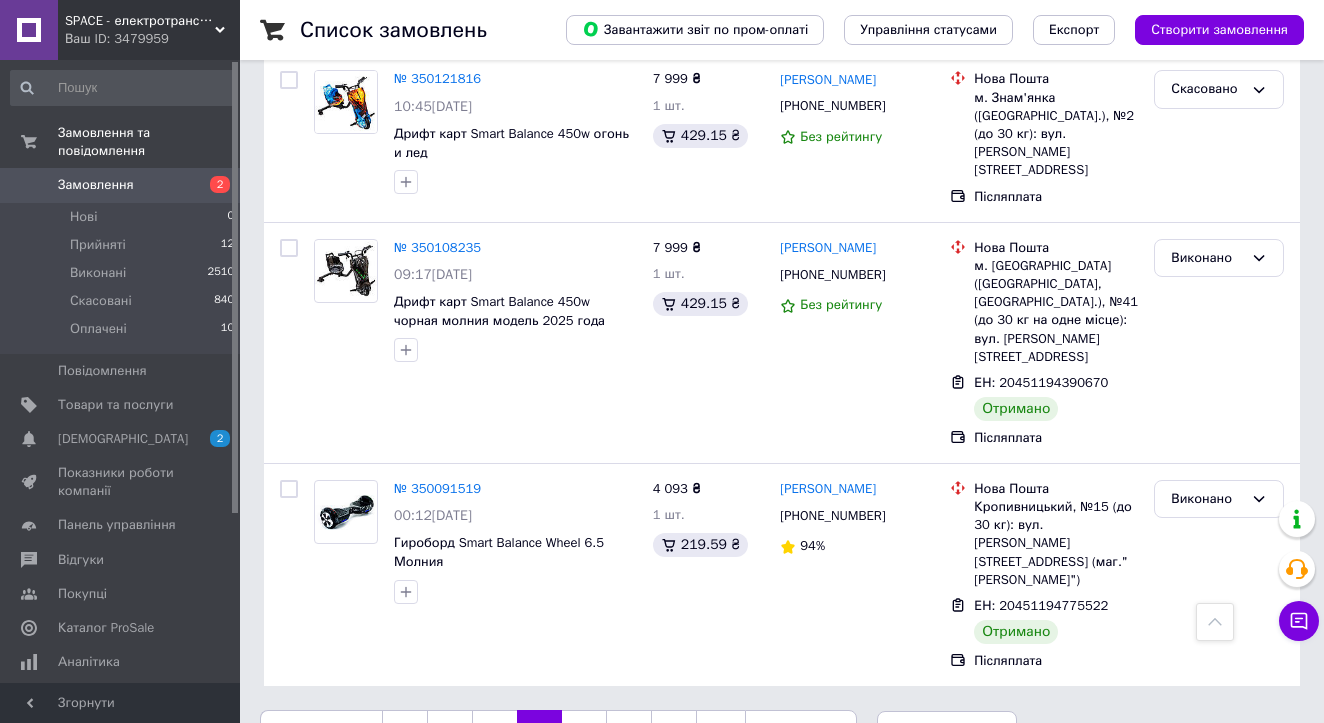 click on "Наступна" at bounding box center [801, 731] 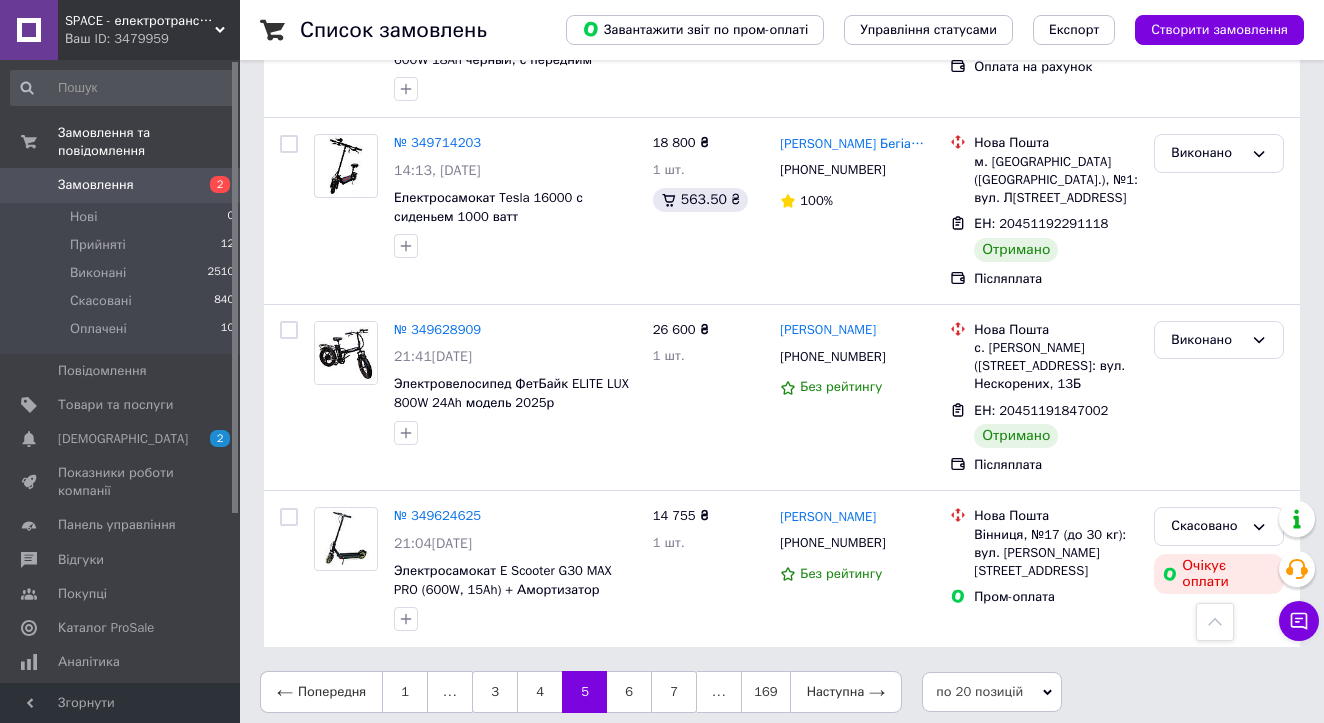 scroll, scrollTop: 3124, scrollLeft: 0, axis: vertical 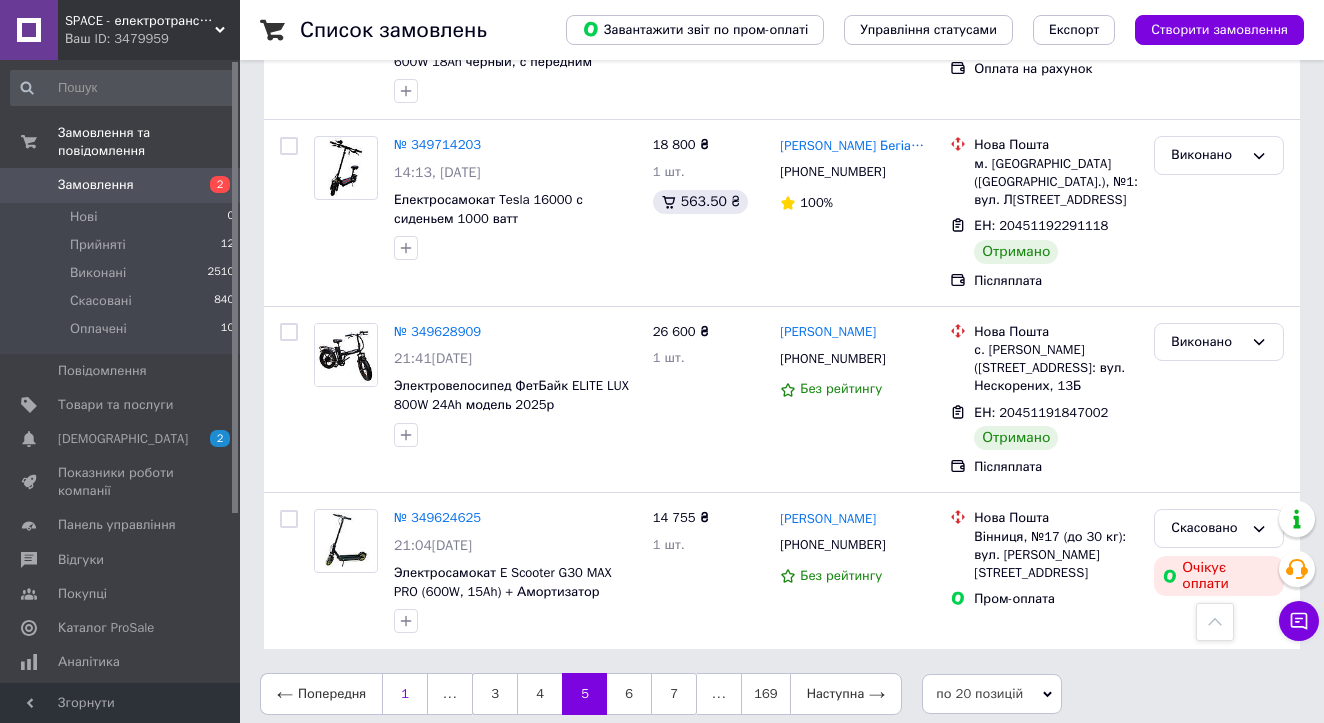 click on "1" at bounding box center [405, 694] 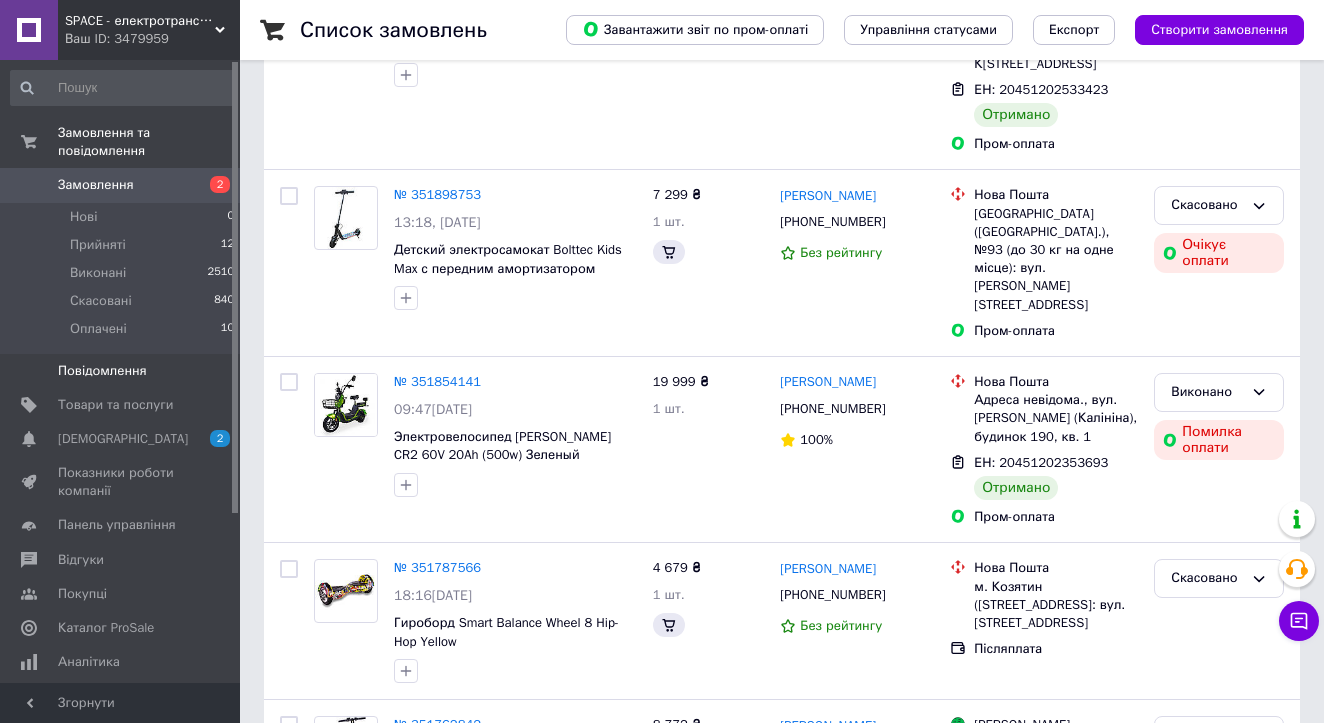 scroll, scrollTop: 0, scrollLeft: 0, axis: both 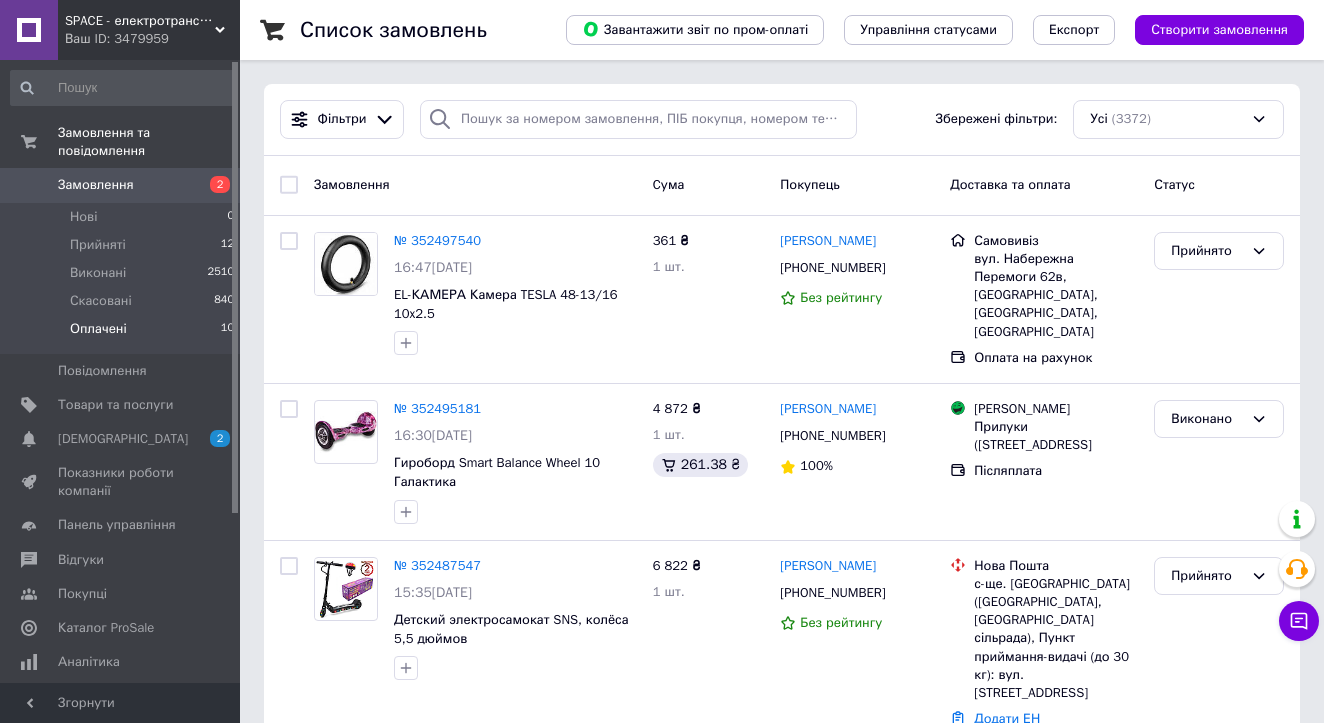 click on "Оплачені" at bounding box center [98, 329] 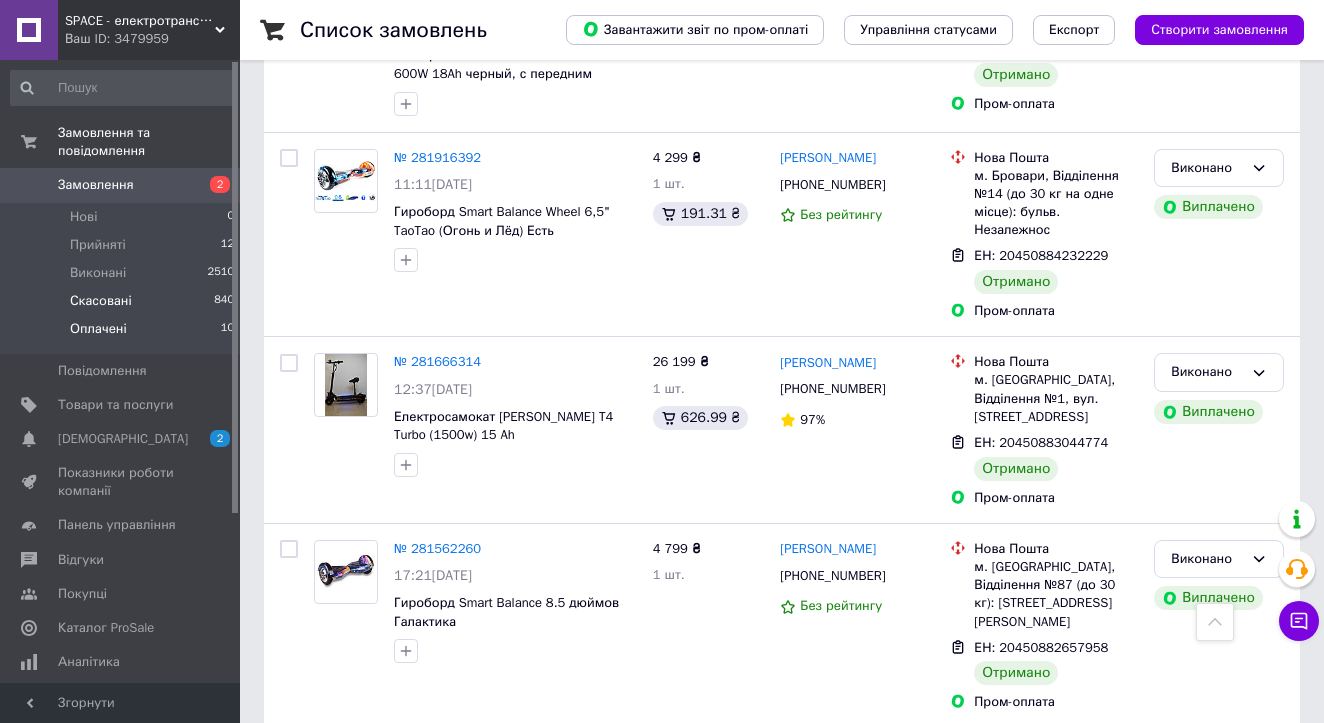 scroll, scrollTop: 1516, scrollLeft: 0, axis: vertical 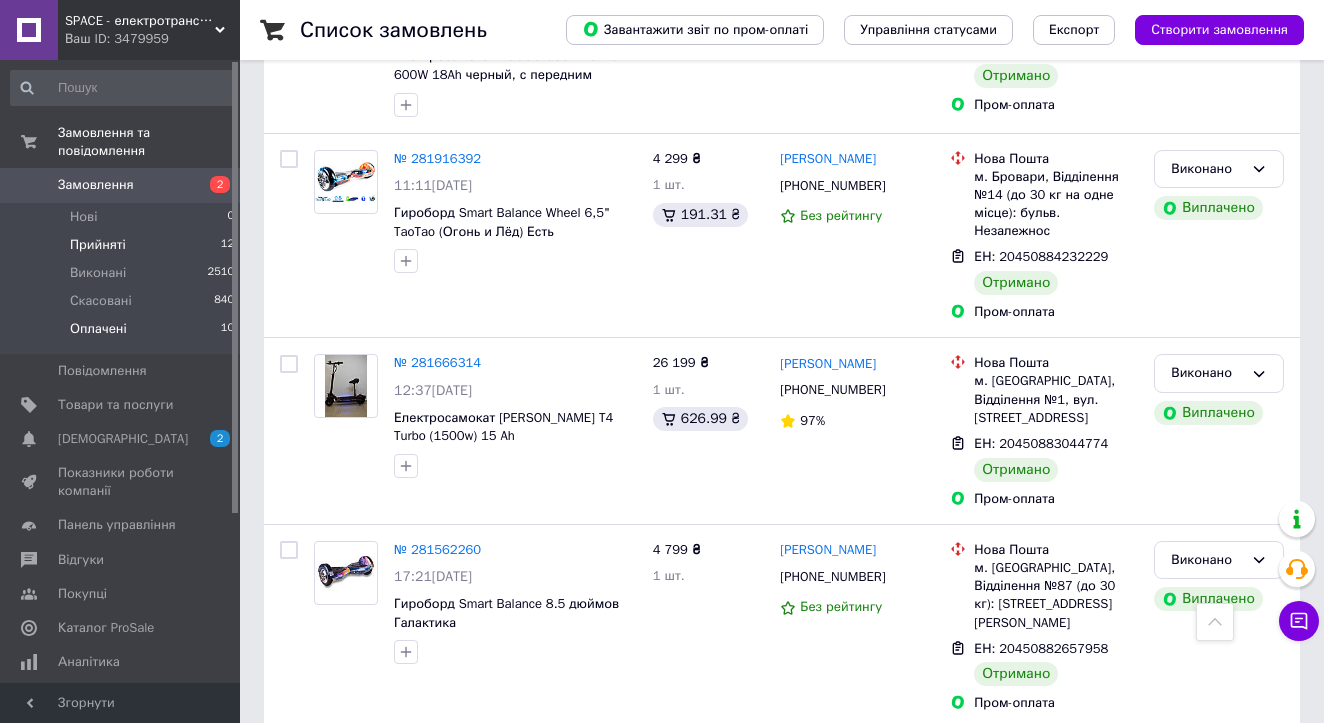 click on "Прийняті 12" at bounding box center [123, 245] 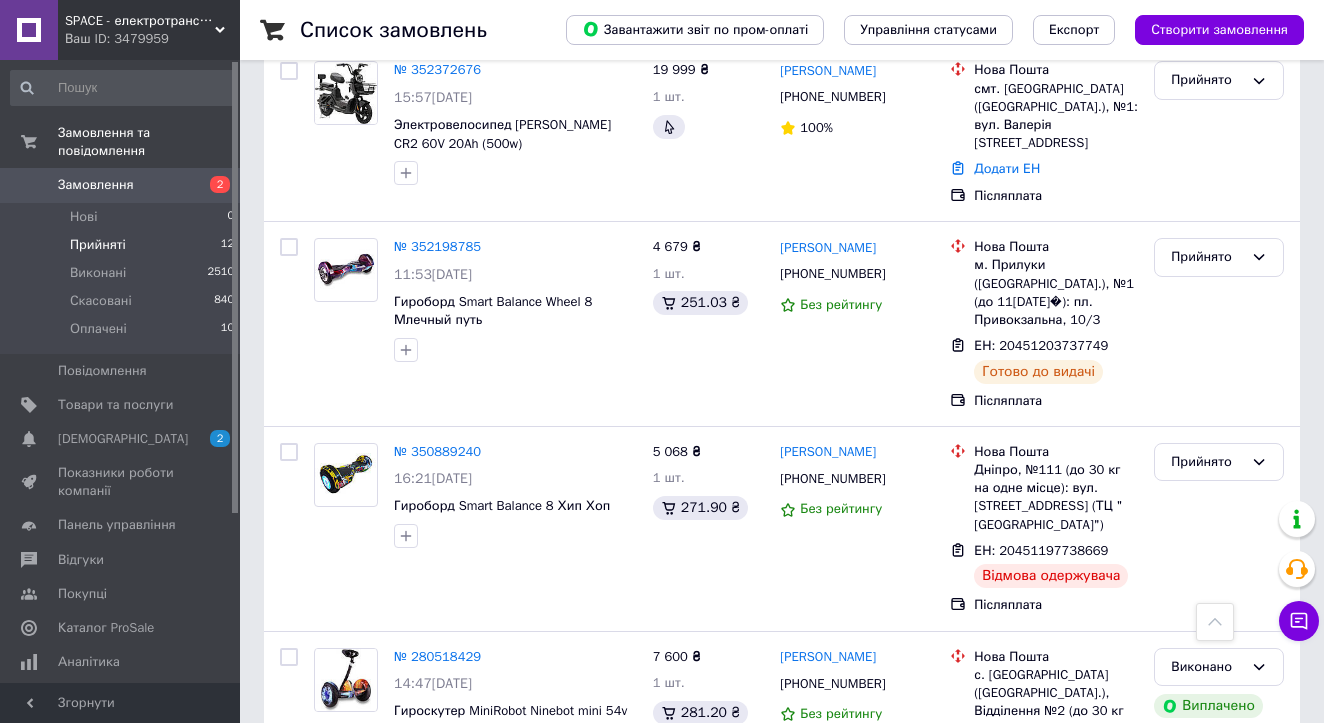 scroll, scrollTop: 1261, scrollLeft: 0, axis: vertical 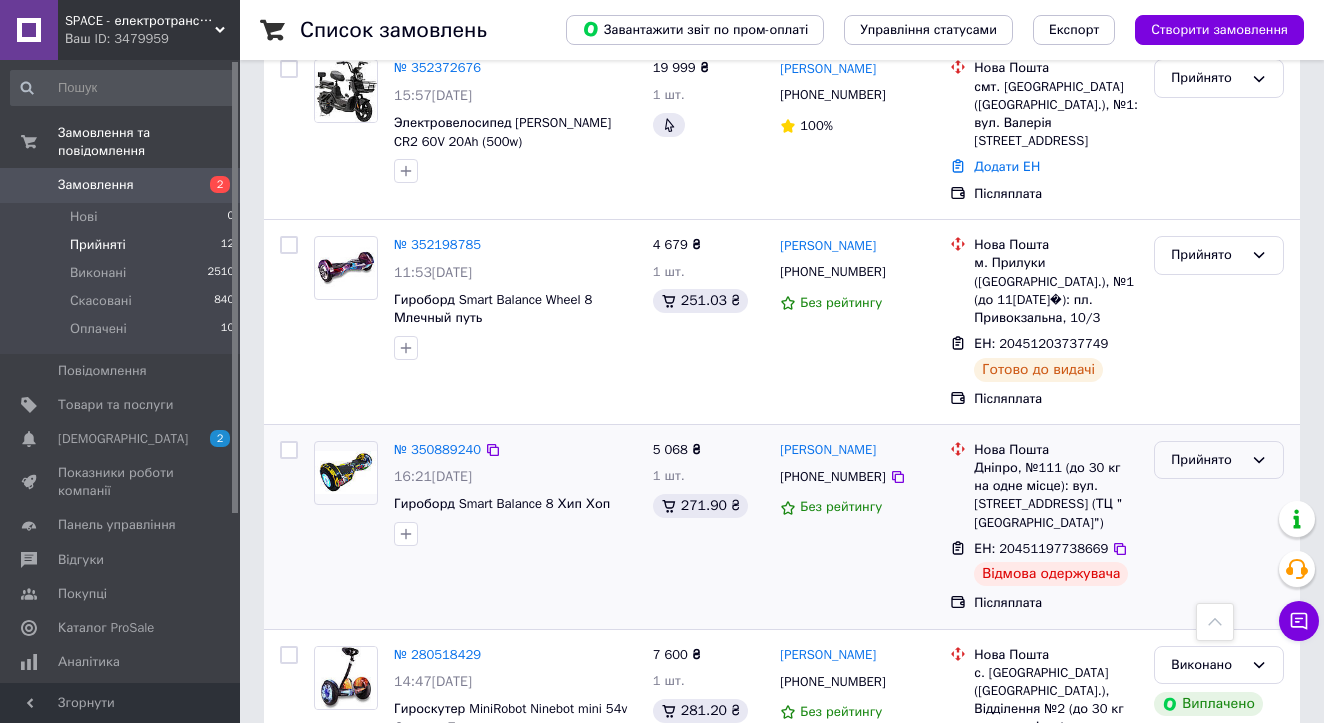 click on "Прийнято" at bounding box center [1207, 460] 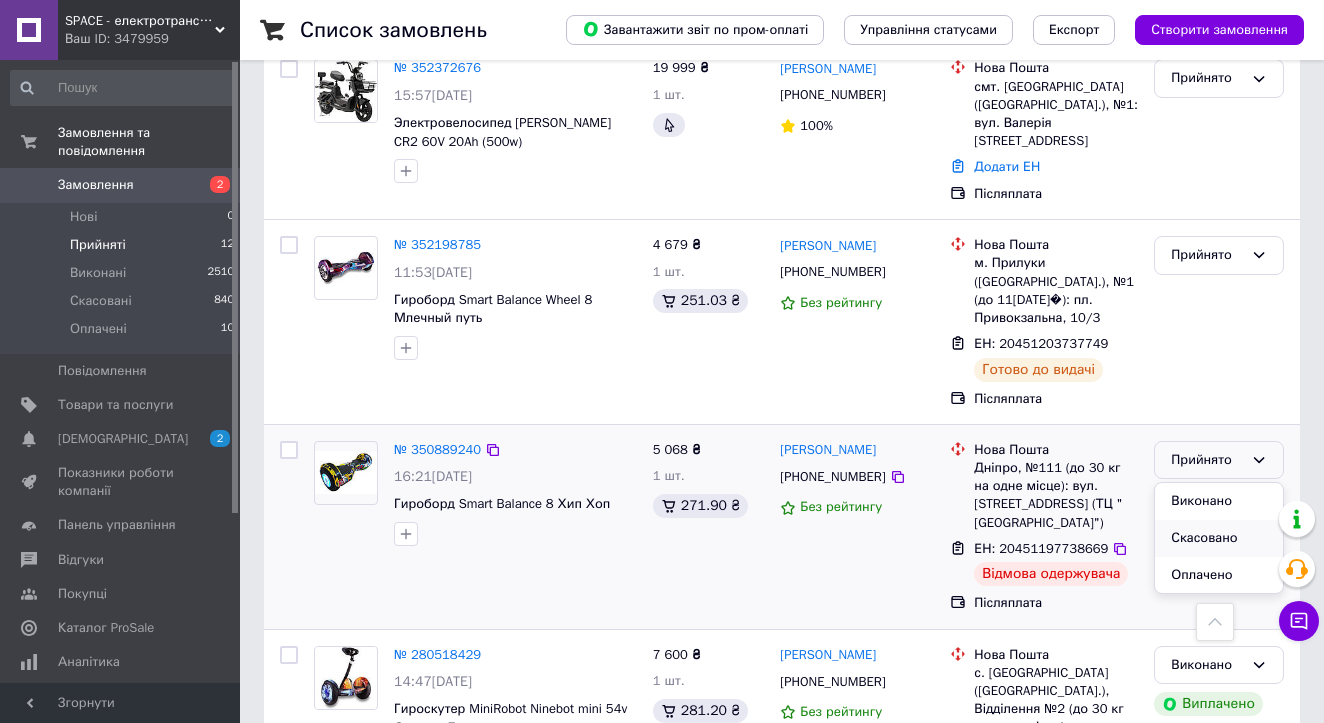click on "Скасовано" at bounding box center [1219, 538] 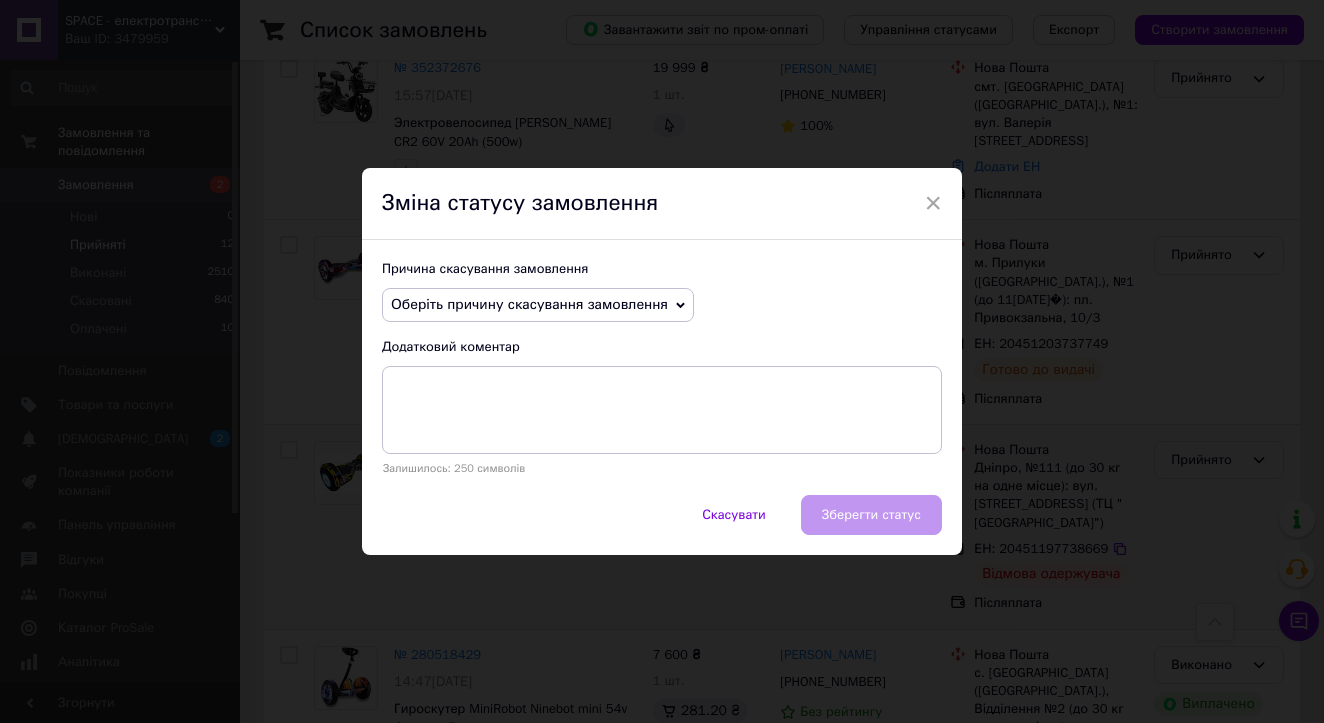 click on "Оберіть причину скасування замовлення" at bounding box center [529, 304] 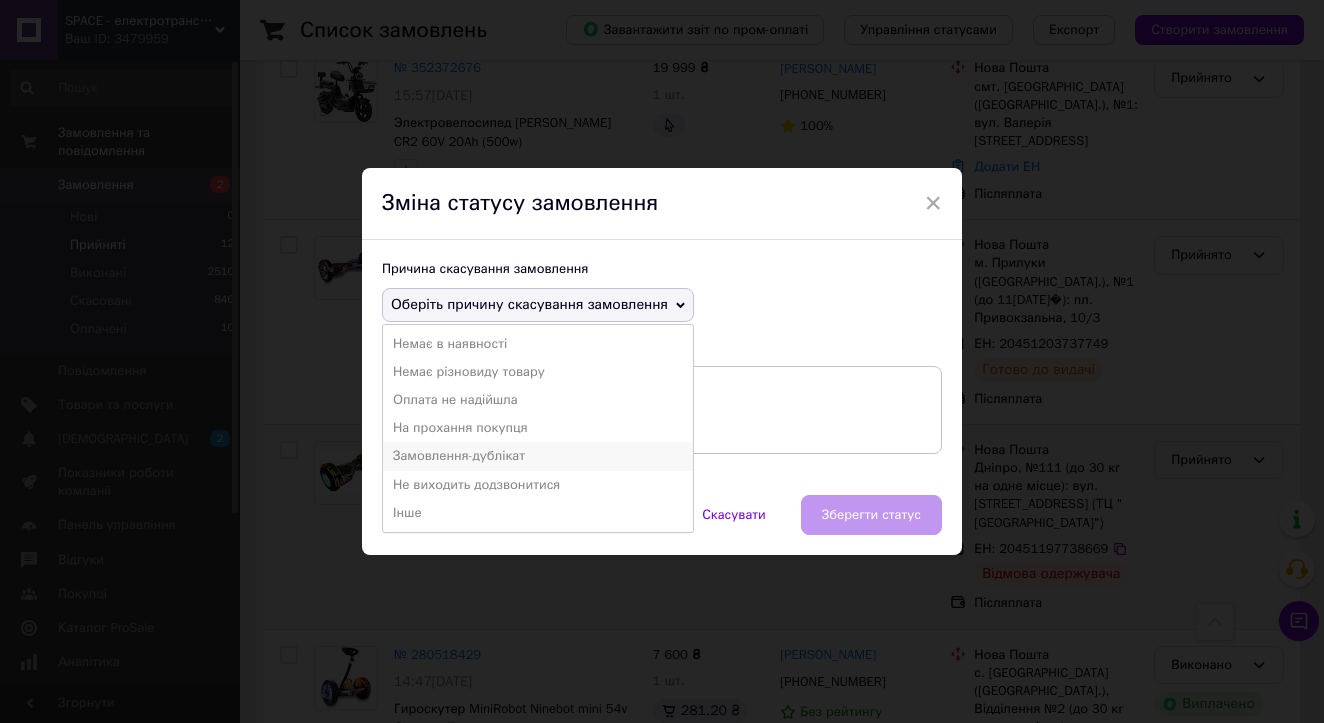 click on "Замовлення-дублікат" at bounding box center [538, 456] 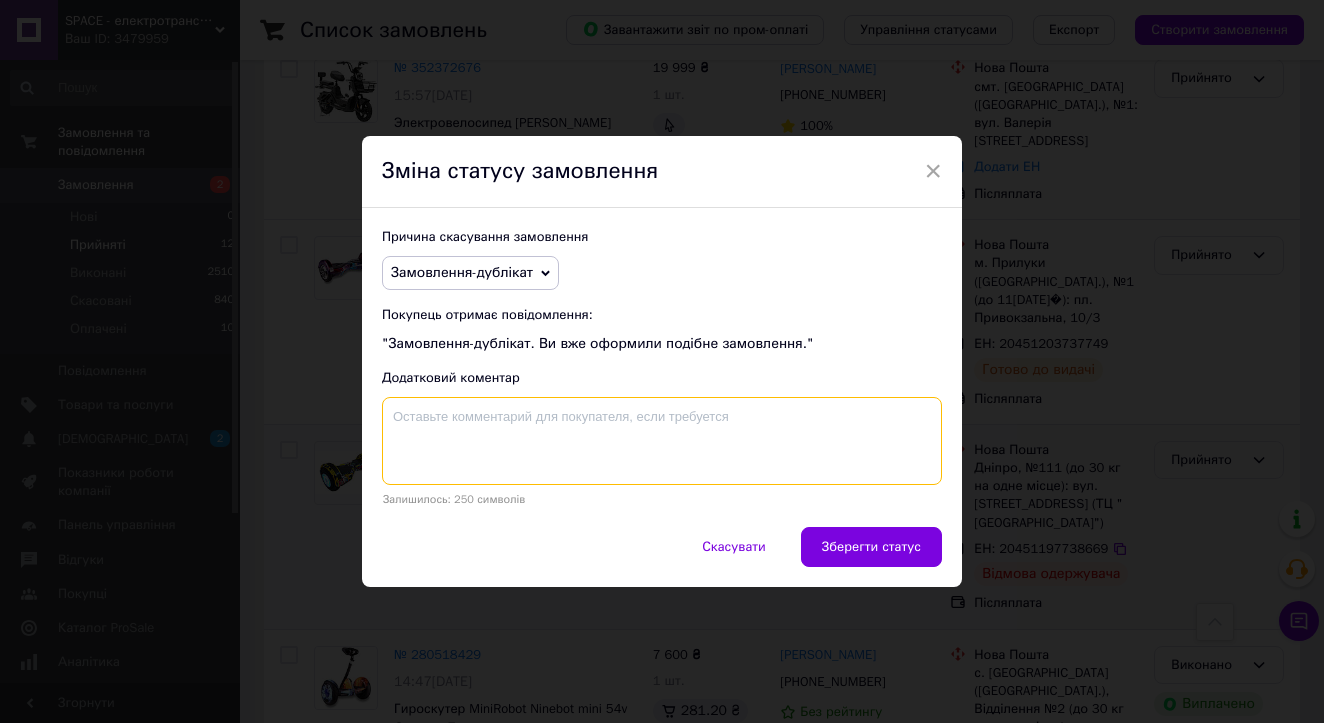 click at bounding box center (662, 441) 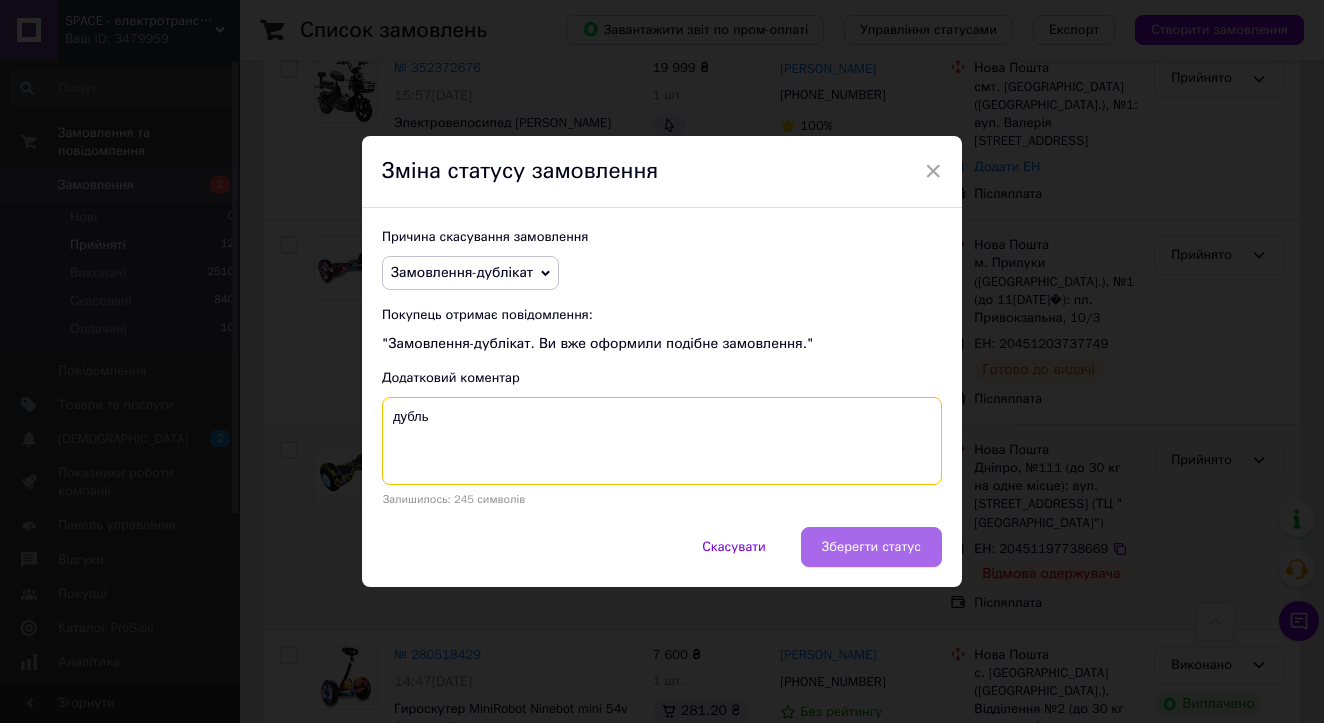 type on "дубль" 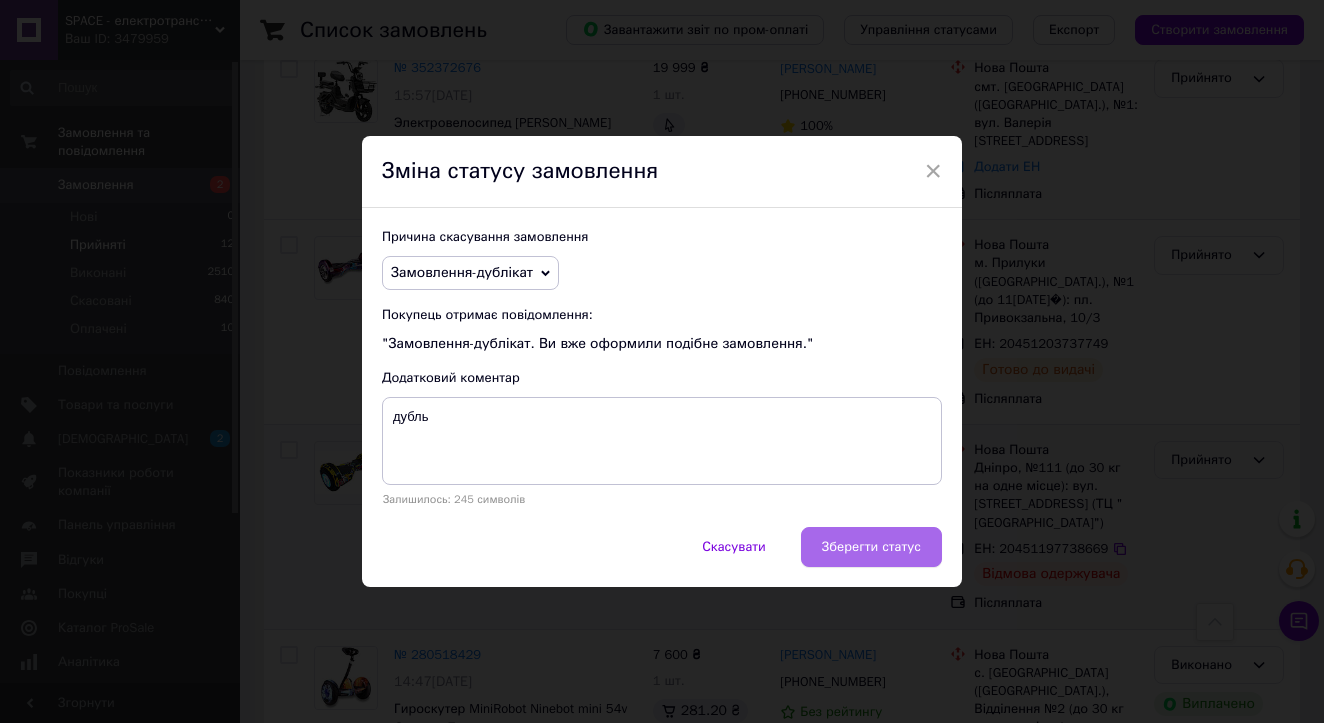 click on "Зберегти статус" at bounding box center (871, 547) 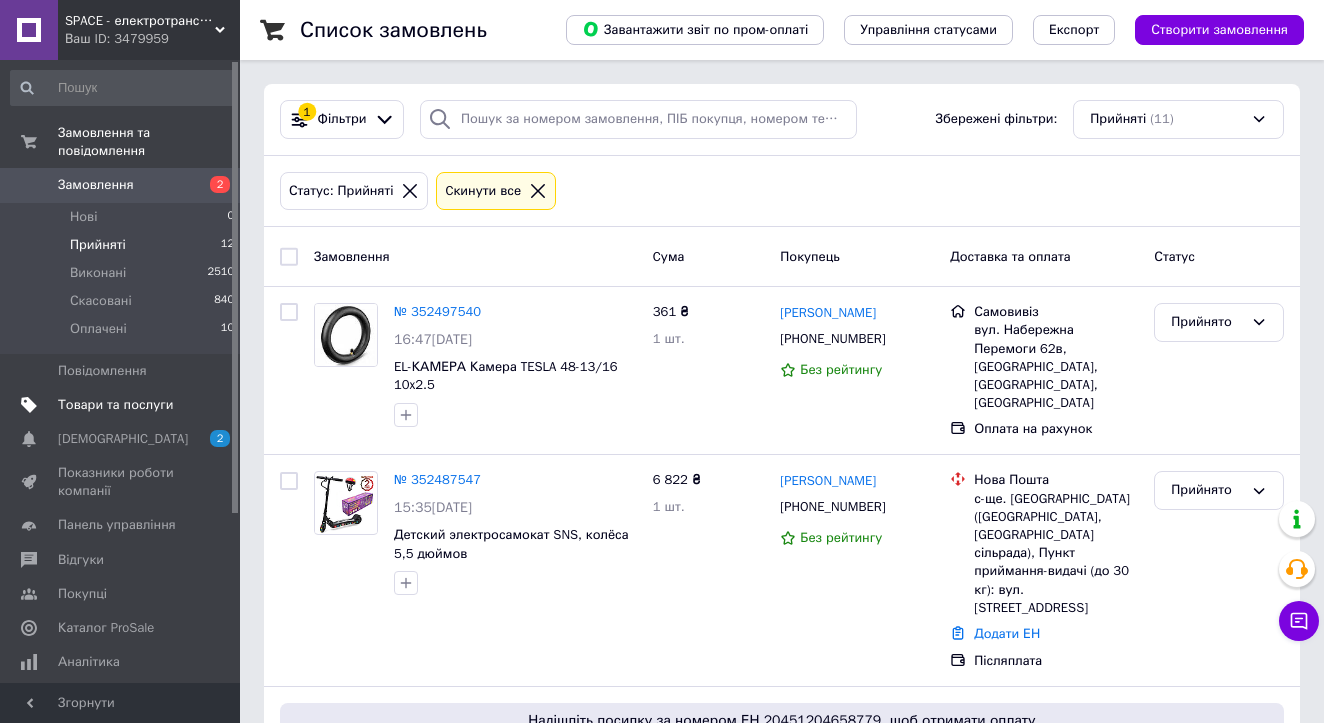 scroll, scrollTop: 0, scrollLeft: 0, axis: both 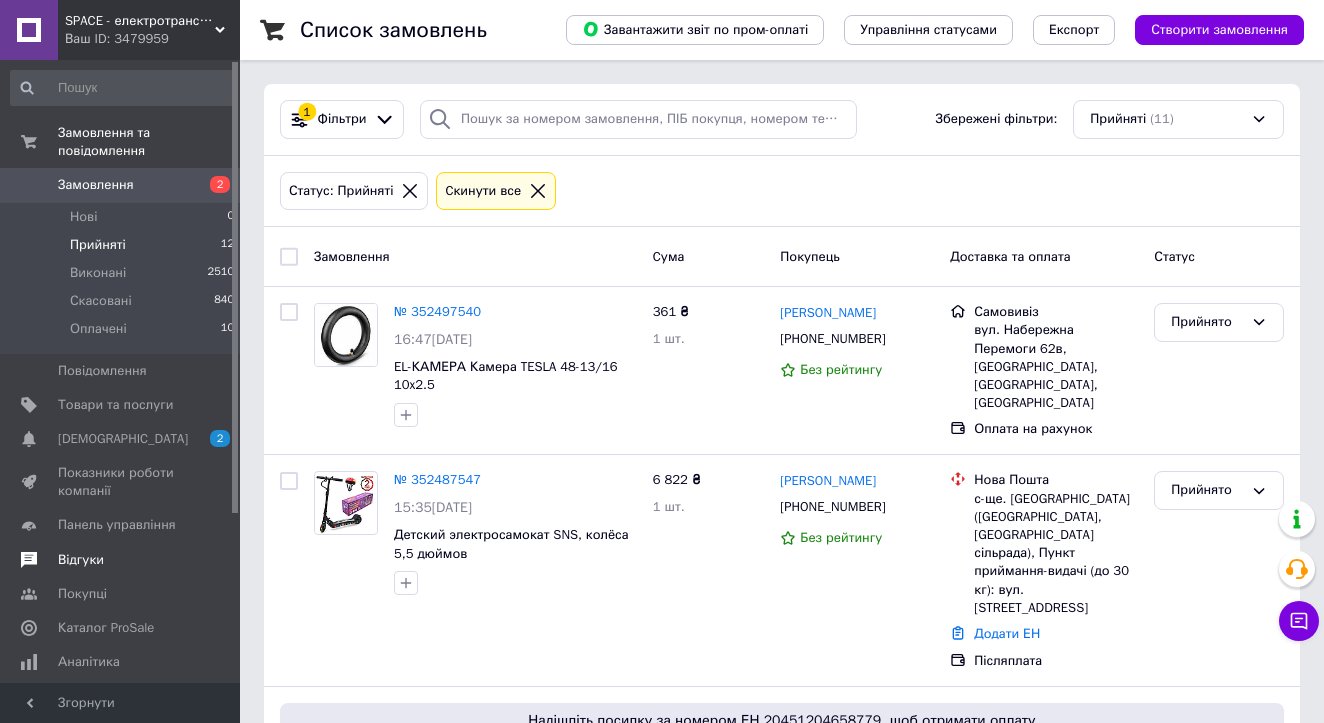 click on "Відгуки" at bounding box center [81, 560] 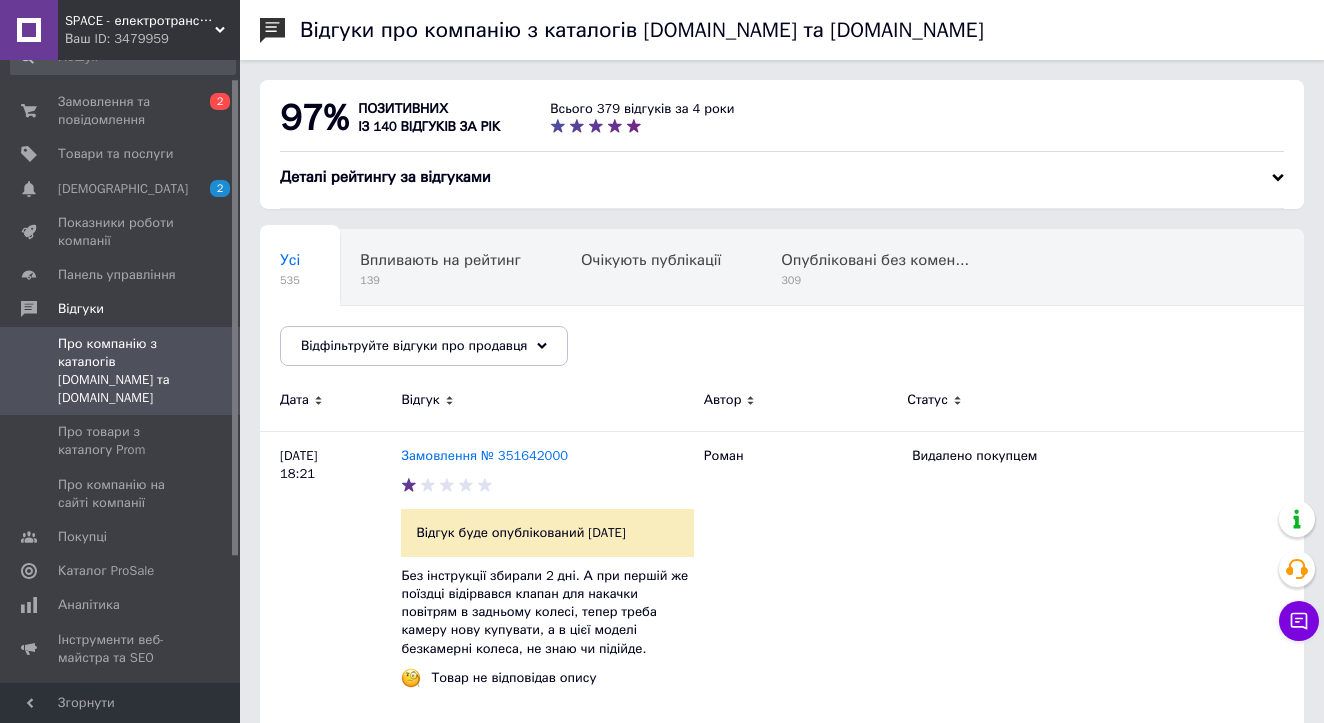 scroll, scrollTop: 35, scrollLeft: 0, axis: vertical 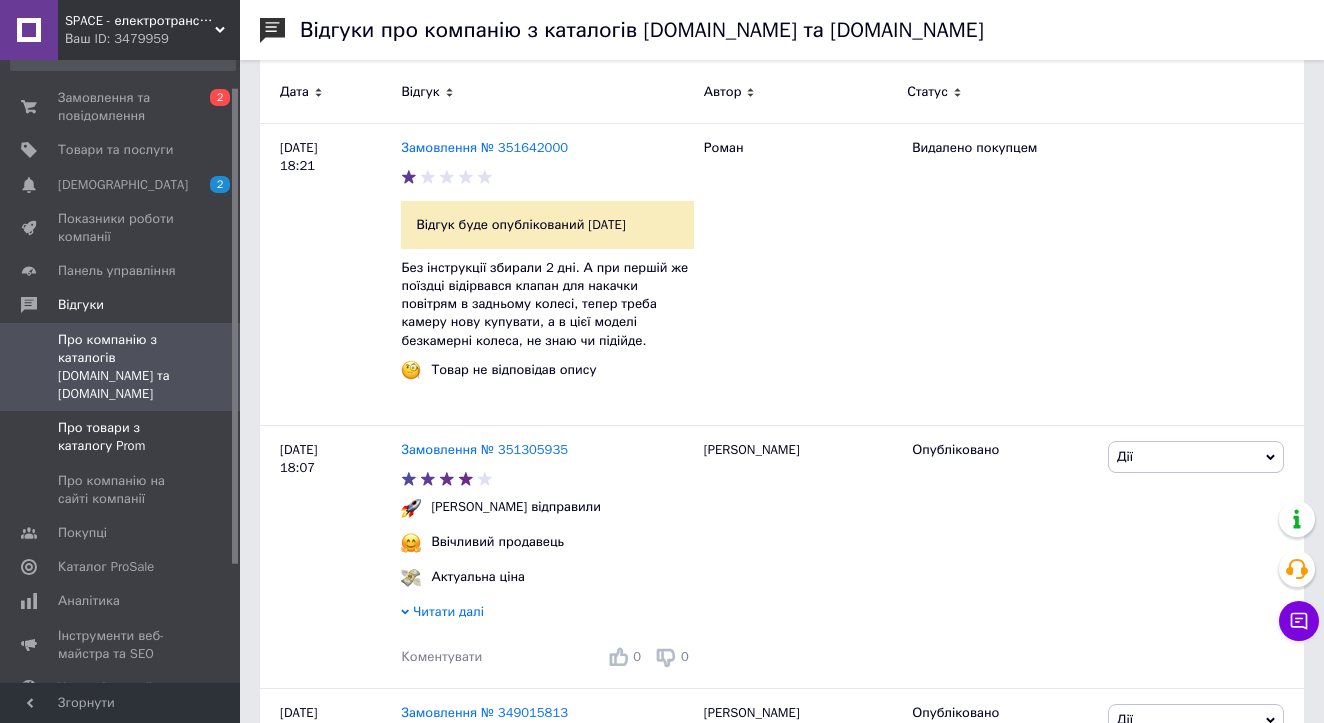 click on "Про товари з каталогу Prom" at bounding box center (121, 437) 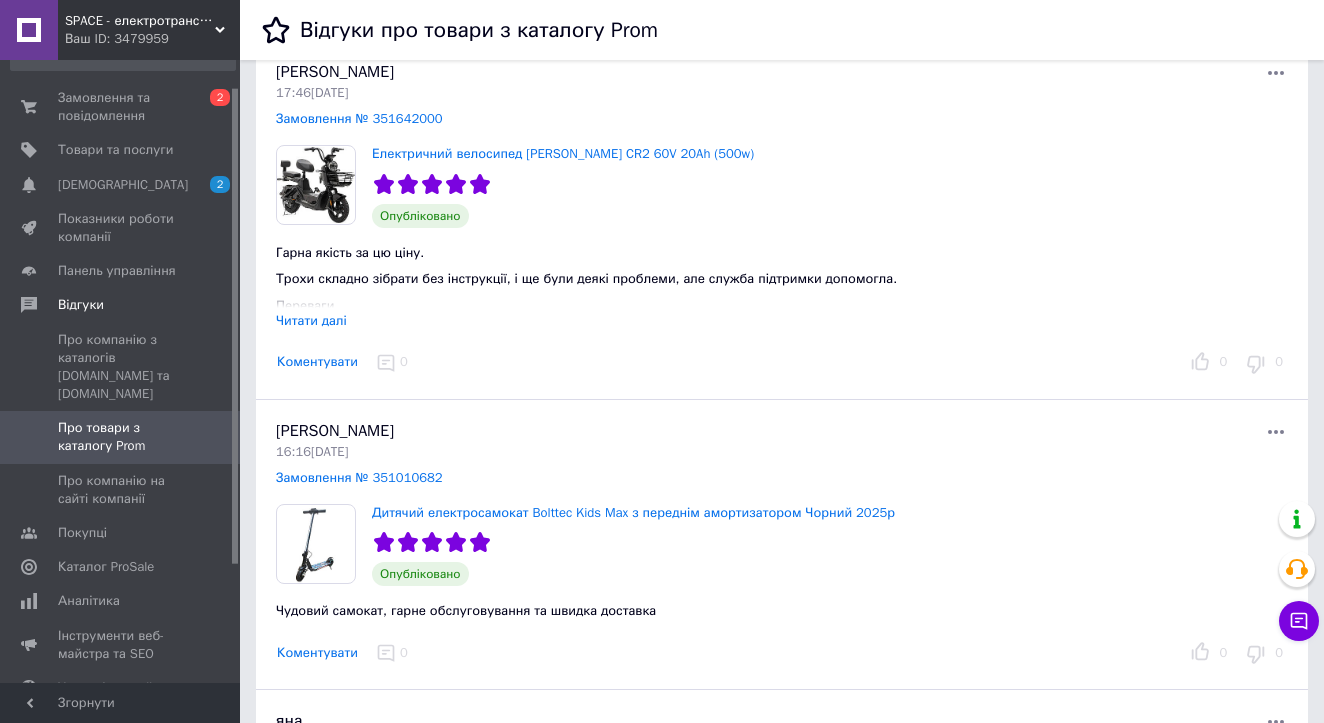 scroll, scrollTop: 125, scrollLeft: 0, axis: vertical 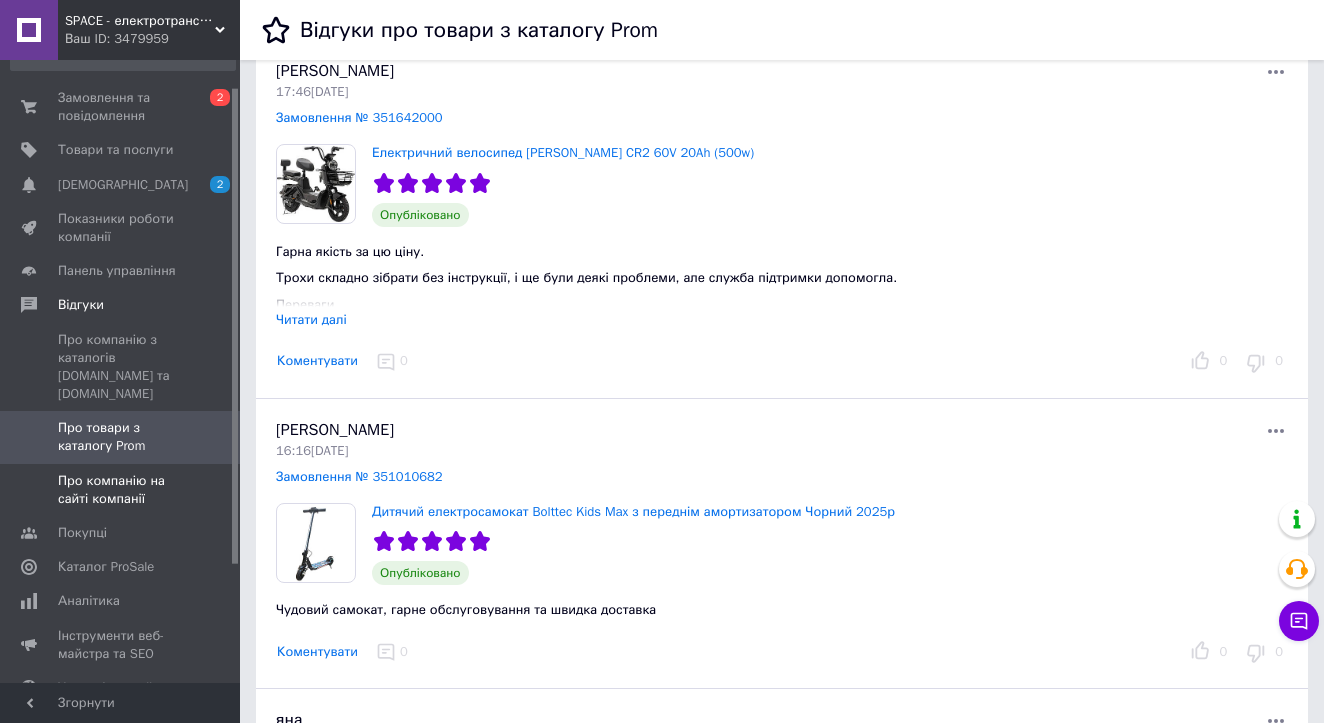 click on "Про компанію на сайті компанії" at bounding box center (121, 490) 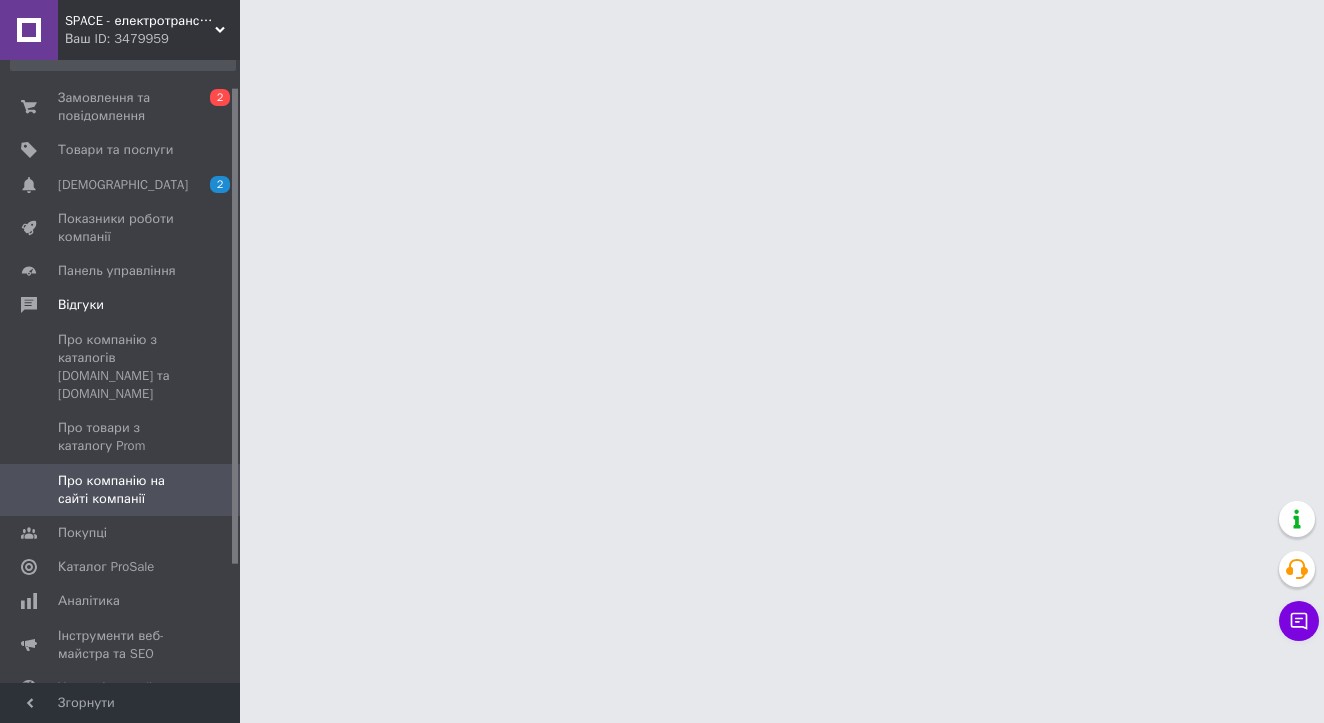 scroll, scrollTop: 0, scrollLeft: 0, axis: both 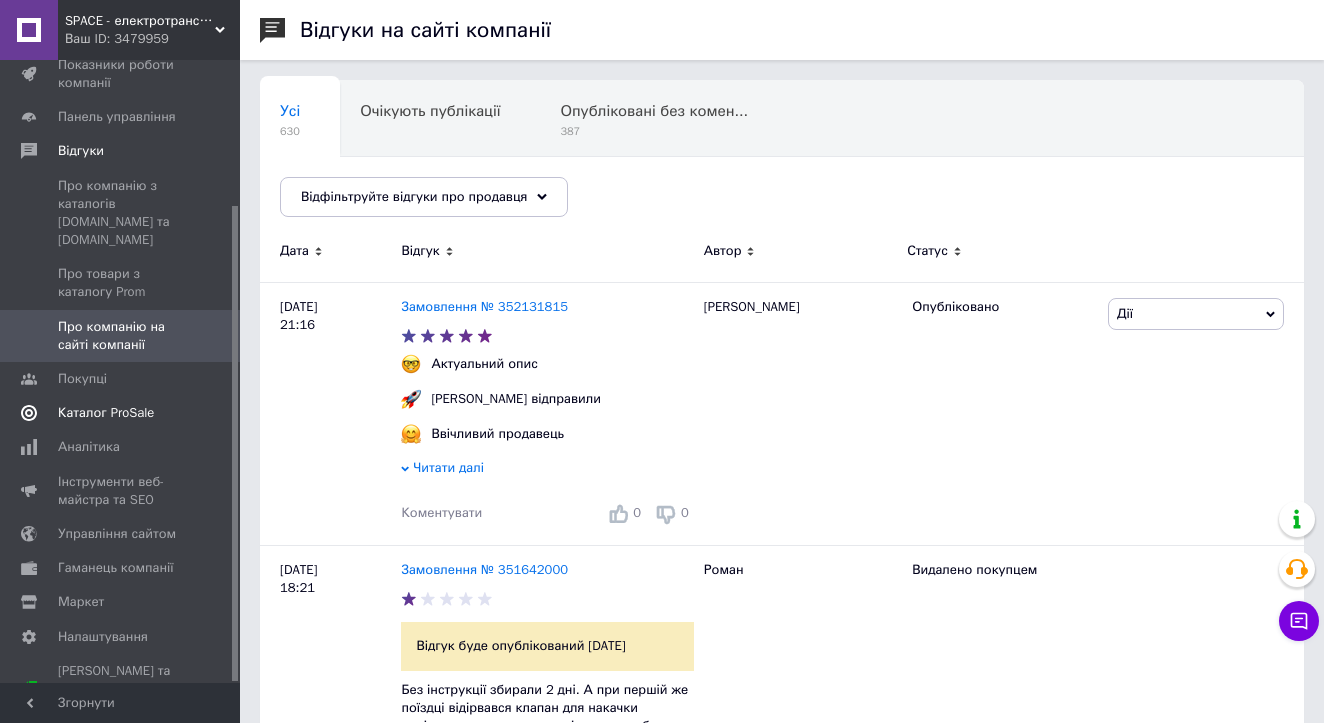 click on "Каталог ProSale" at bounding box center (106, 413) 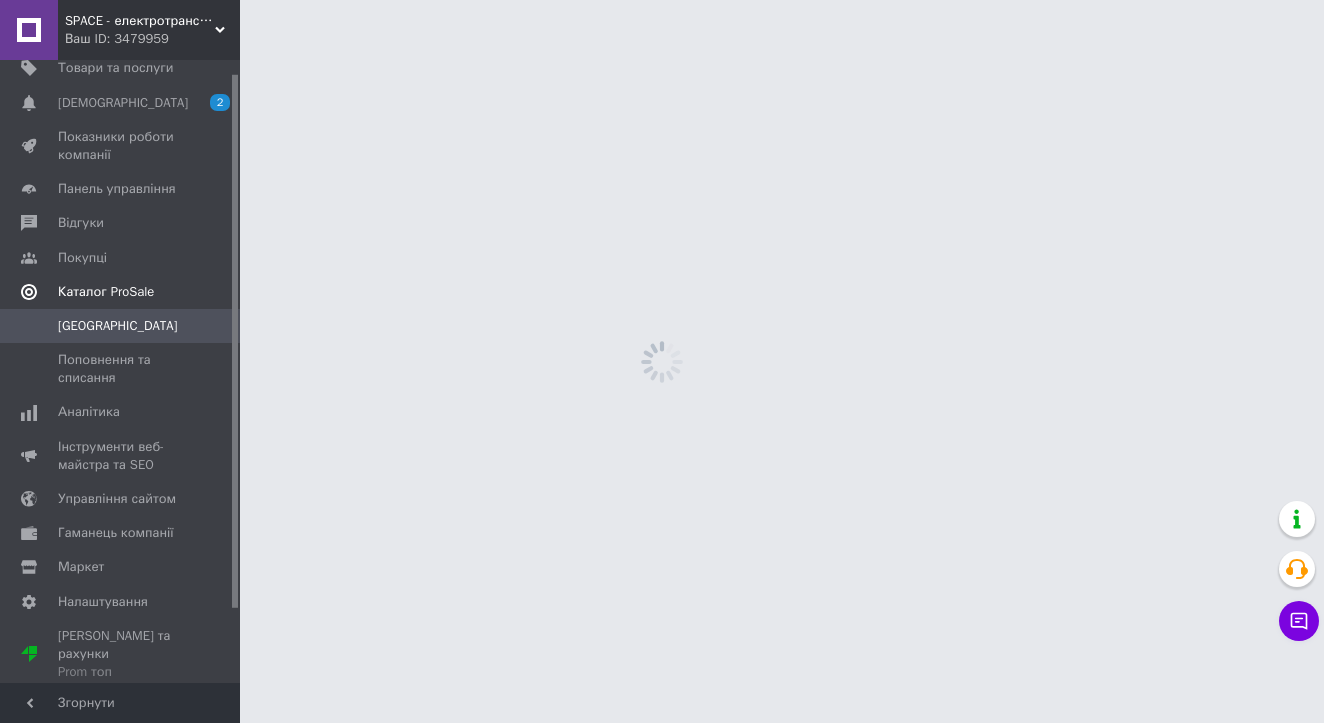 scroll, scrollTop: 15, scrollLeft: 0, axis: vertical 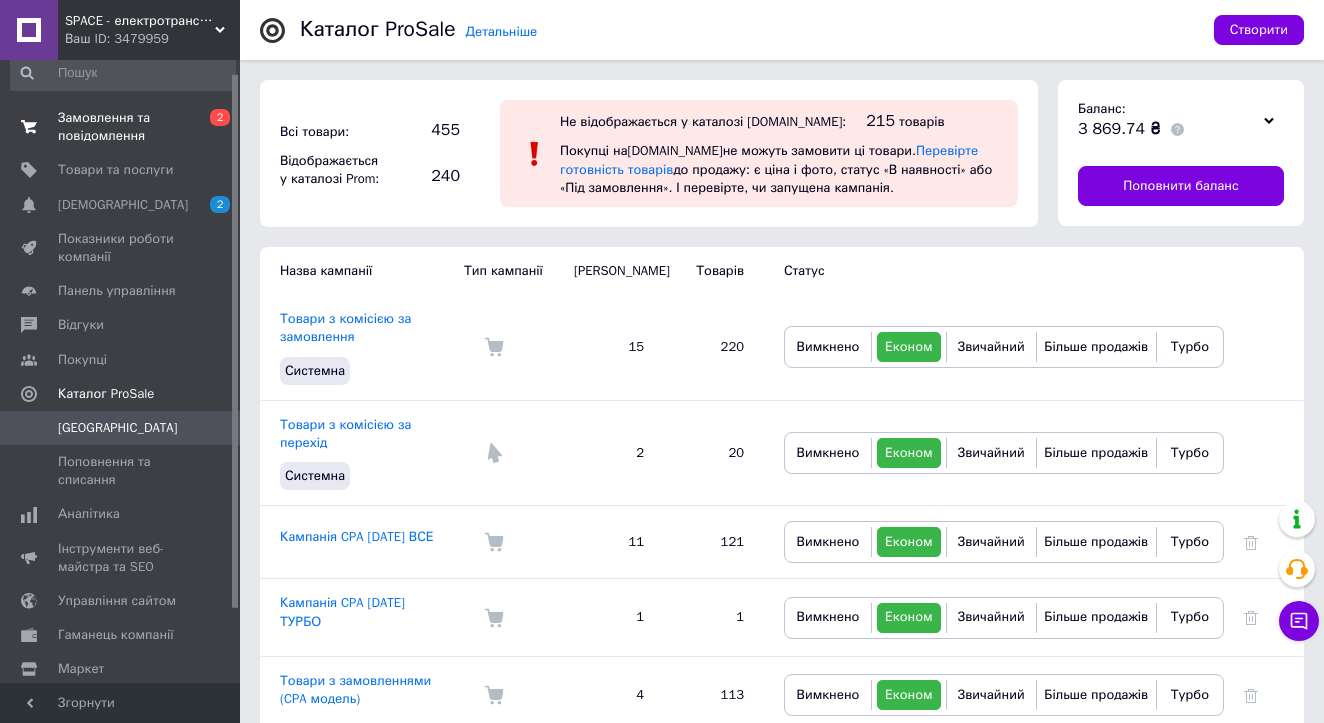 click on "Замовлення та повідомлення" at bounding box center [121, 127] 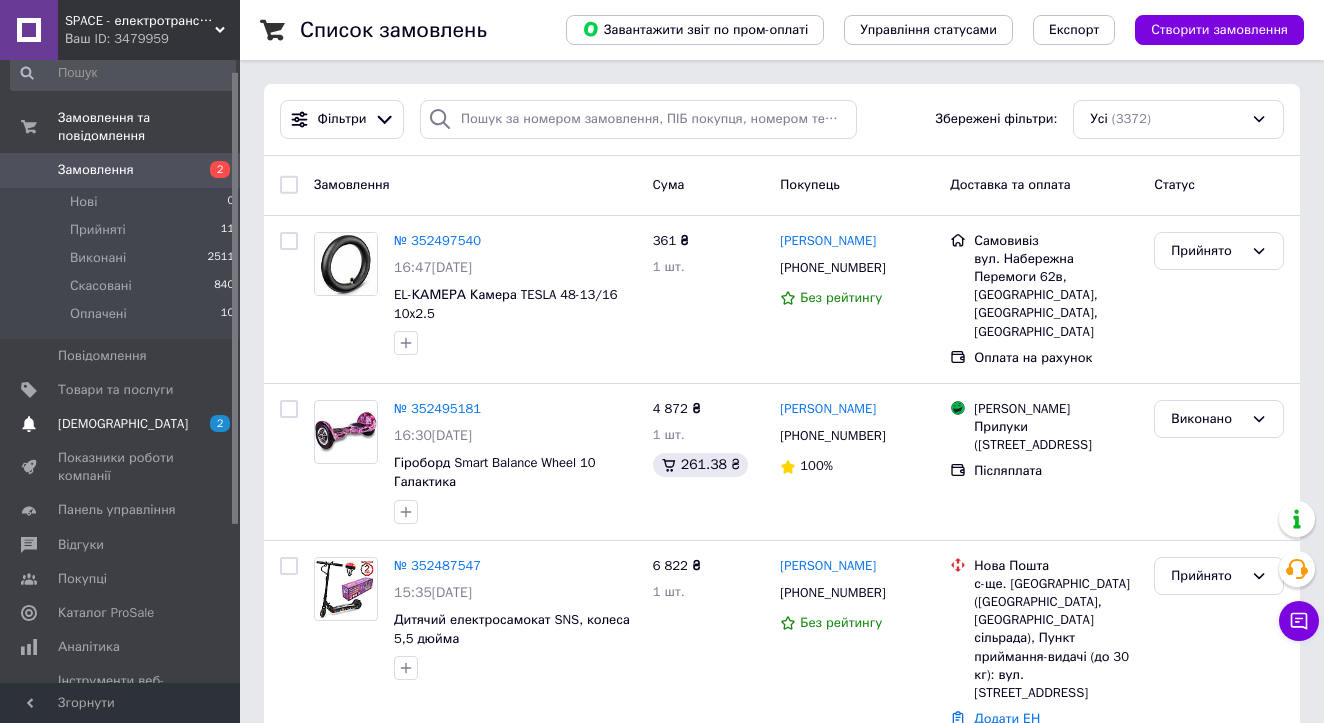 click on "[DEMOGRAPHIC_DATA] 2" at bounding box center (123, 424) 